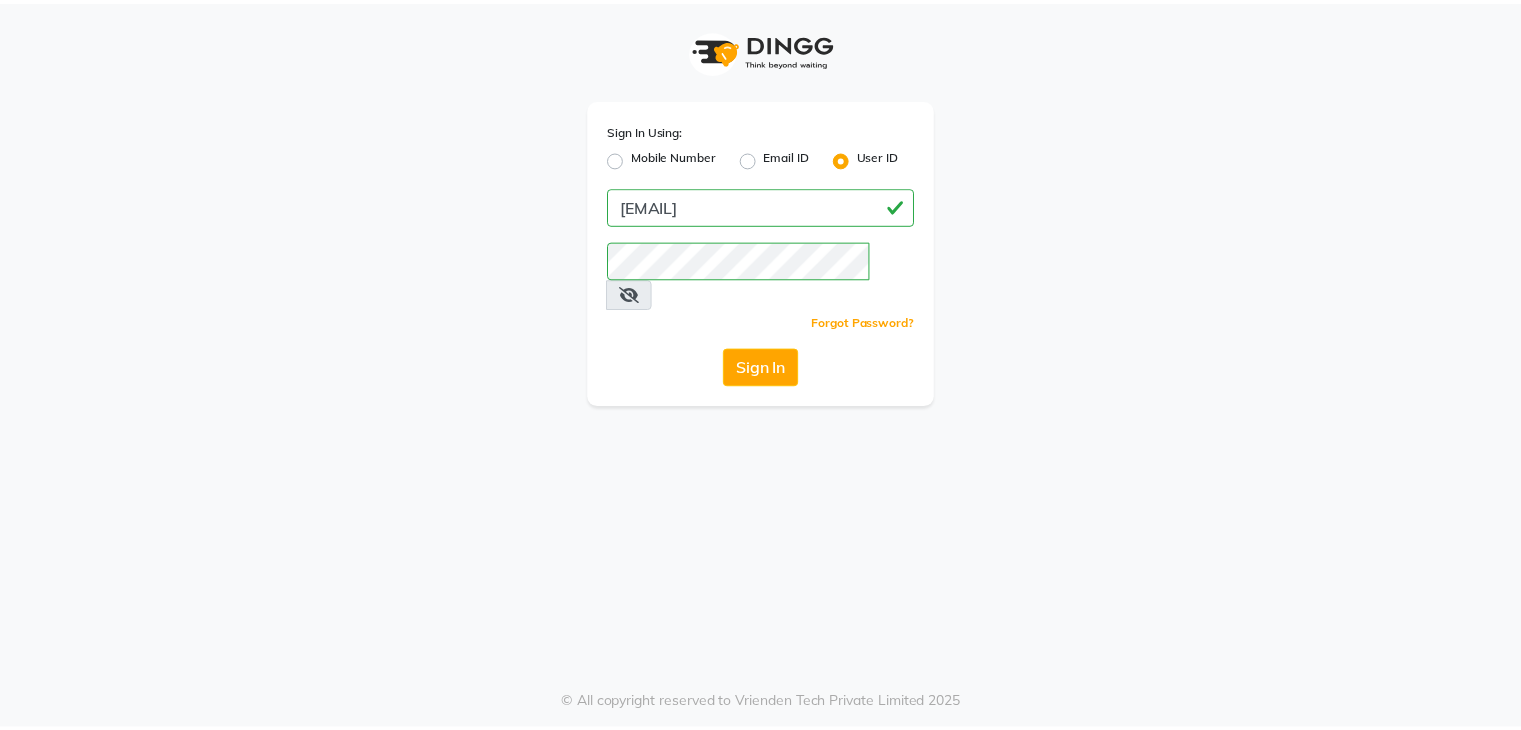 scroll, scrollTop: 0, scrollLeft: 0, axis: both 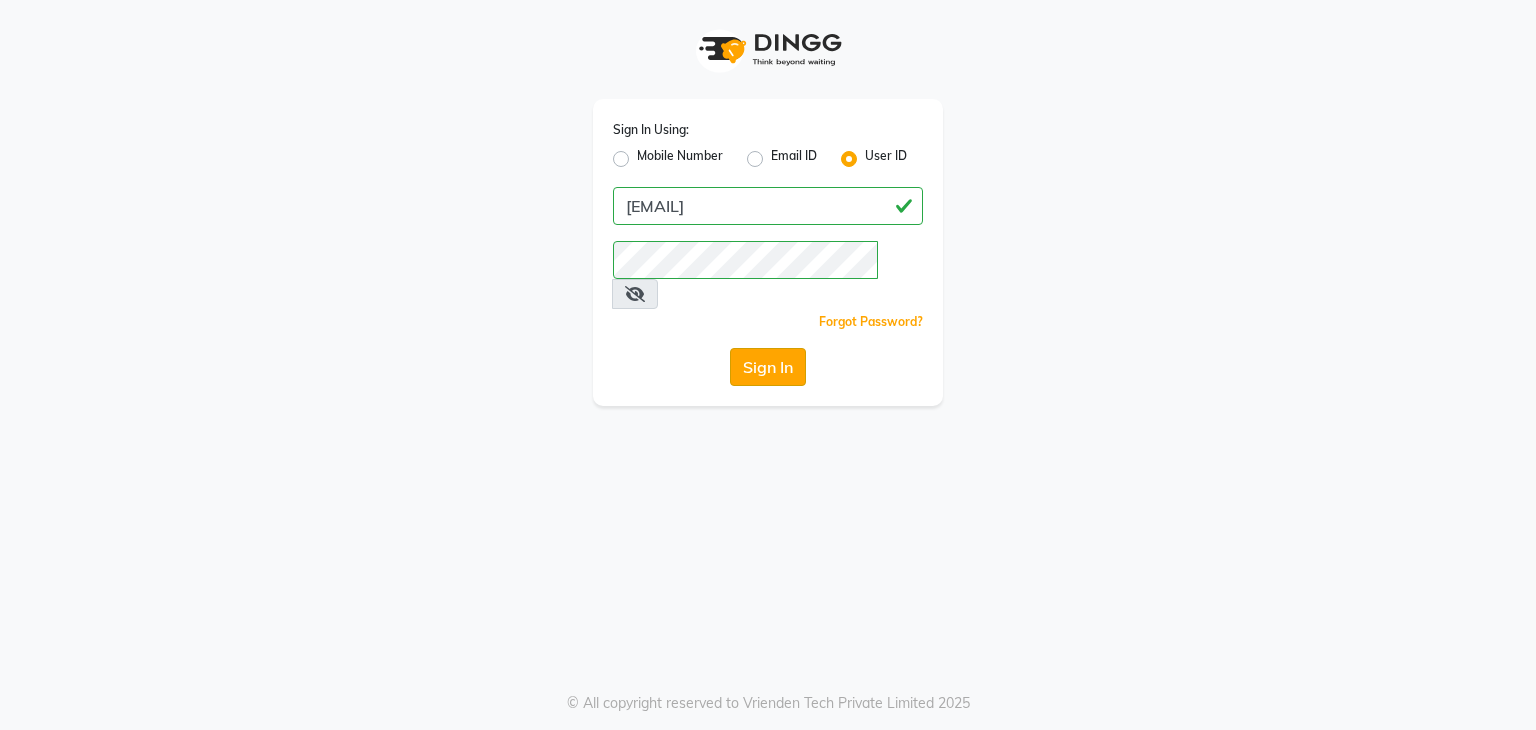 click on "Sign In" 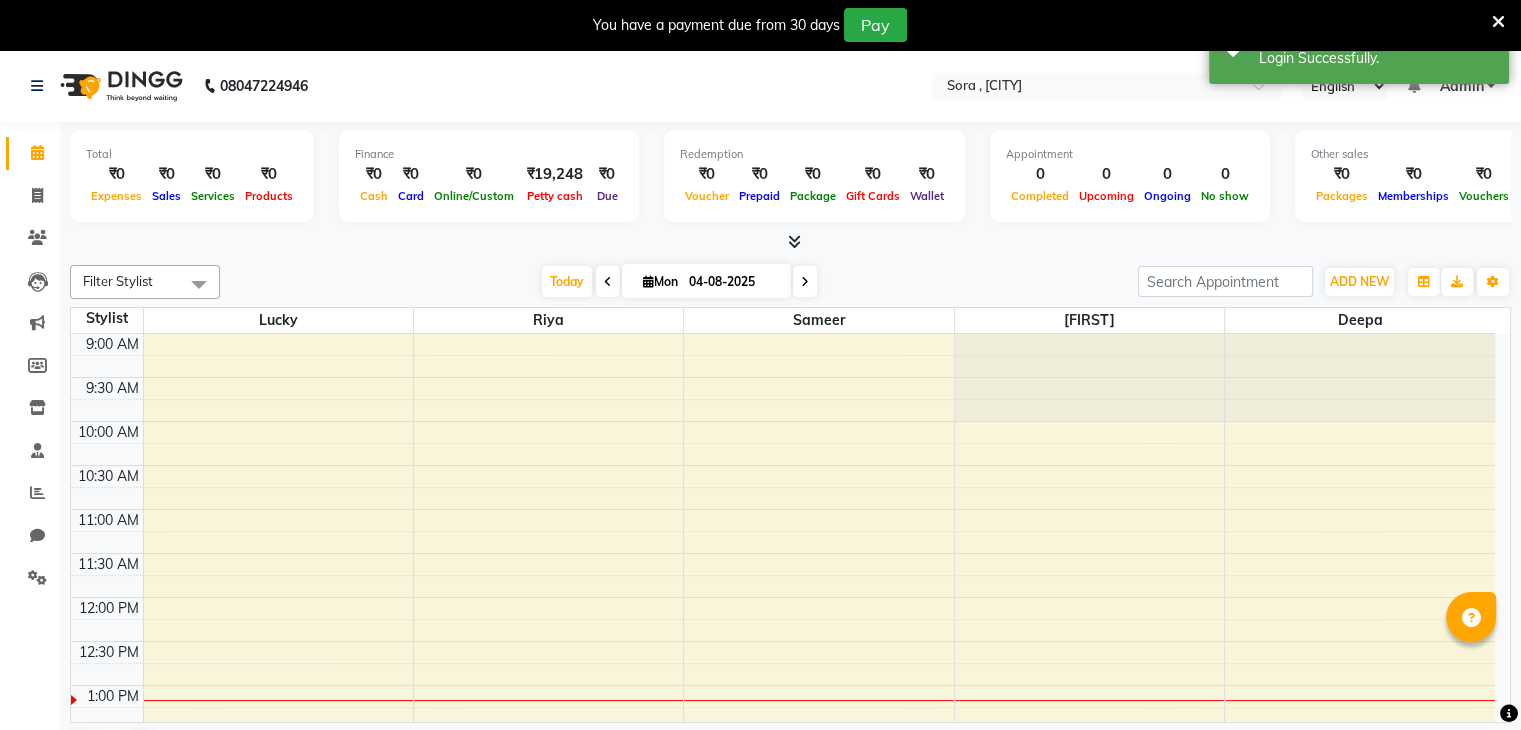 scroll, scrollTop: 0, scrollLeft: 0, axis: both 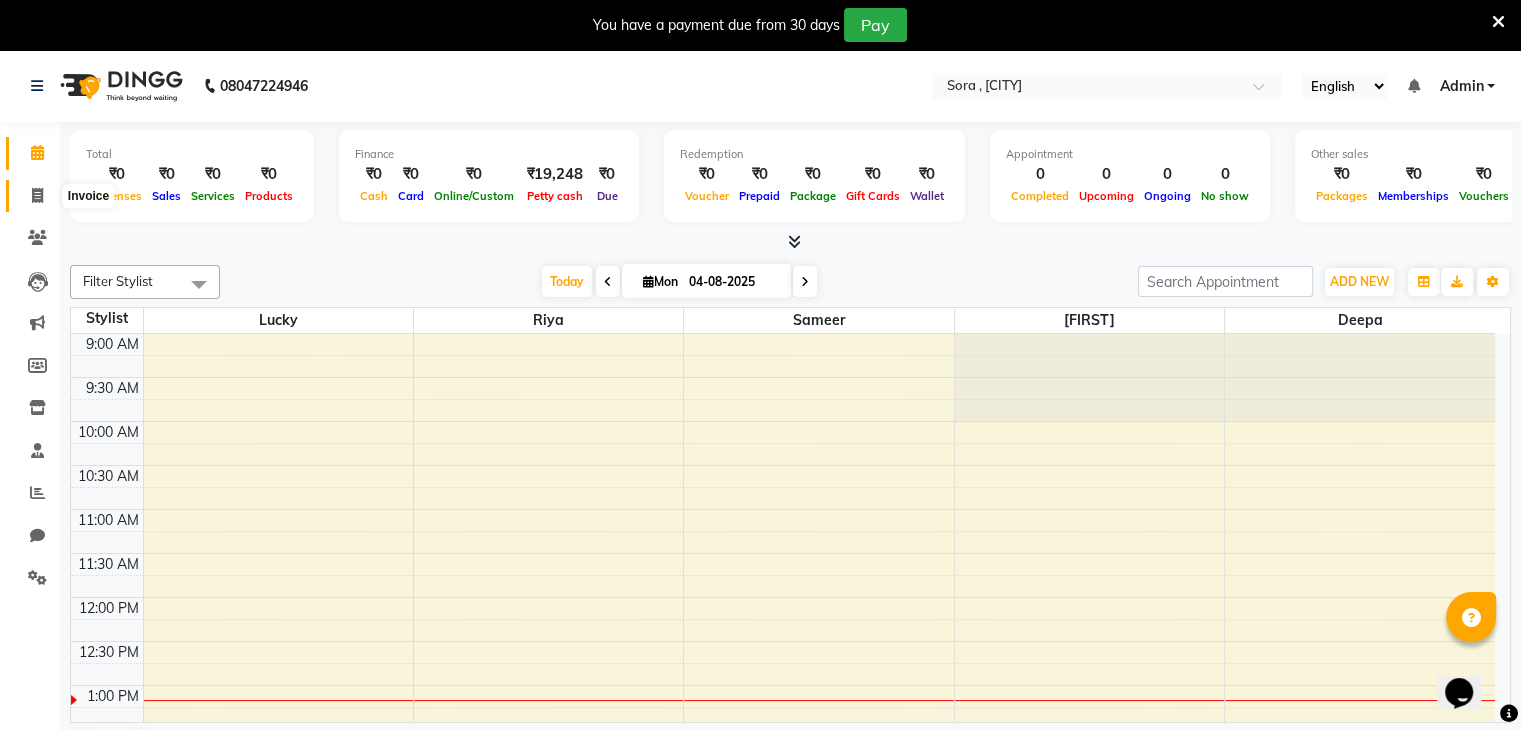 click 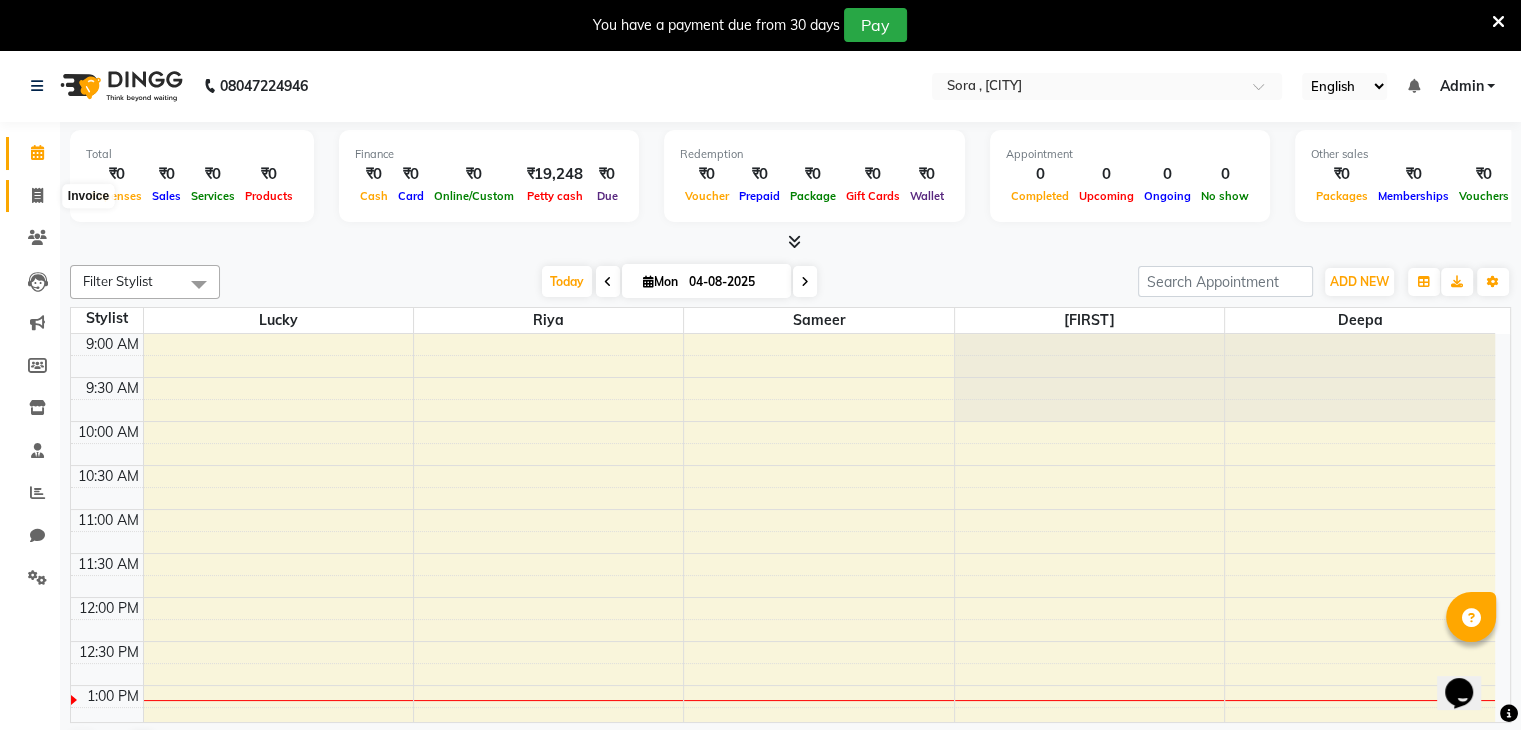 select on "service" 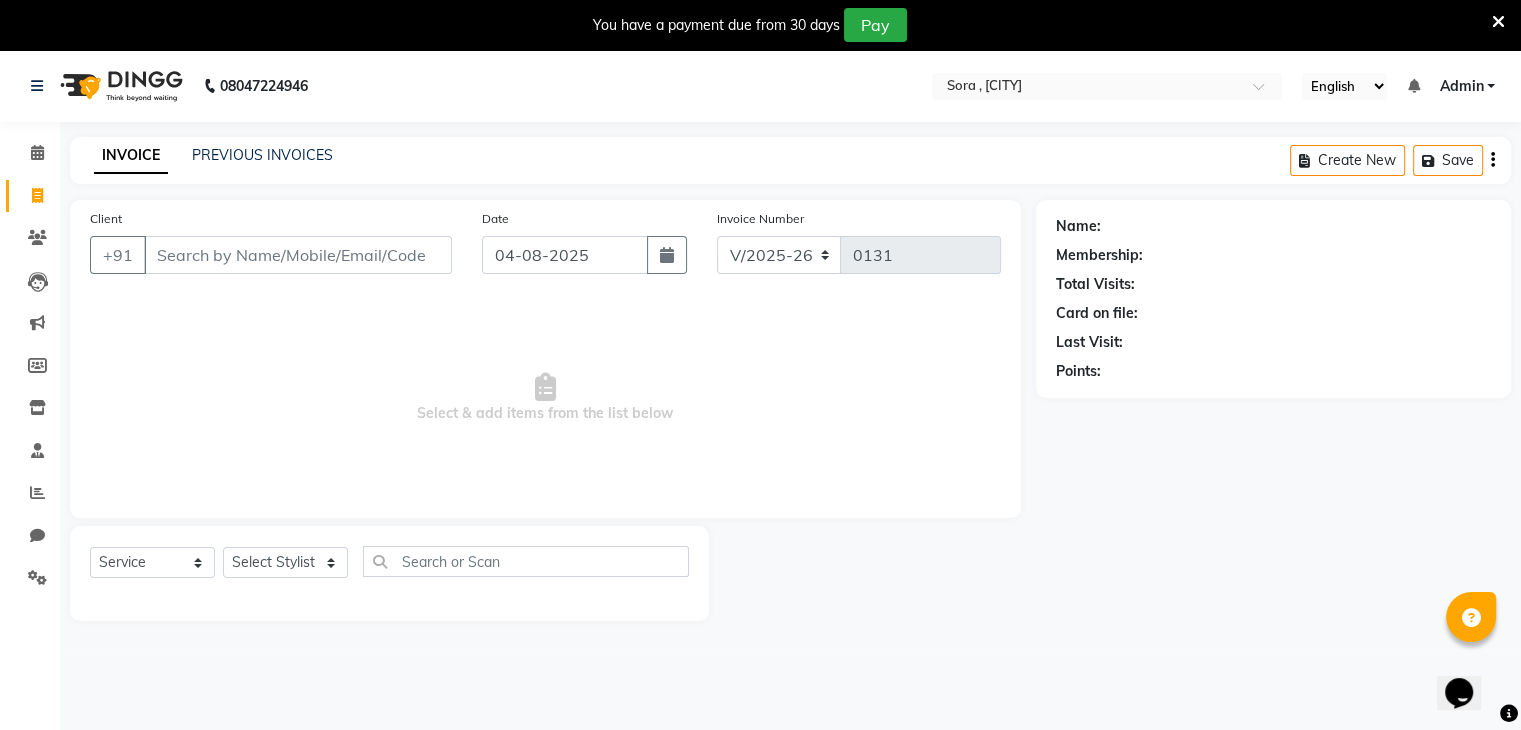 click on "Client" at bounding box center (298, 255) 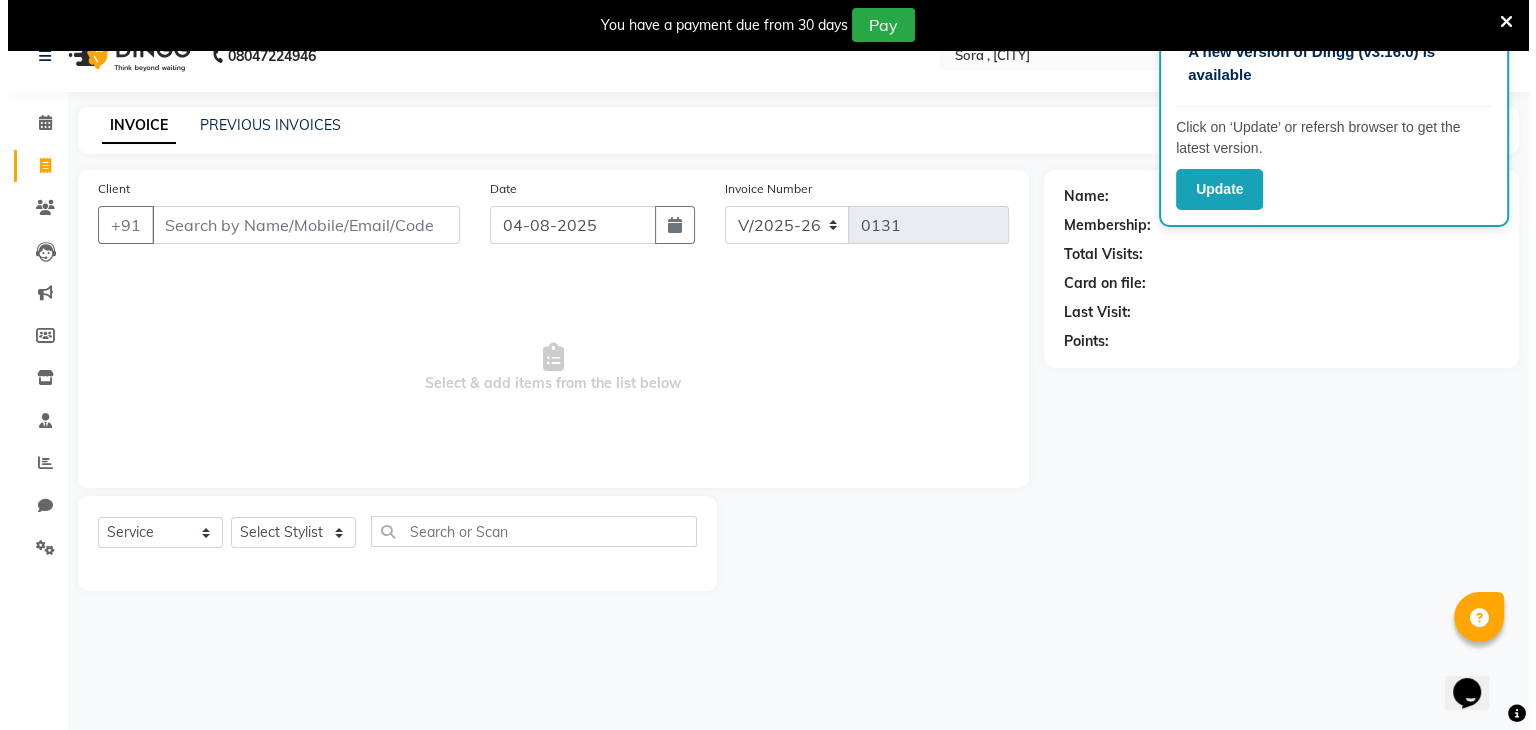 scroll, scrollTop: 28, scrollLeft: 0, axis: vertical 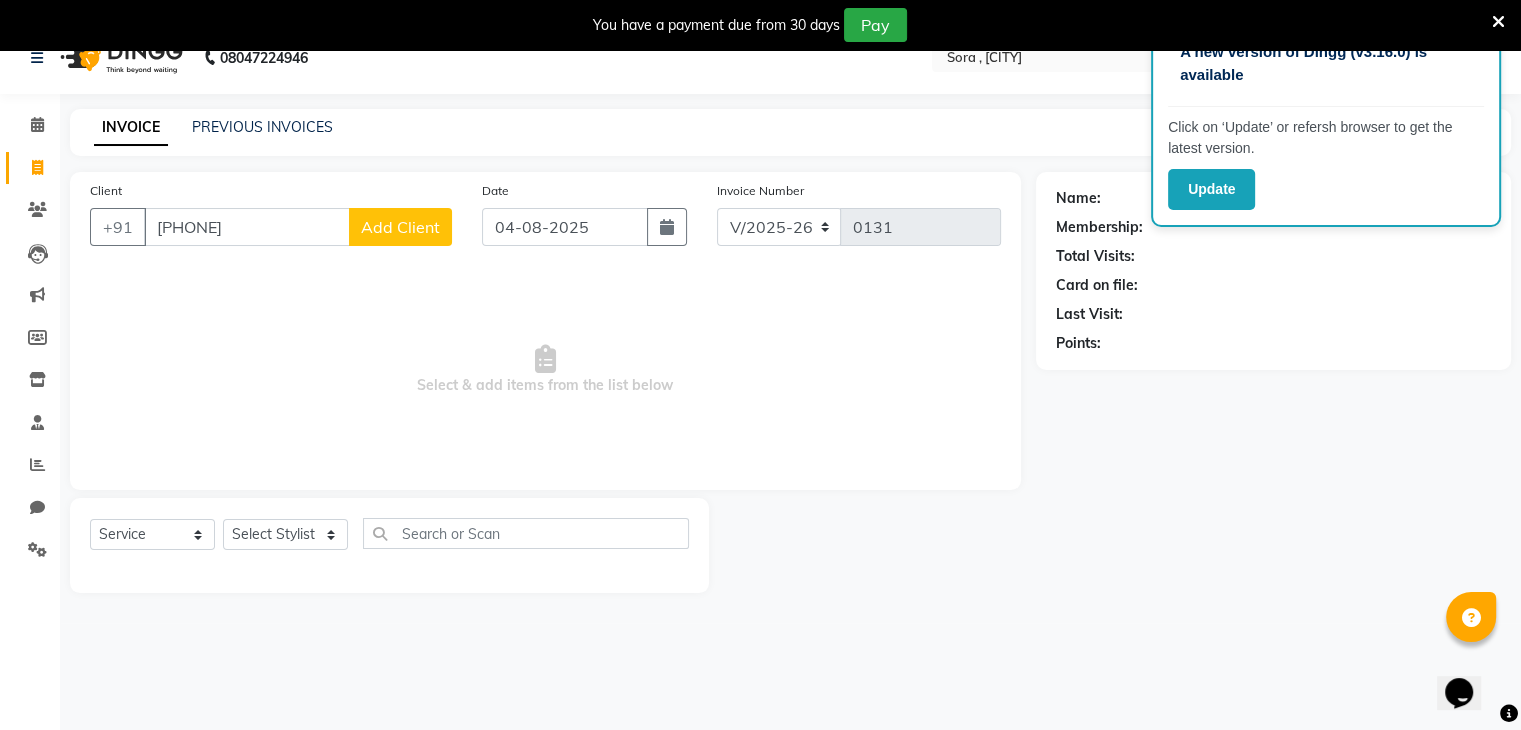type on "[PHONE]" 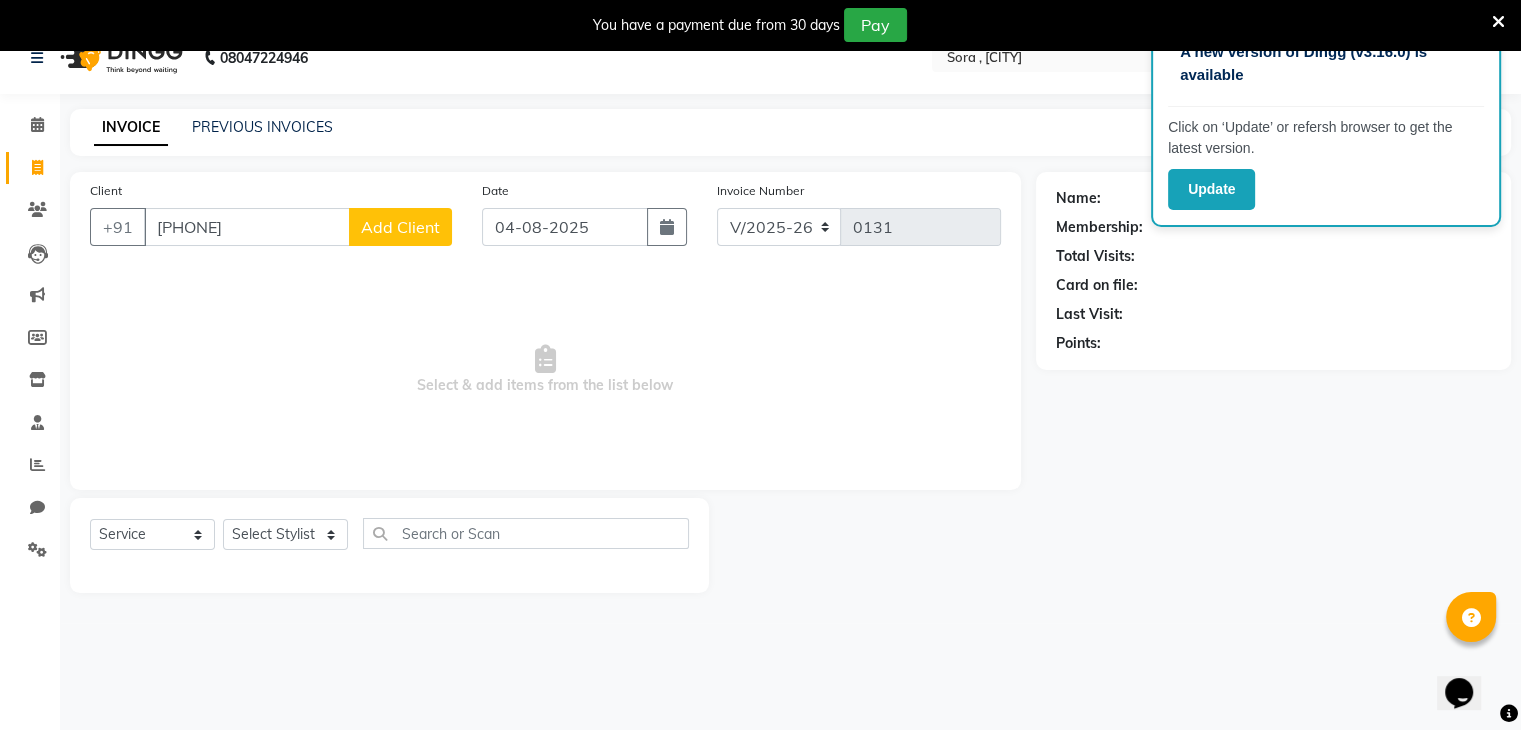 click on "Add Client" 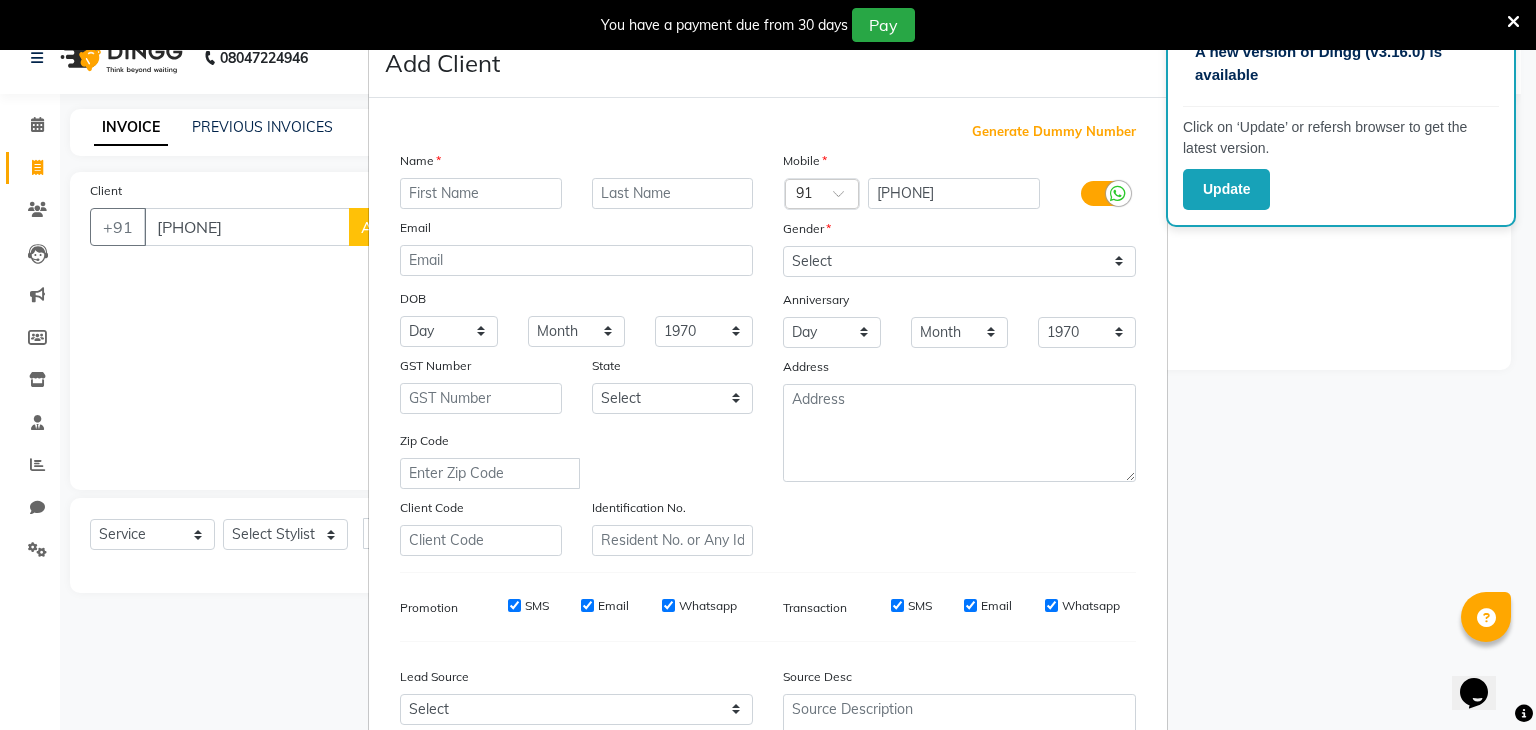 click at bounding box center (481, 193) 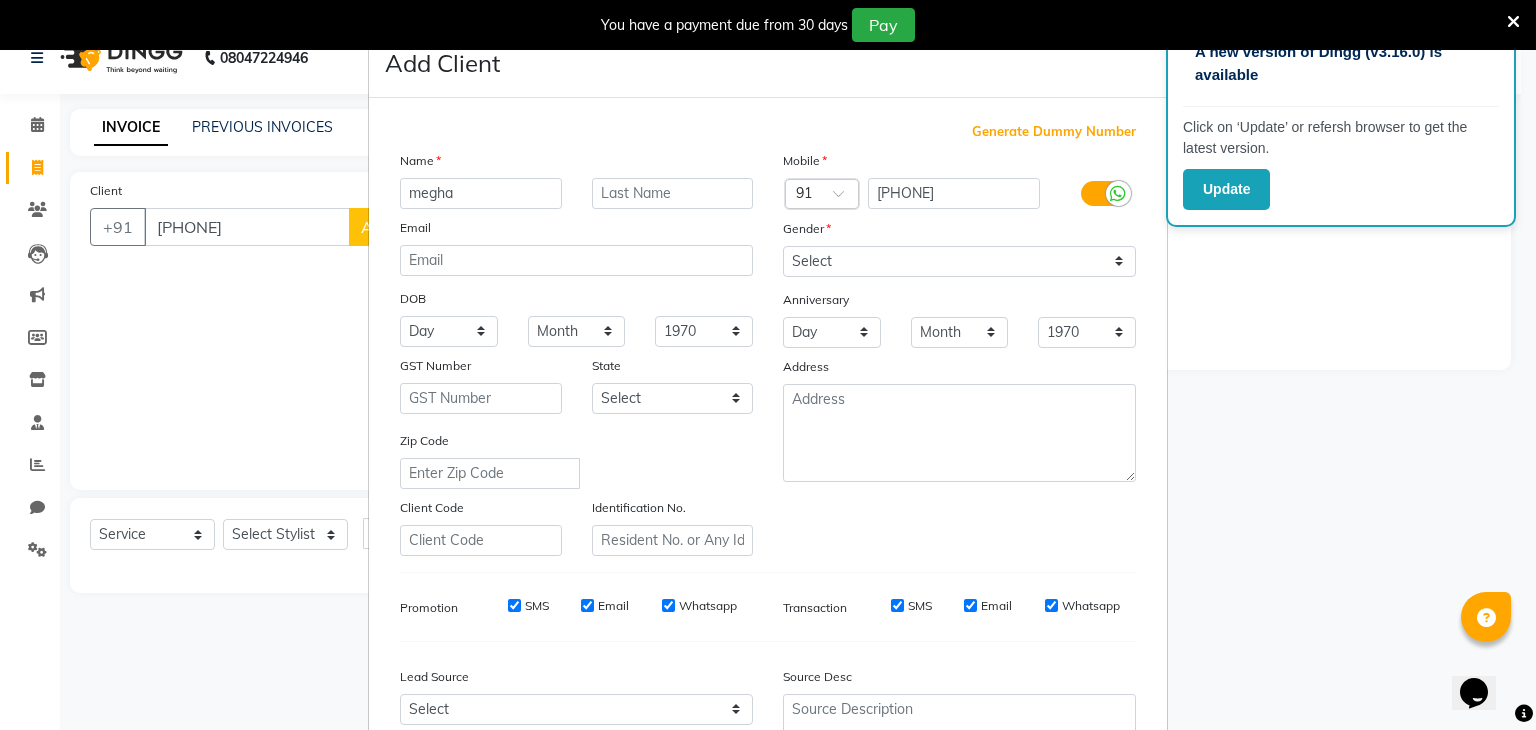 type on "megha" 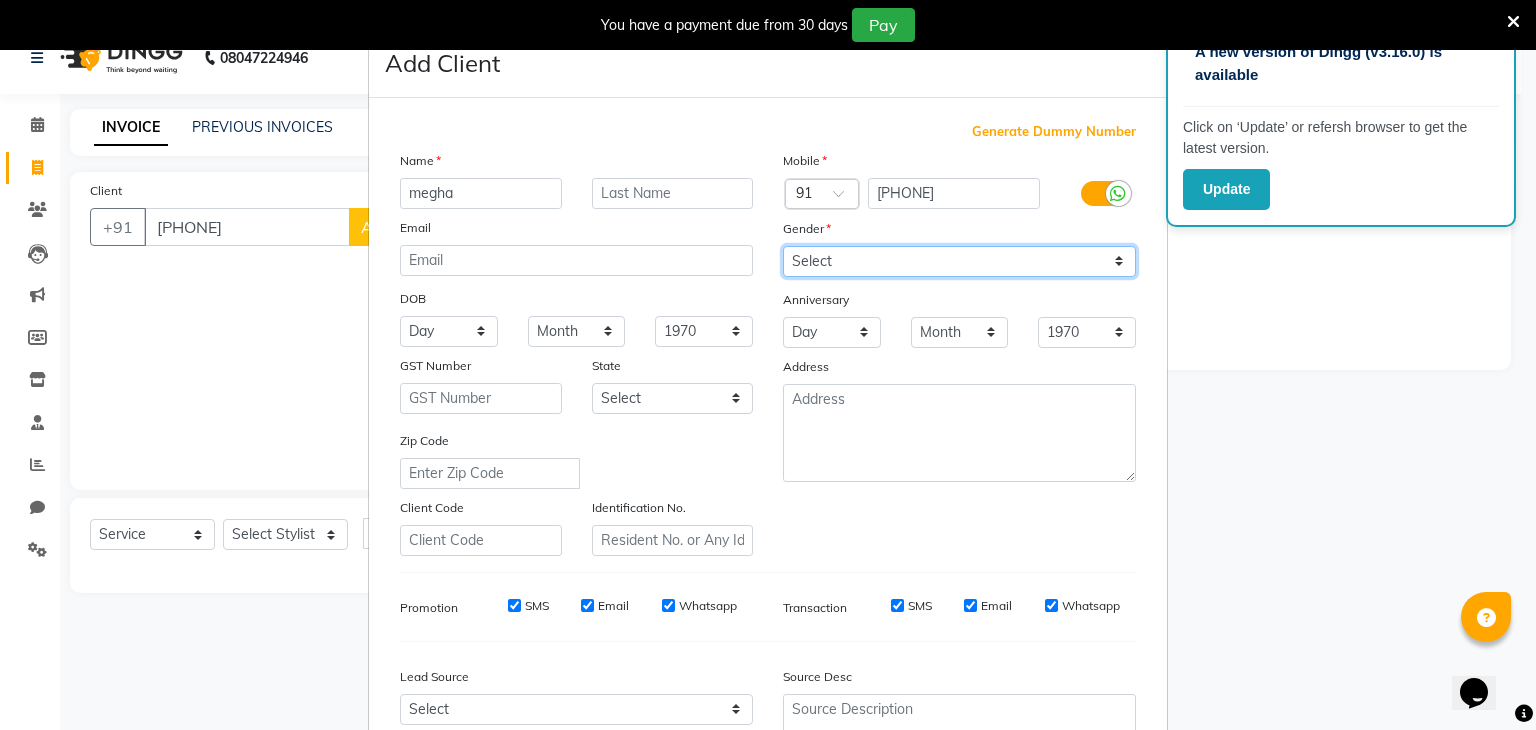 click on "Select Male Female Other Prefer Not To Say" at bounding box center (959, 261) 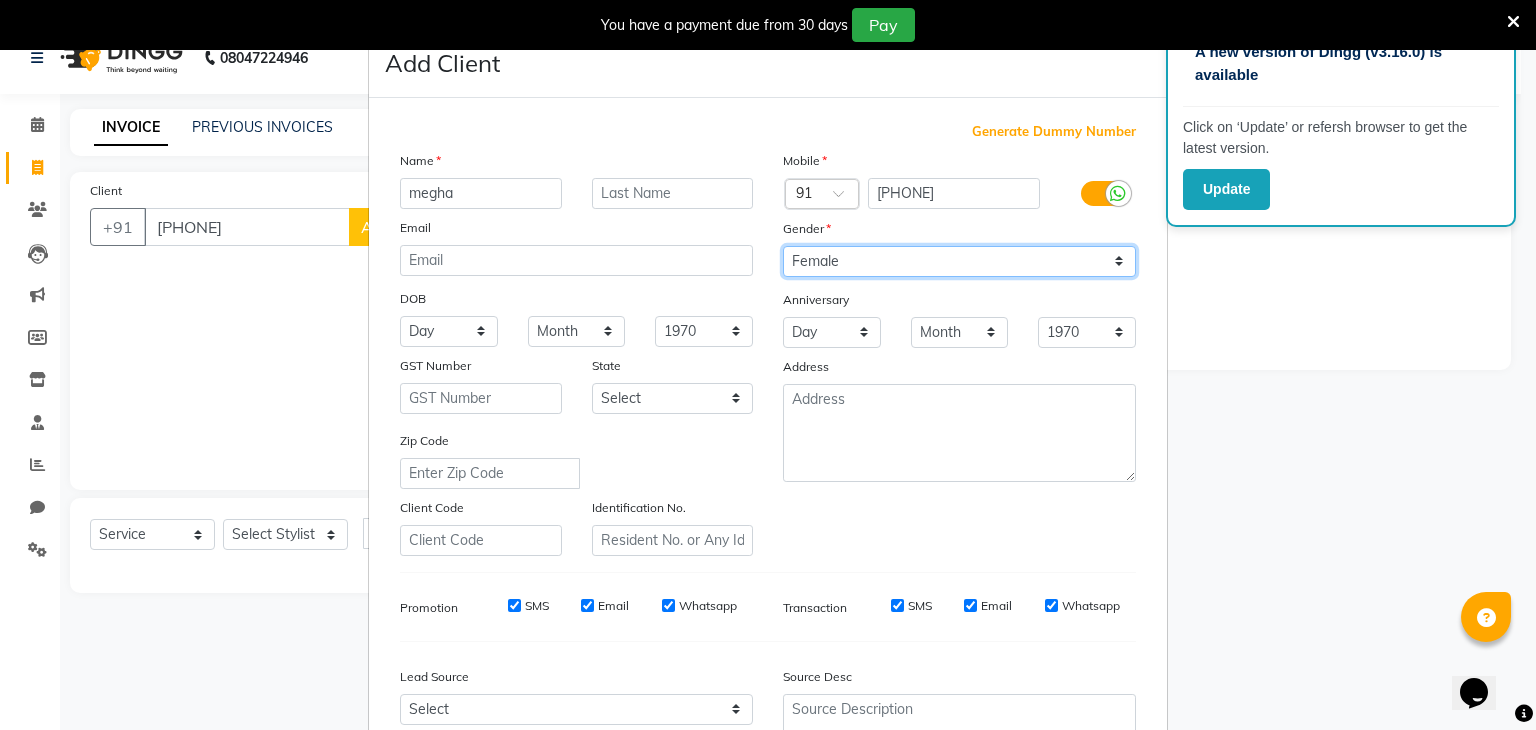 click on "Select Male Female Other Prefer Not To Say" at bounding box center (959, 261) 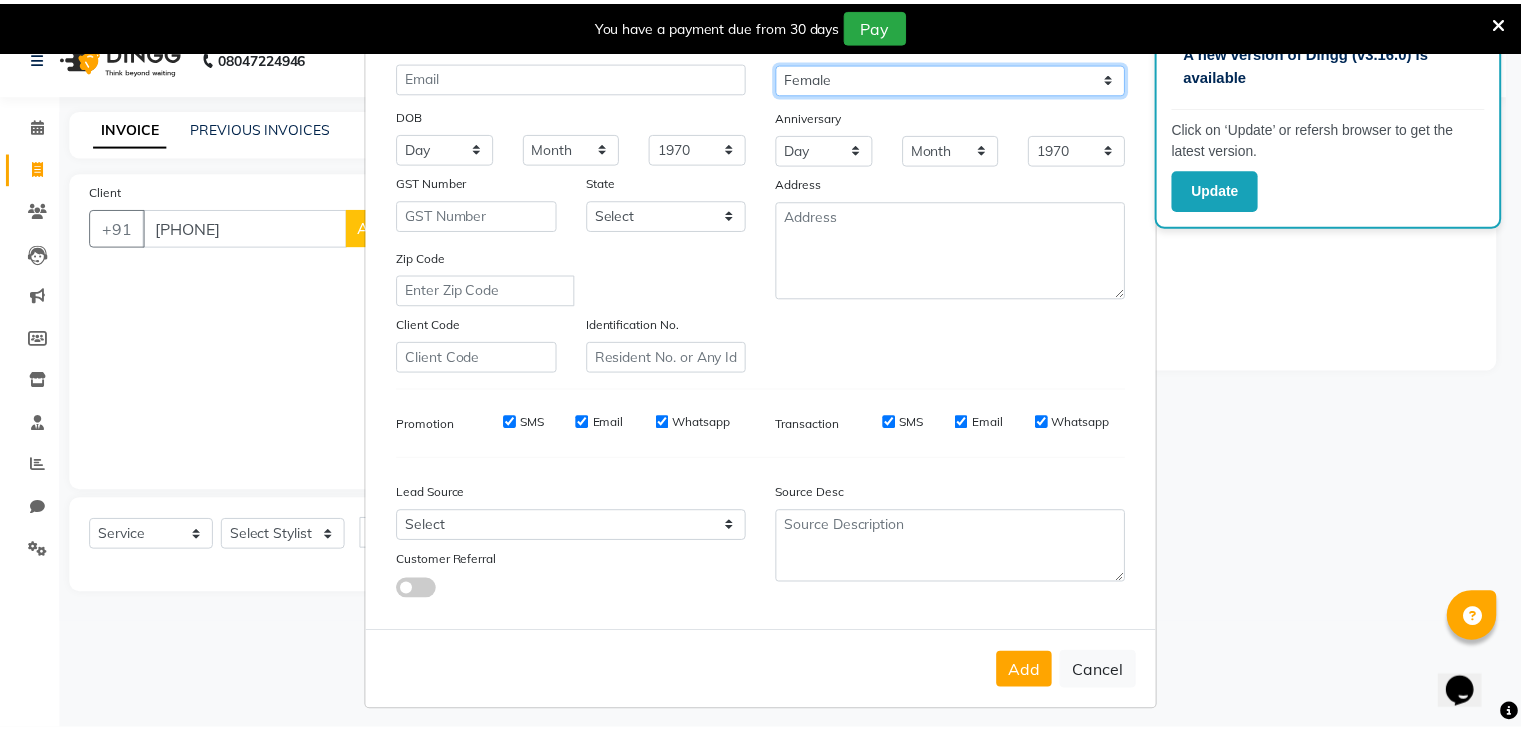 scroll, scrollTop: 203, scrollLeft: 0, axis: vertical 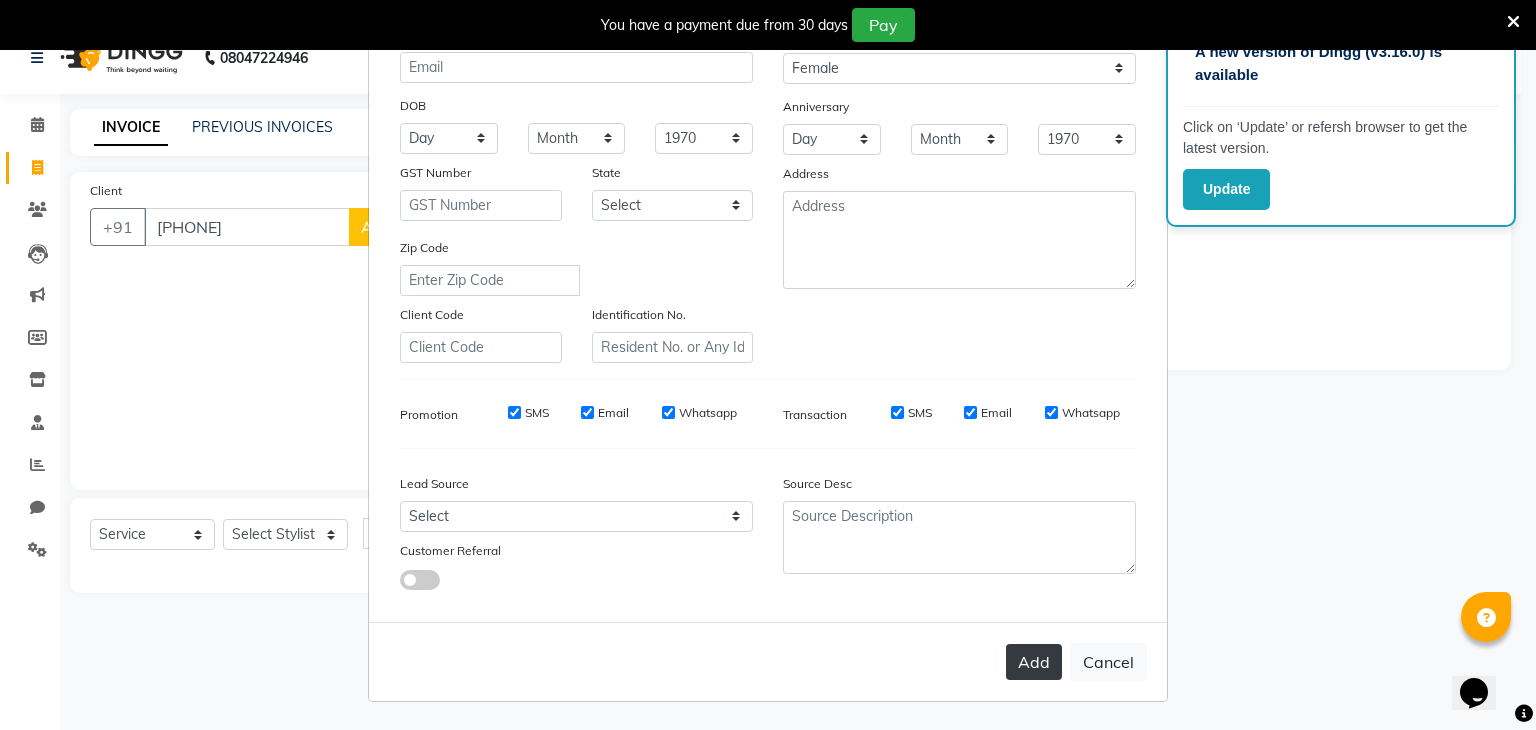 click on "Add" at bounding box center (1034, 662) 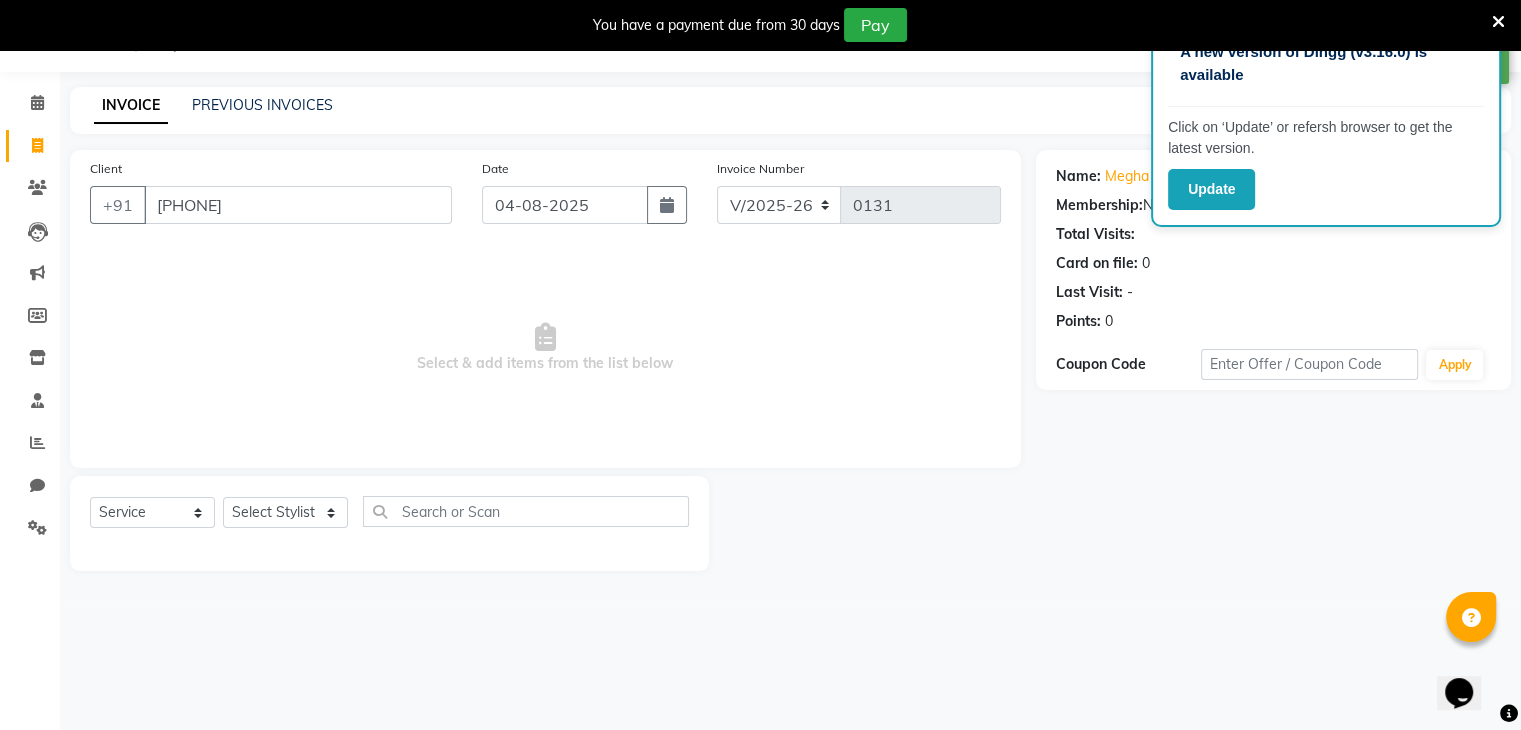 scroll, scrollTop: 0, scrollLeft: 0, axis: both 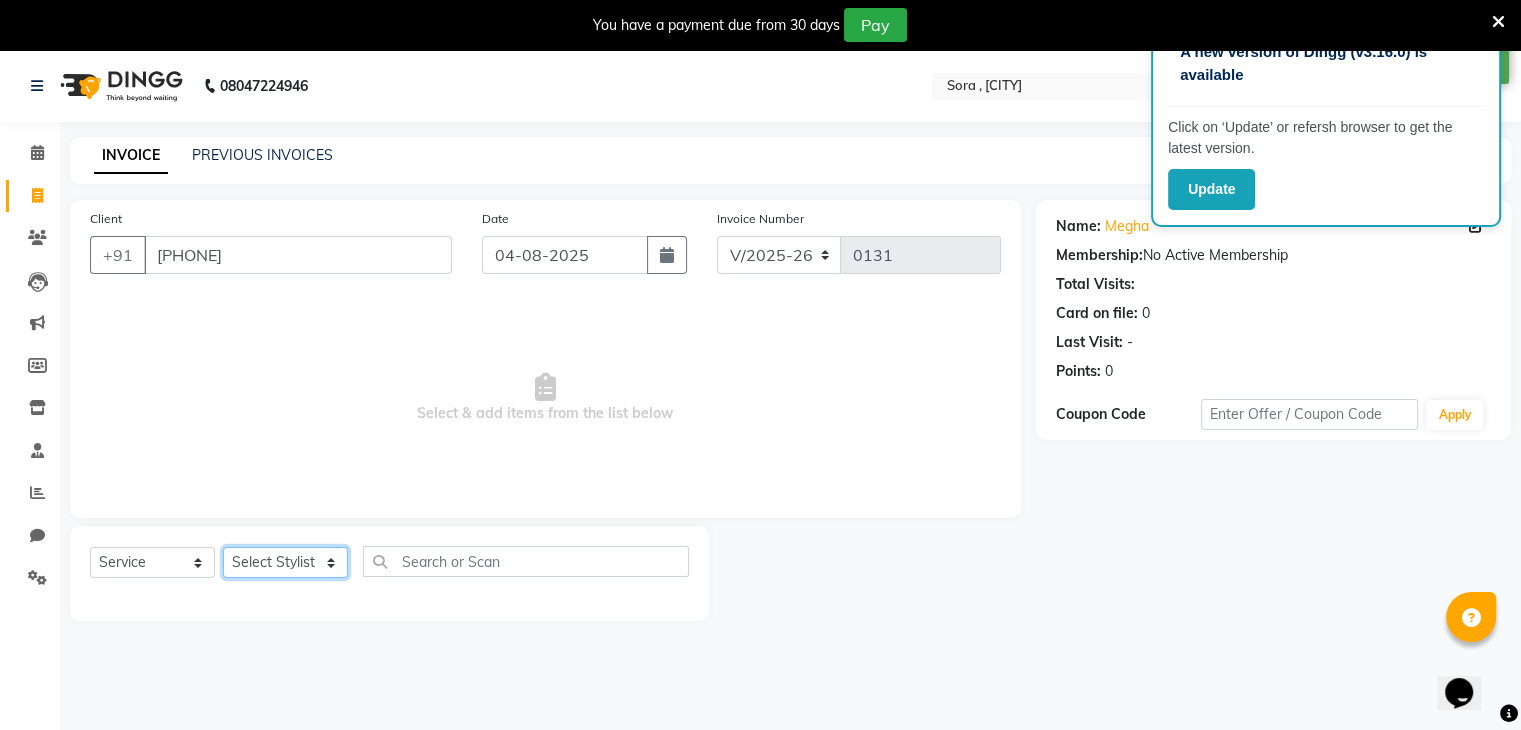 click on "Select Stylist deepa Lucky nadeem Riya Sameer Shivam Tas bina Uzair Vinita" 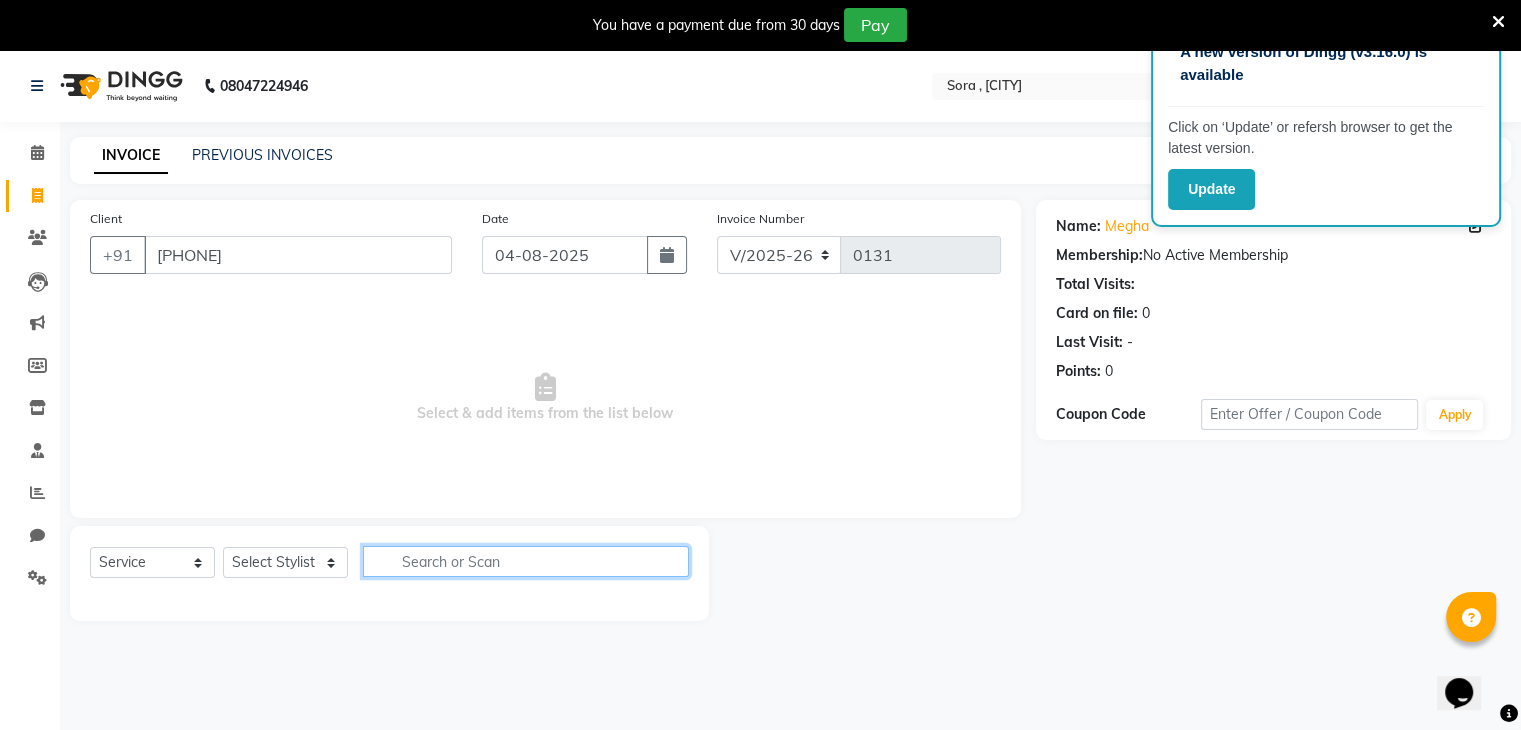 click 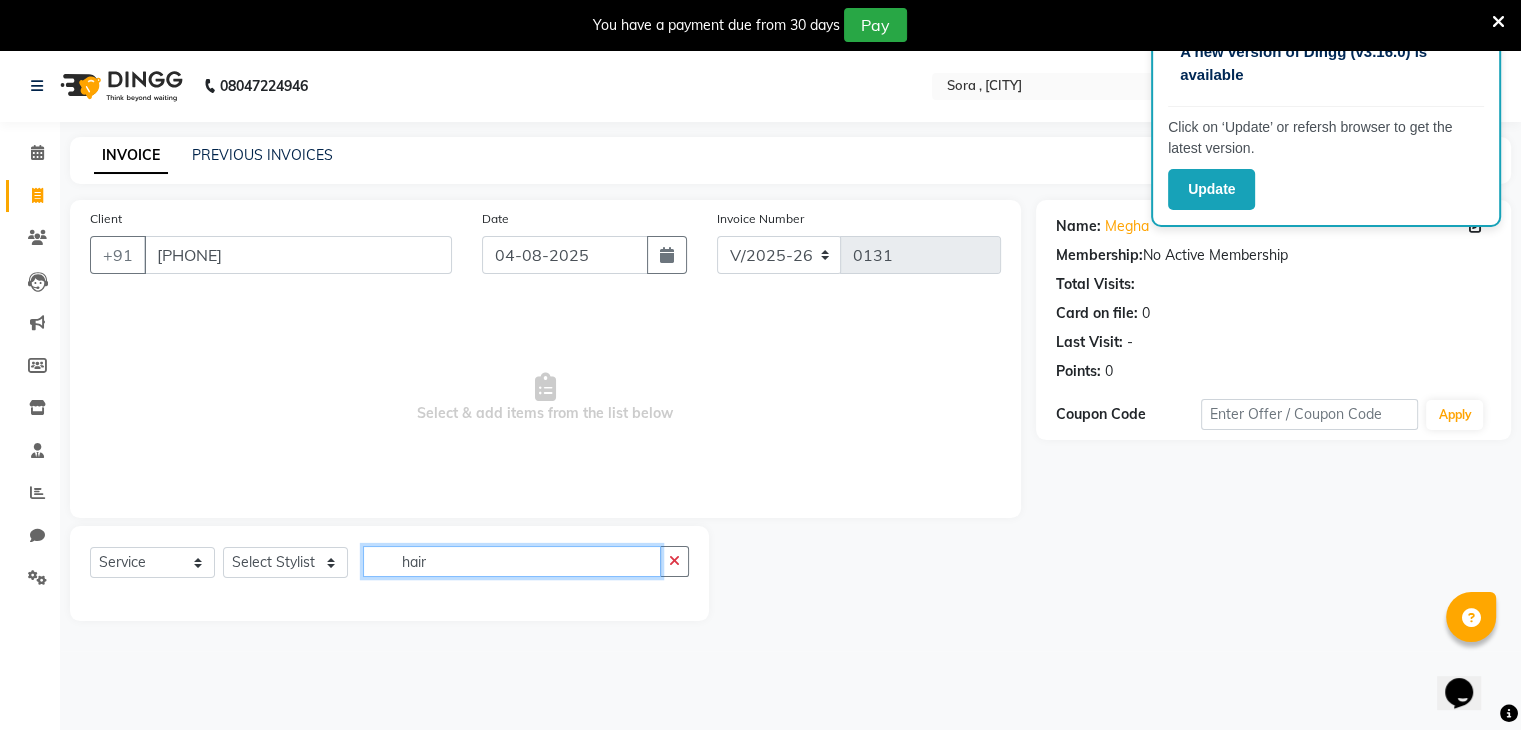 type on "hair" 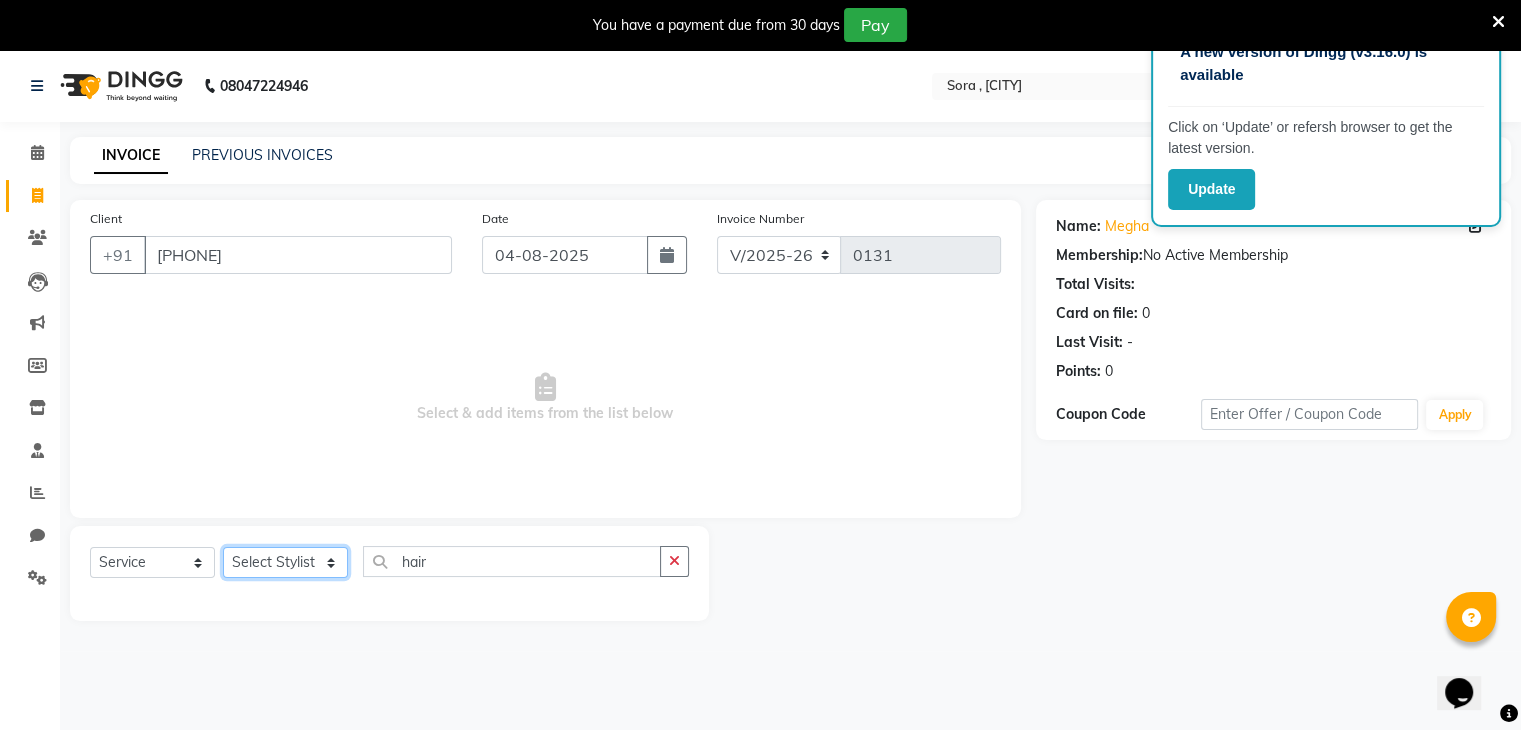 click on "Select Stylist deepa Lucky nadeem Riya Sameer Shivam Tas bina Uzair Vinita" 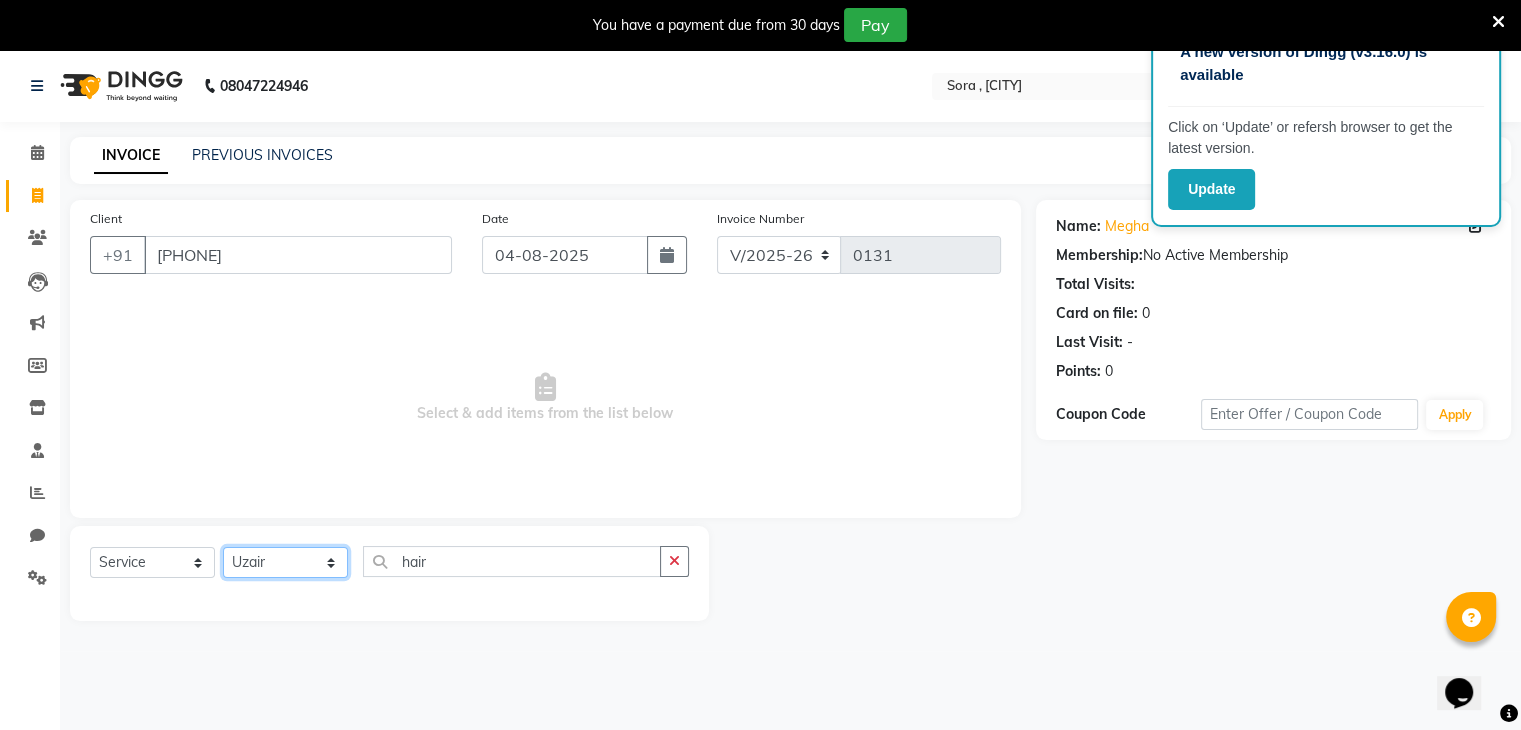 click on "Select Stylist deepa Lucky nadeem Riya Sameer Shivam Tas bina Uzair Vinita" 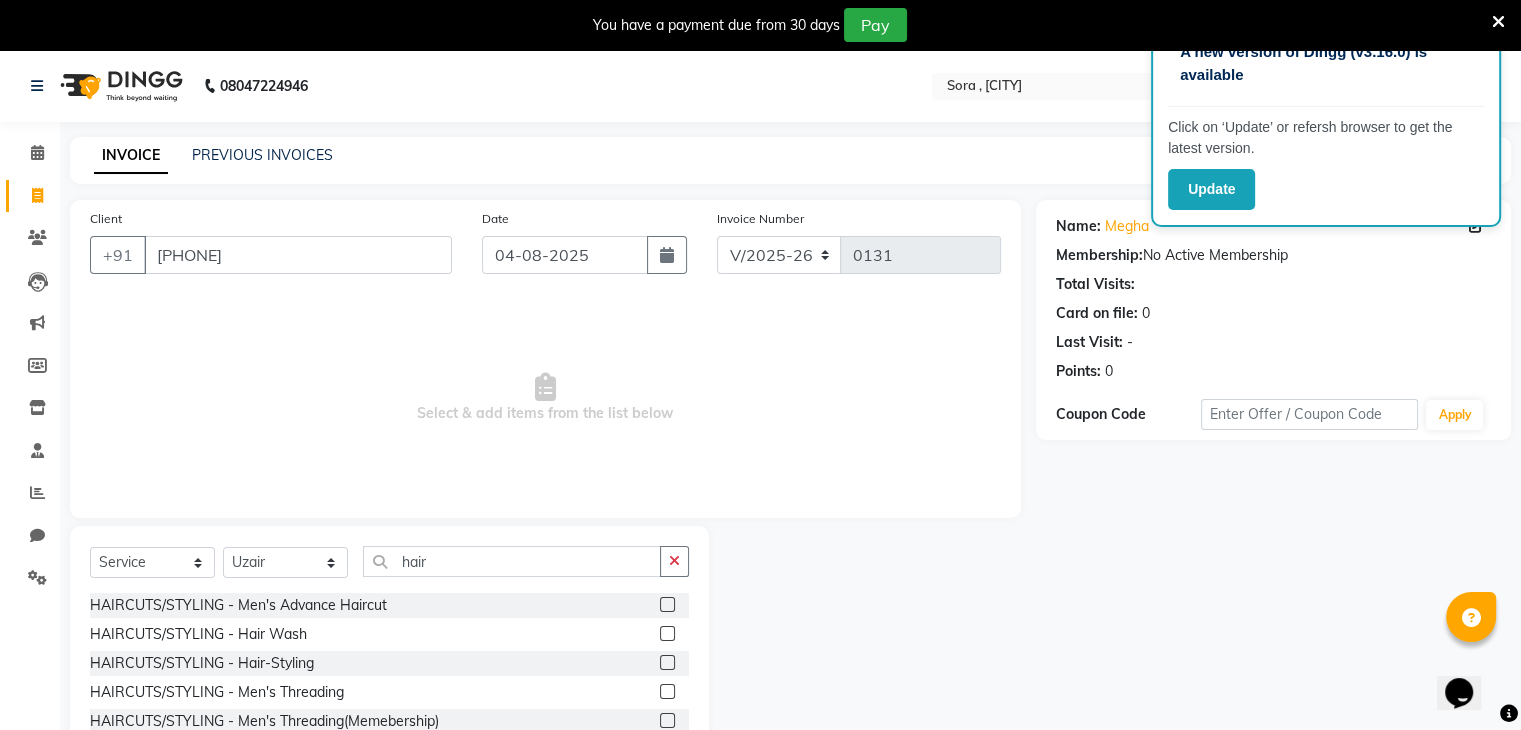 click 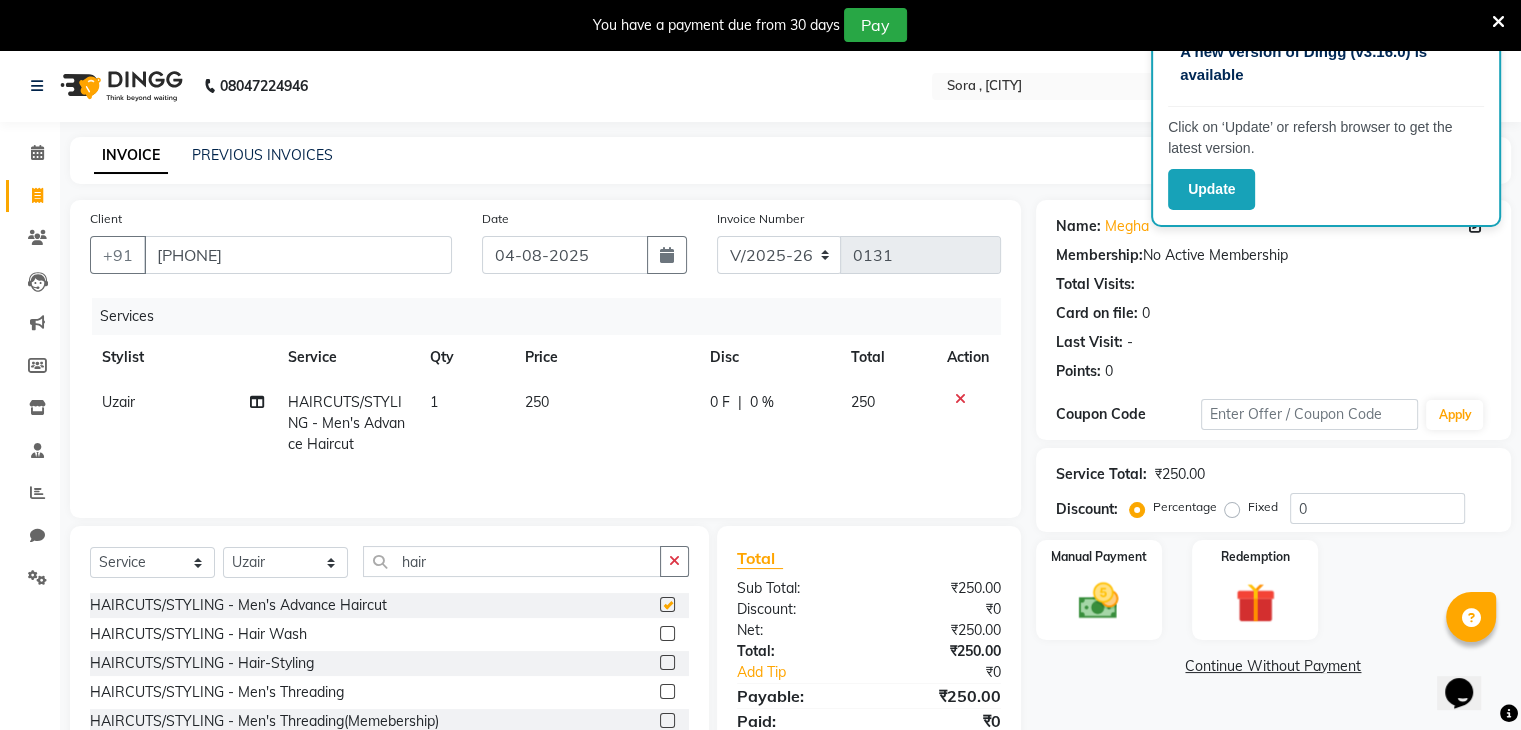 checkbox on "false" 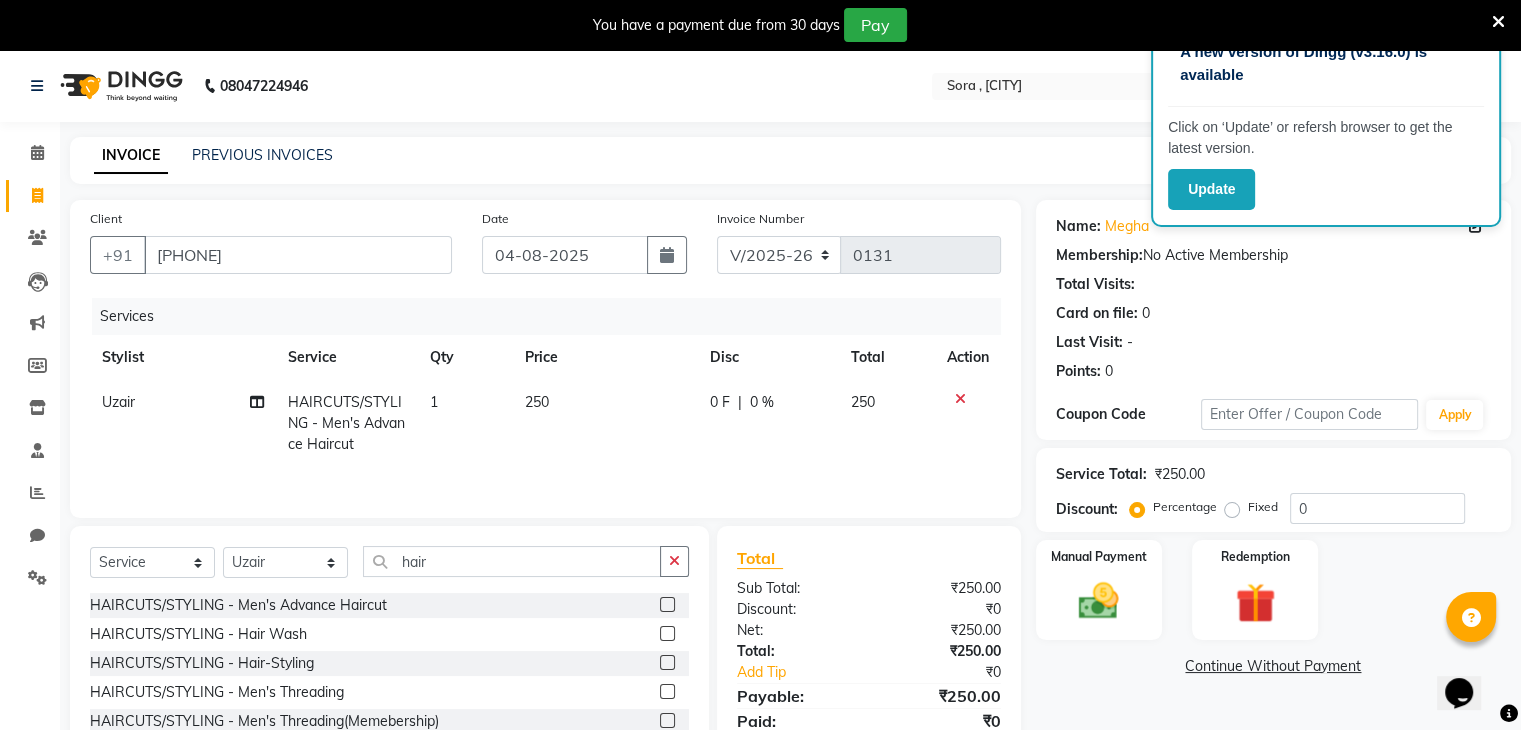click 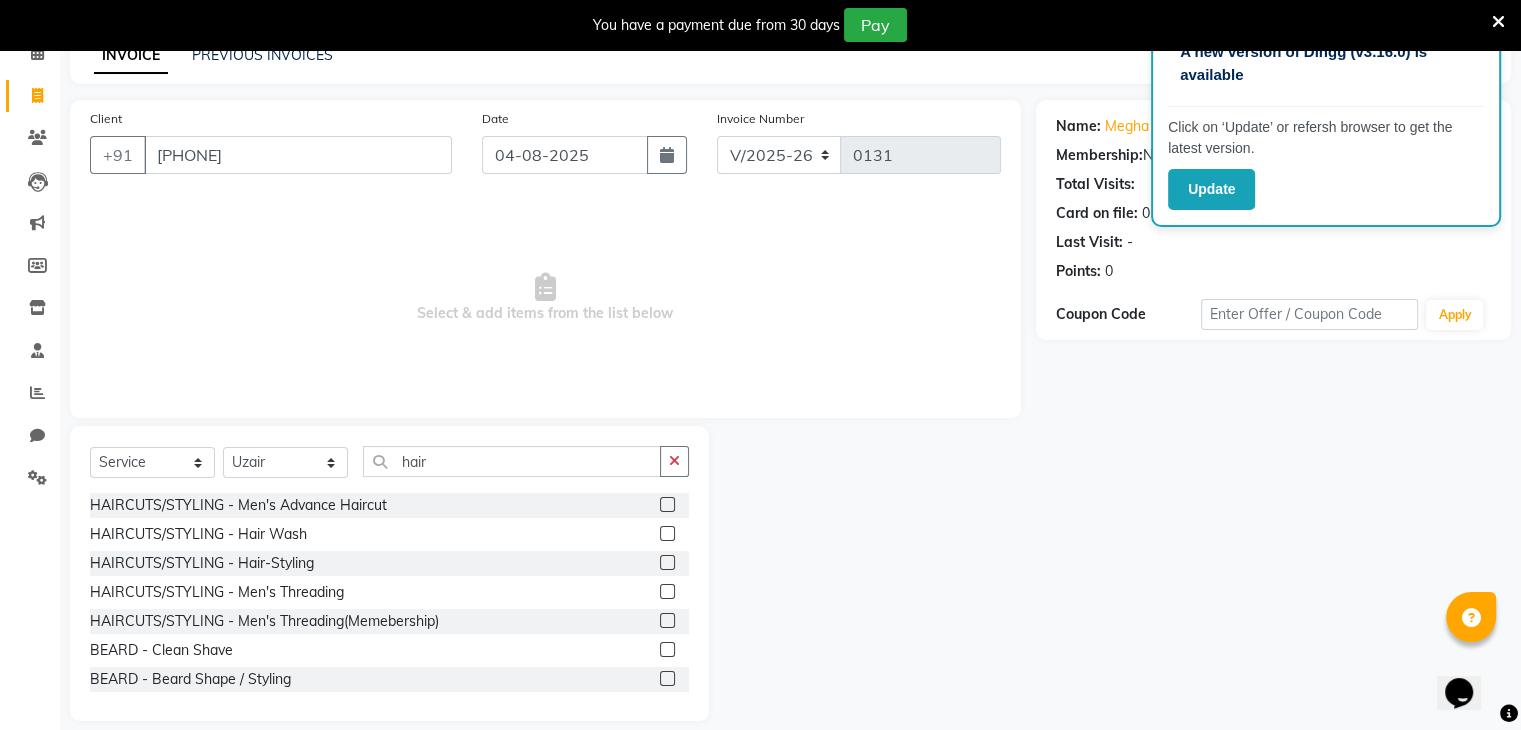 scroll, scrollTop: 122, scrollLeft: 0, axis: vertical 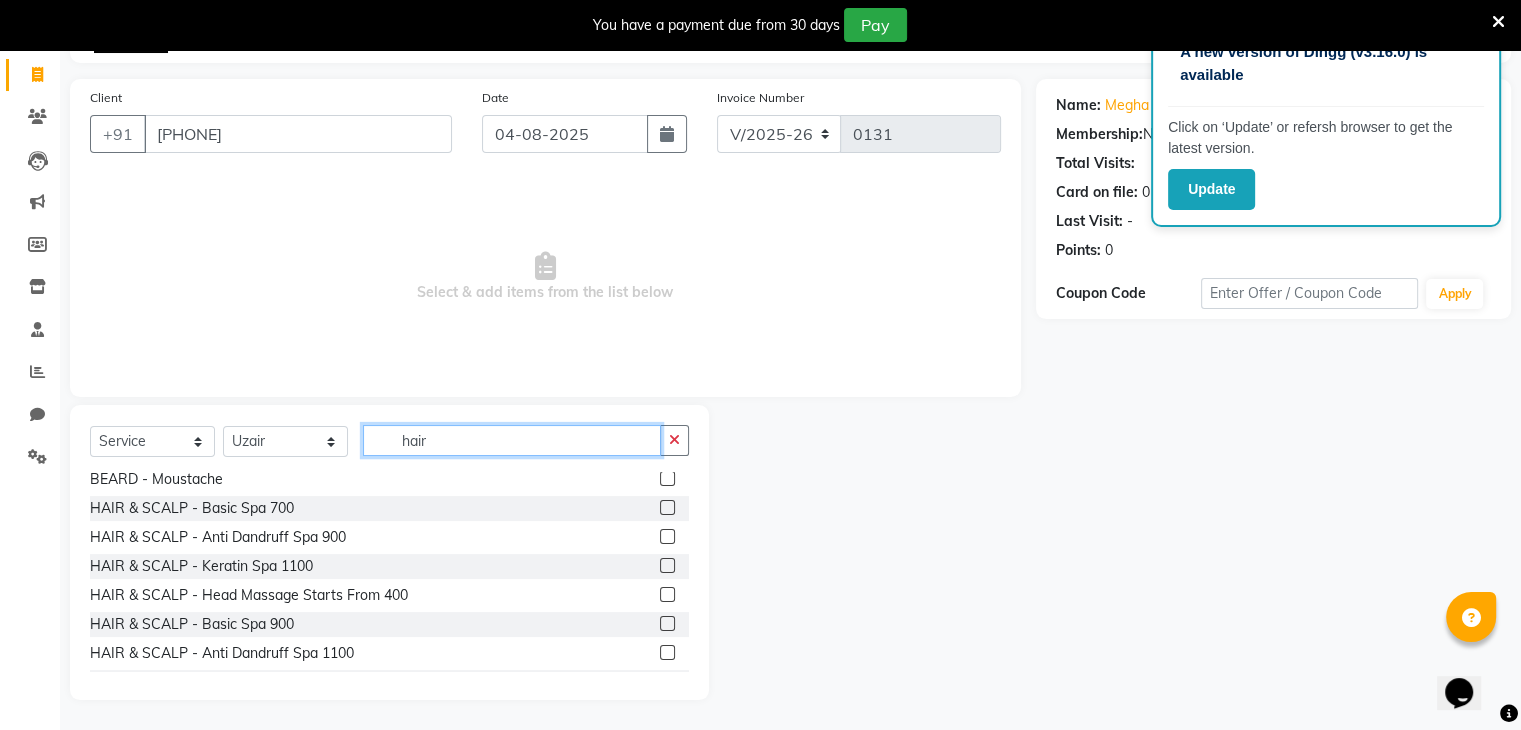 click on "hair" 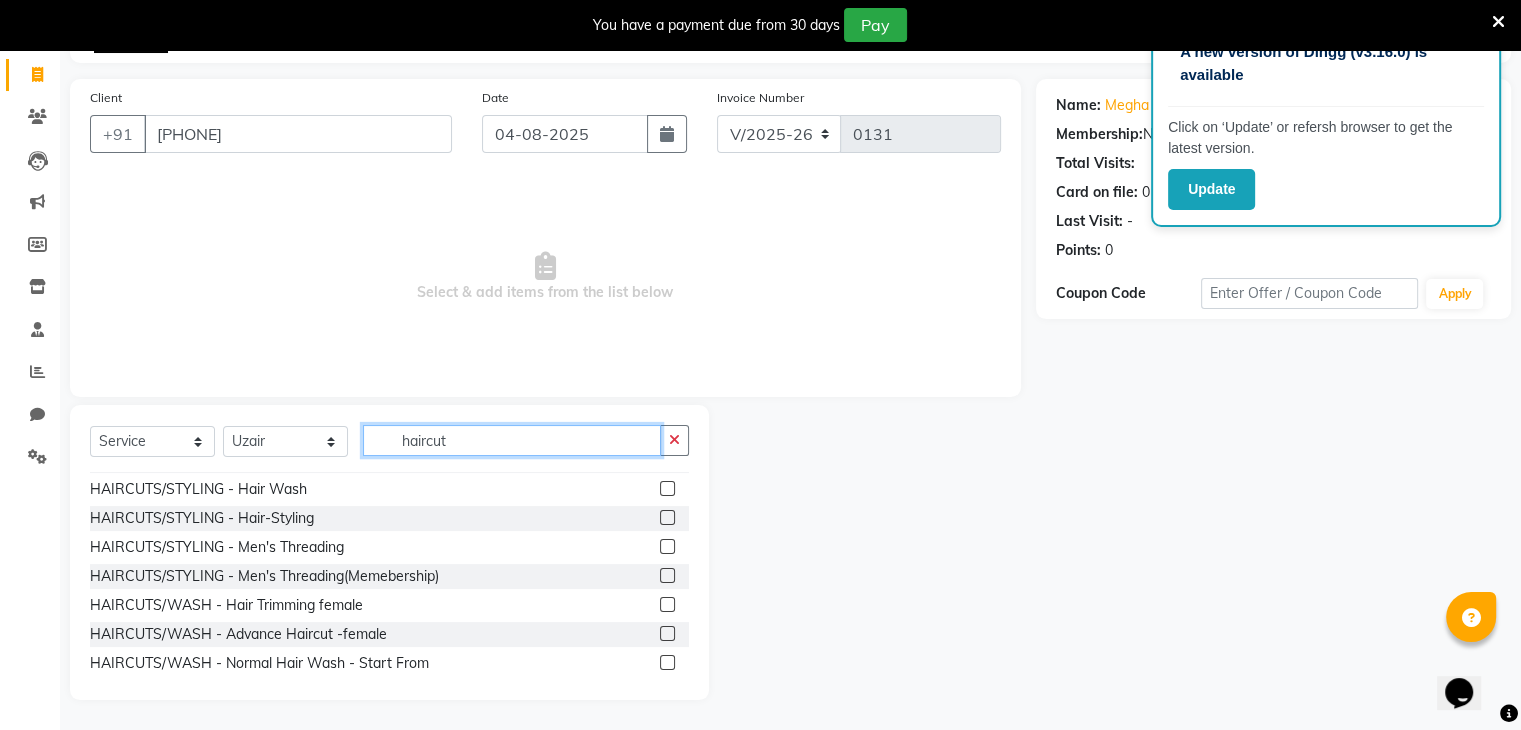 scroll, scrollTop: 0, scrollLeft: 0, axis: both 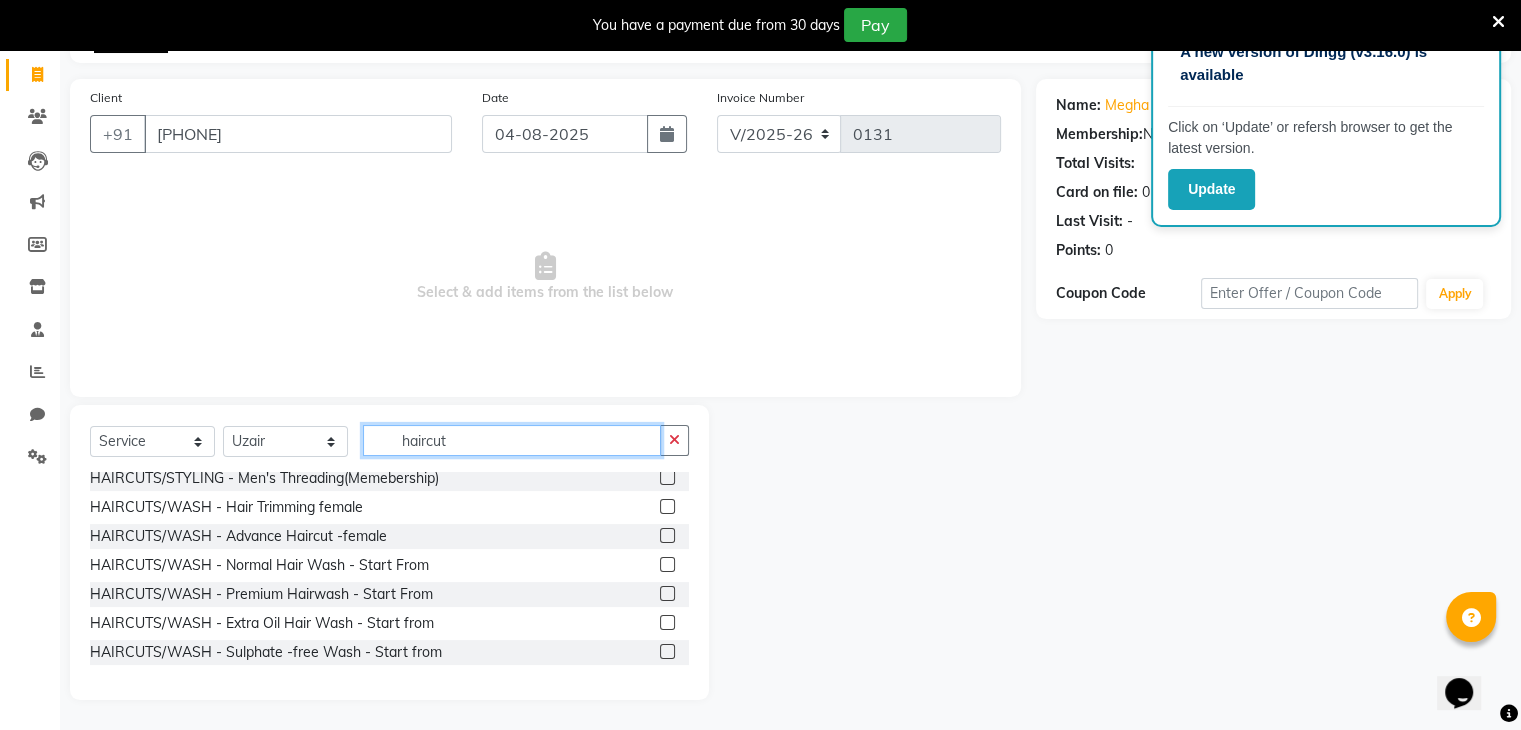 type on "haircut" 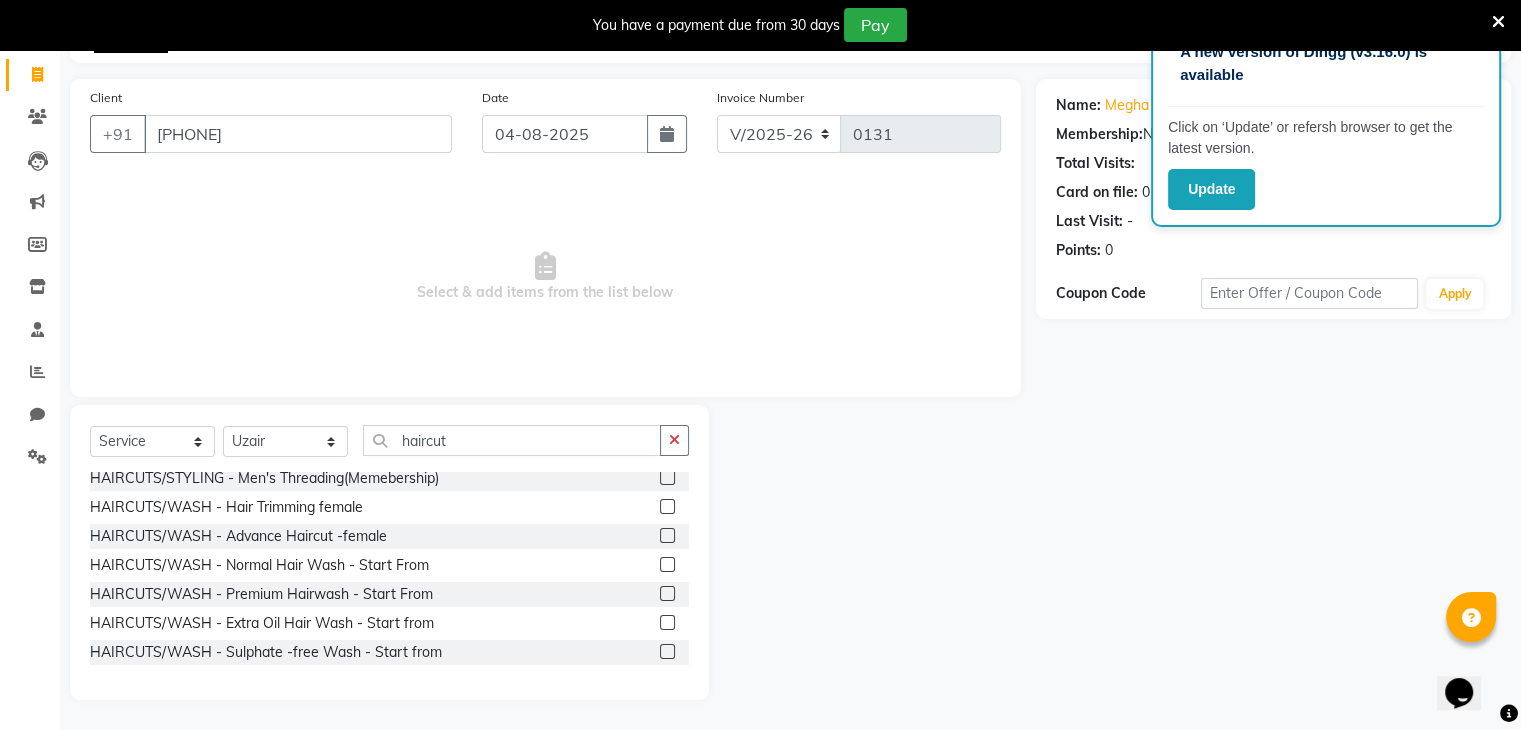 click 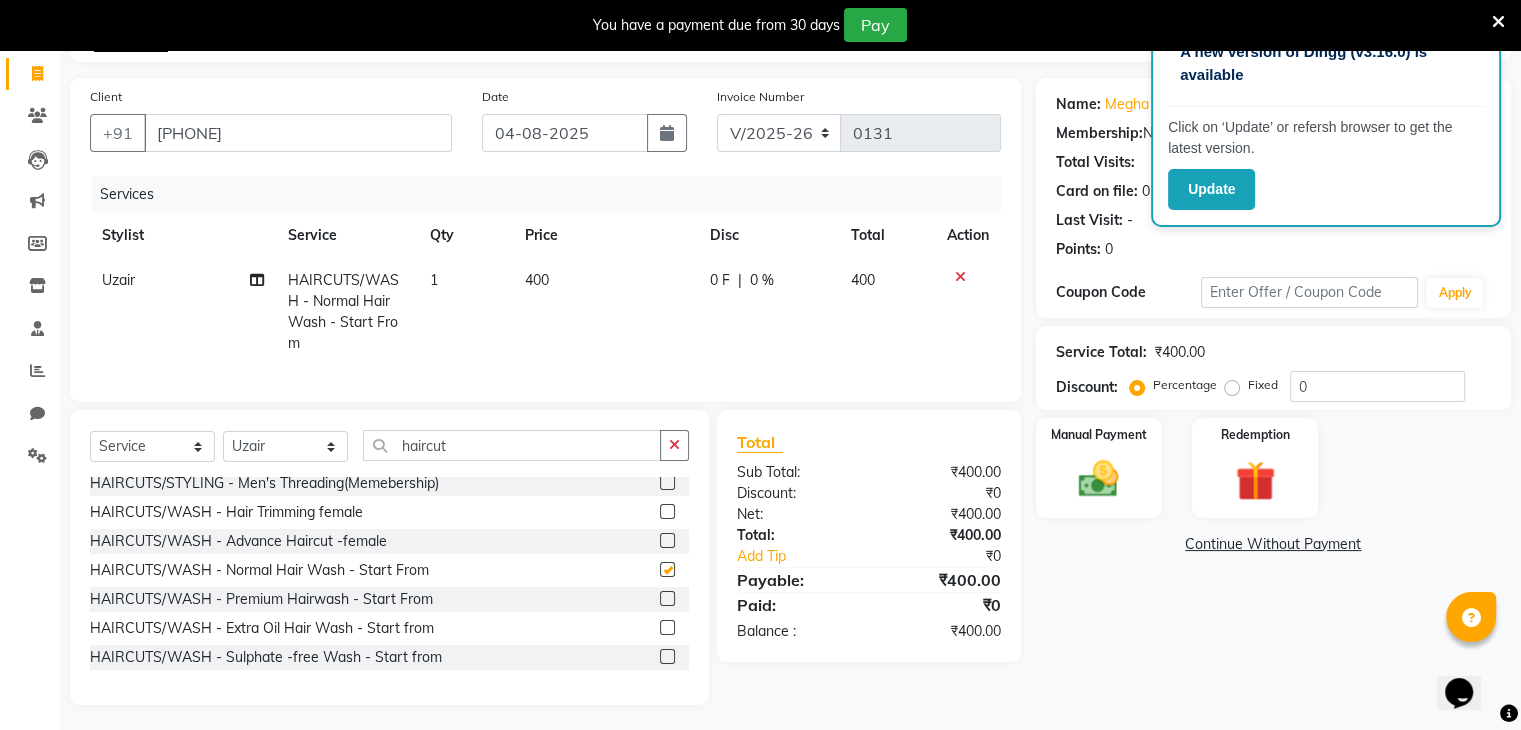 checkbox on "false" 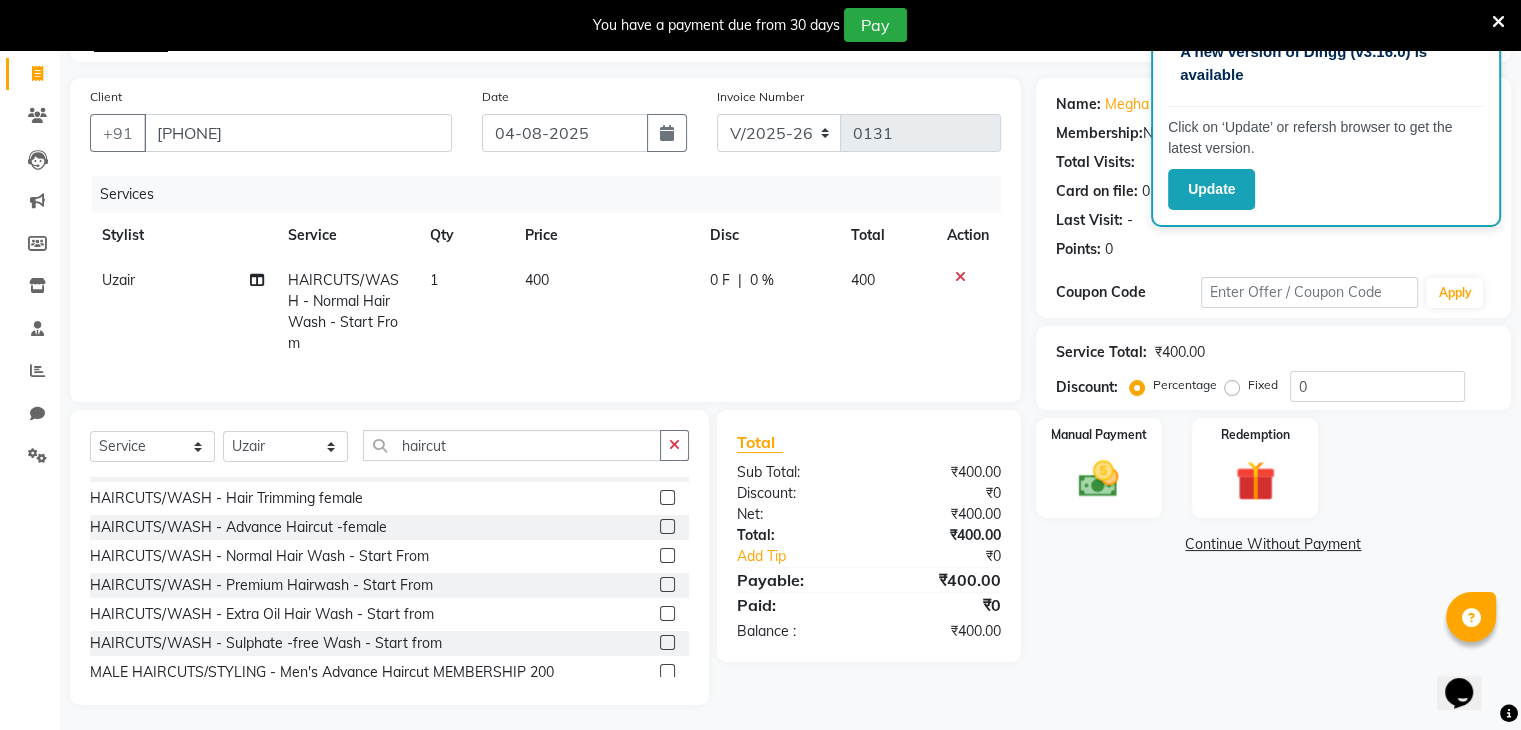 scroll, scrollTop: 135, scrollLeft: 0, axis: vertical 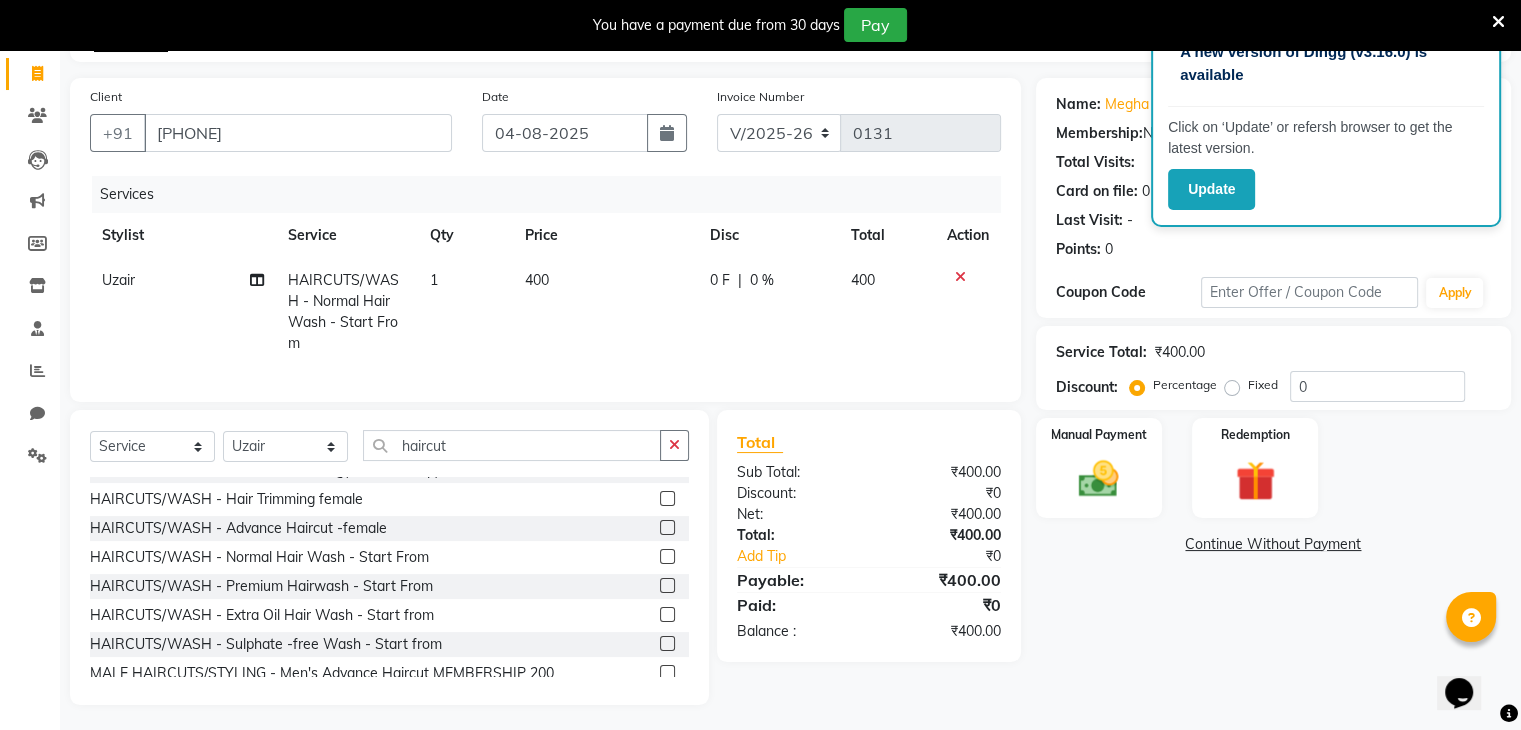 click 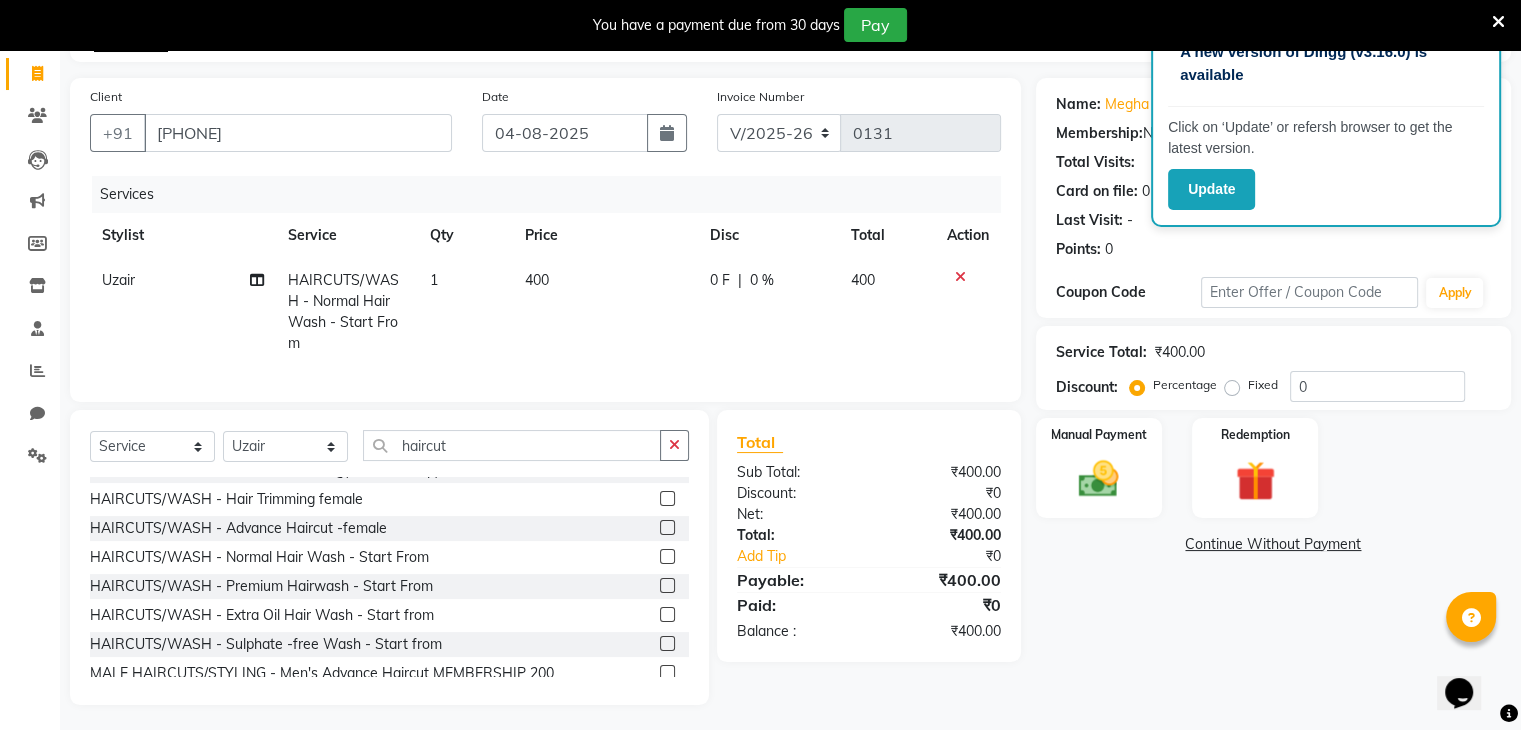 click at bounding box center (666, 528) 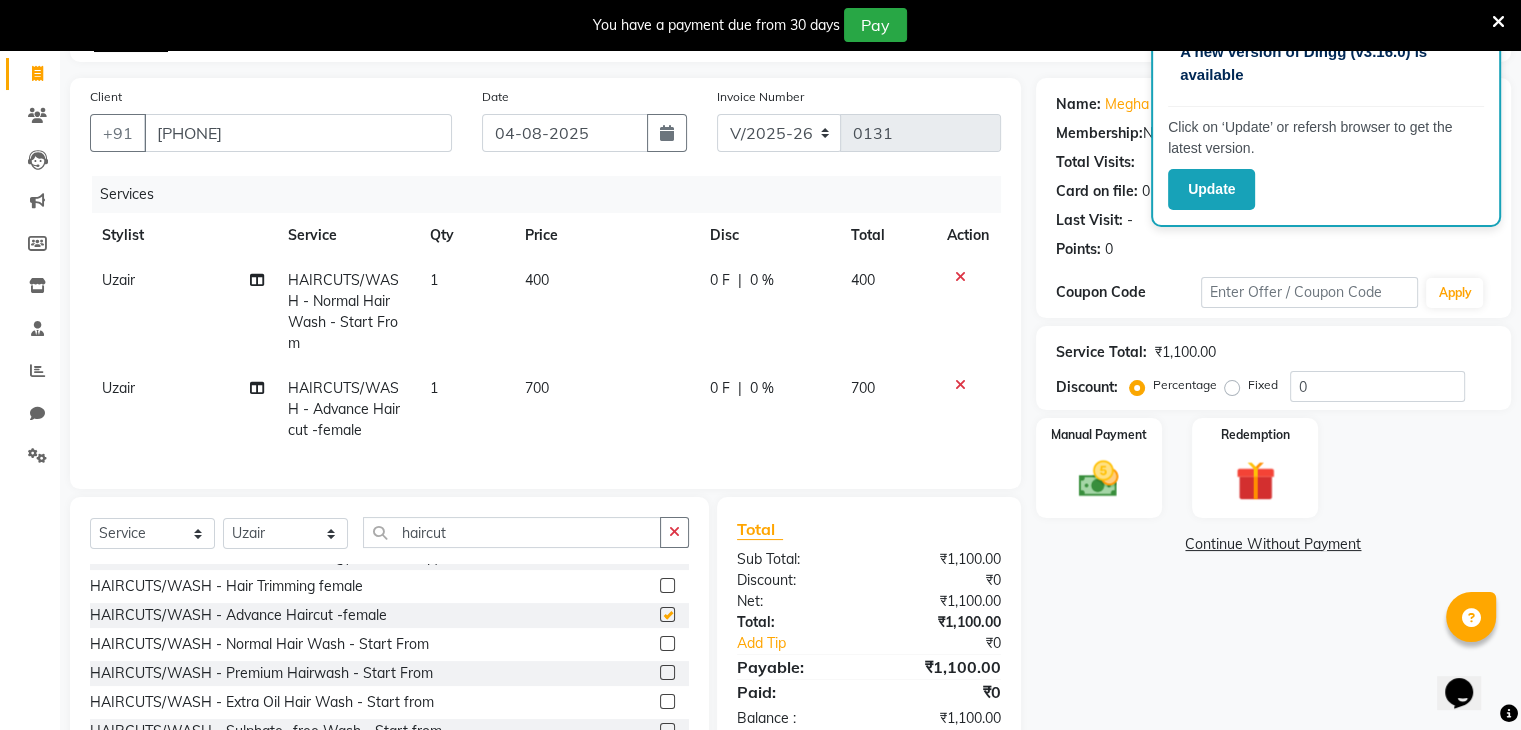 checkbox on "false" 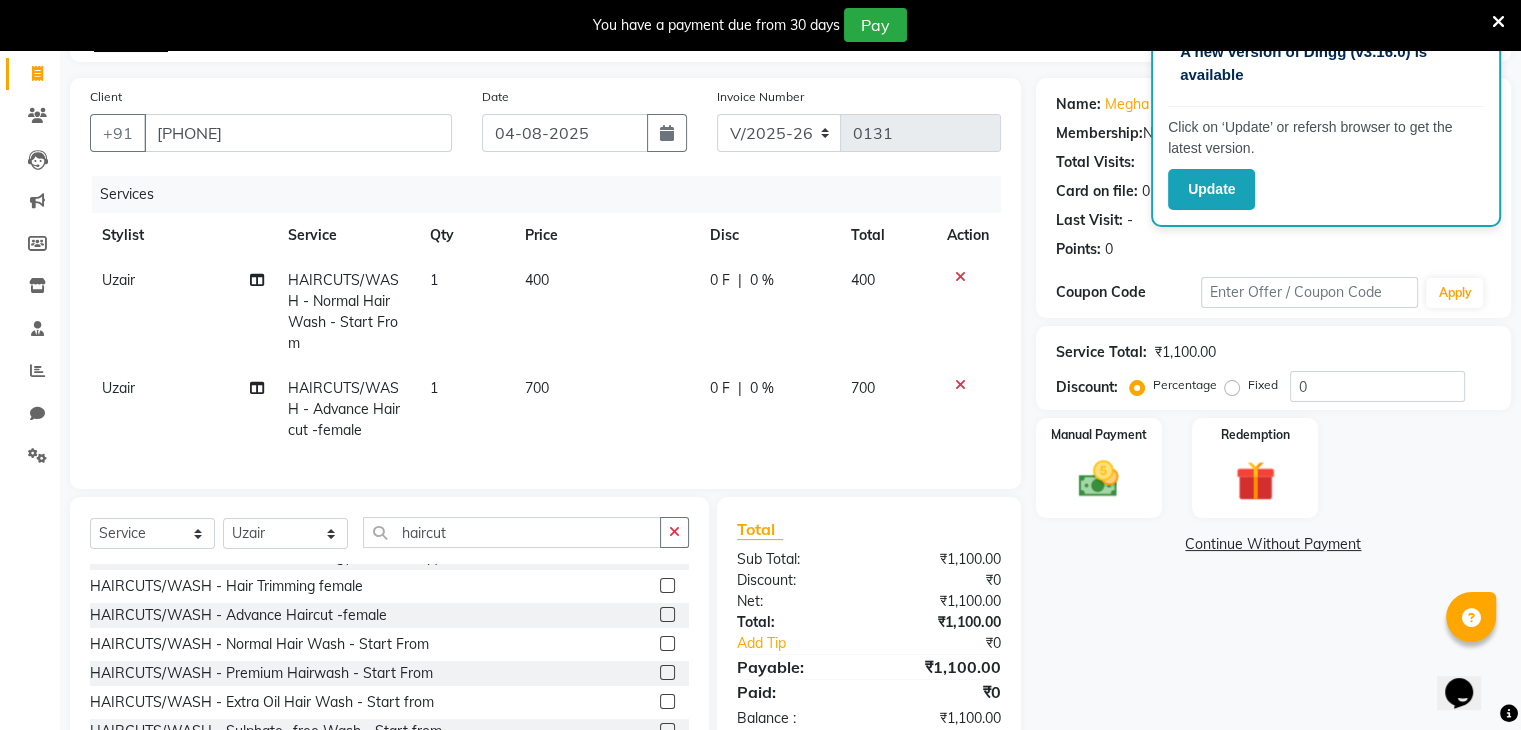 click on "0 F" 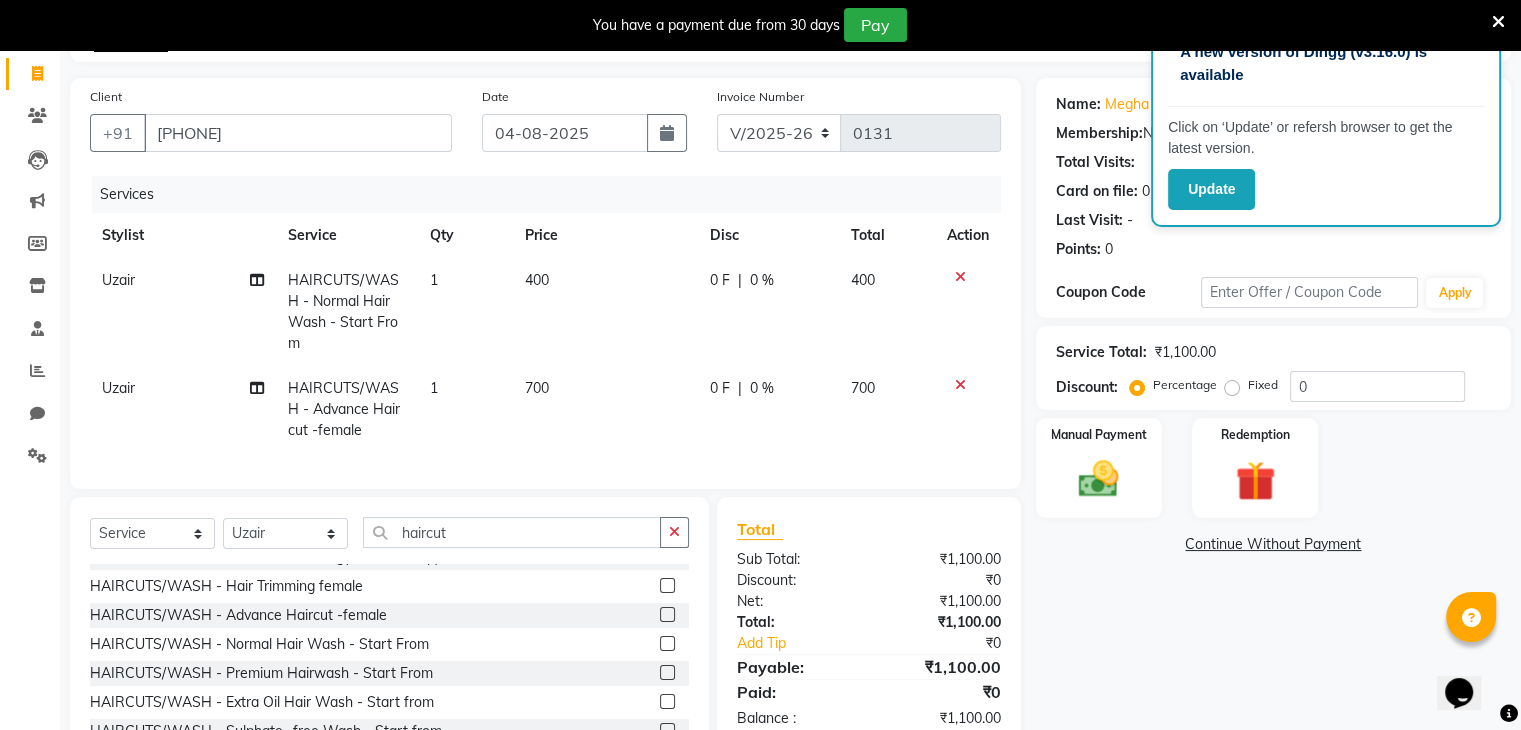 select on "86335" 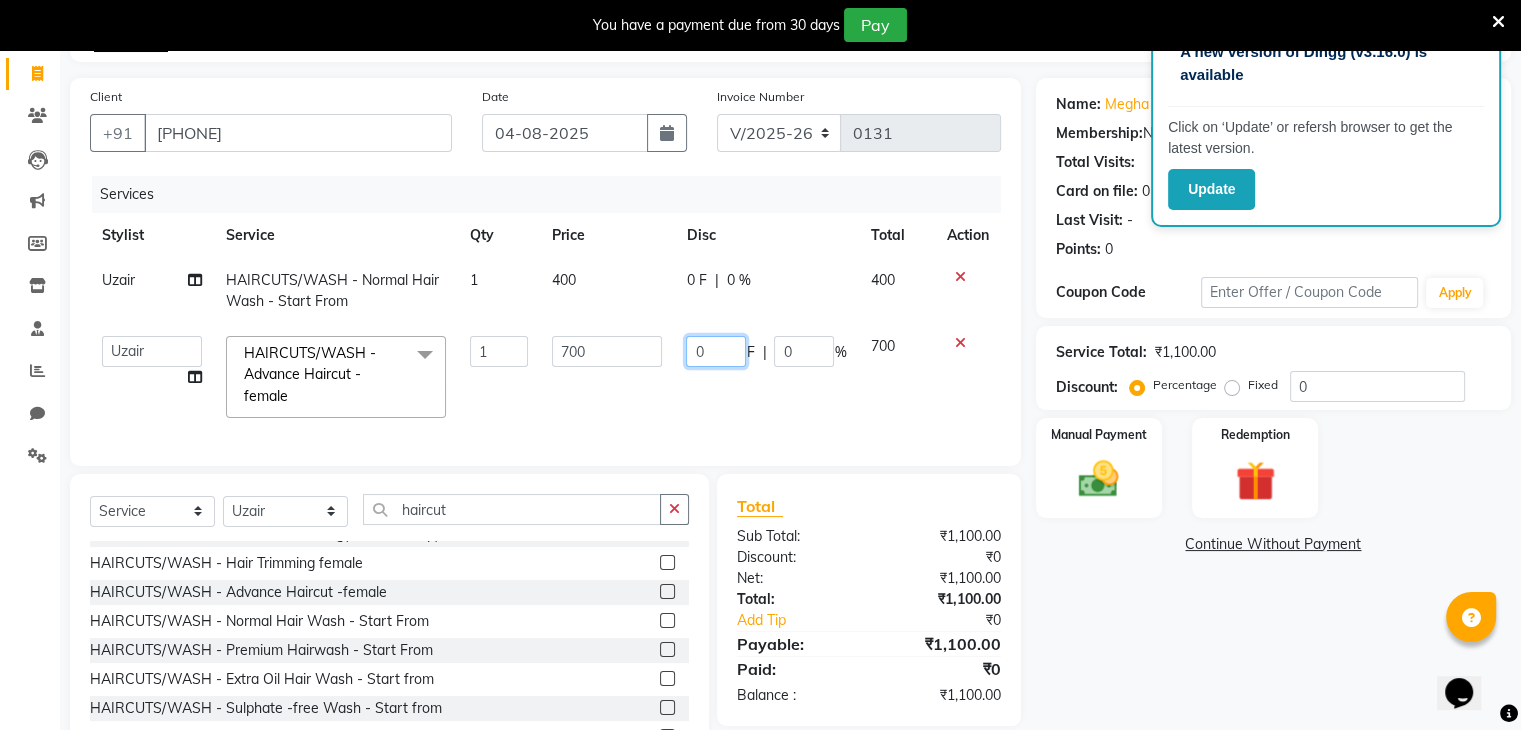 click on "0" 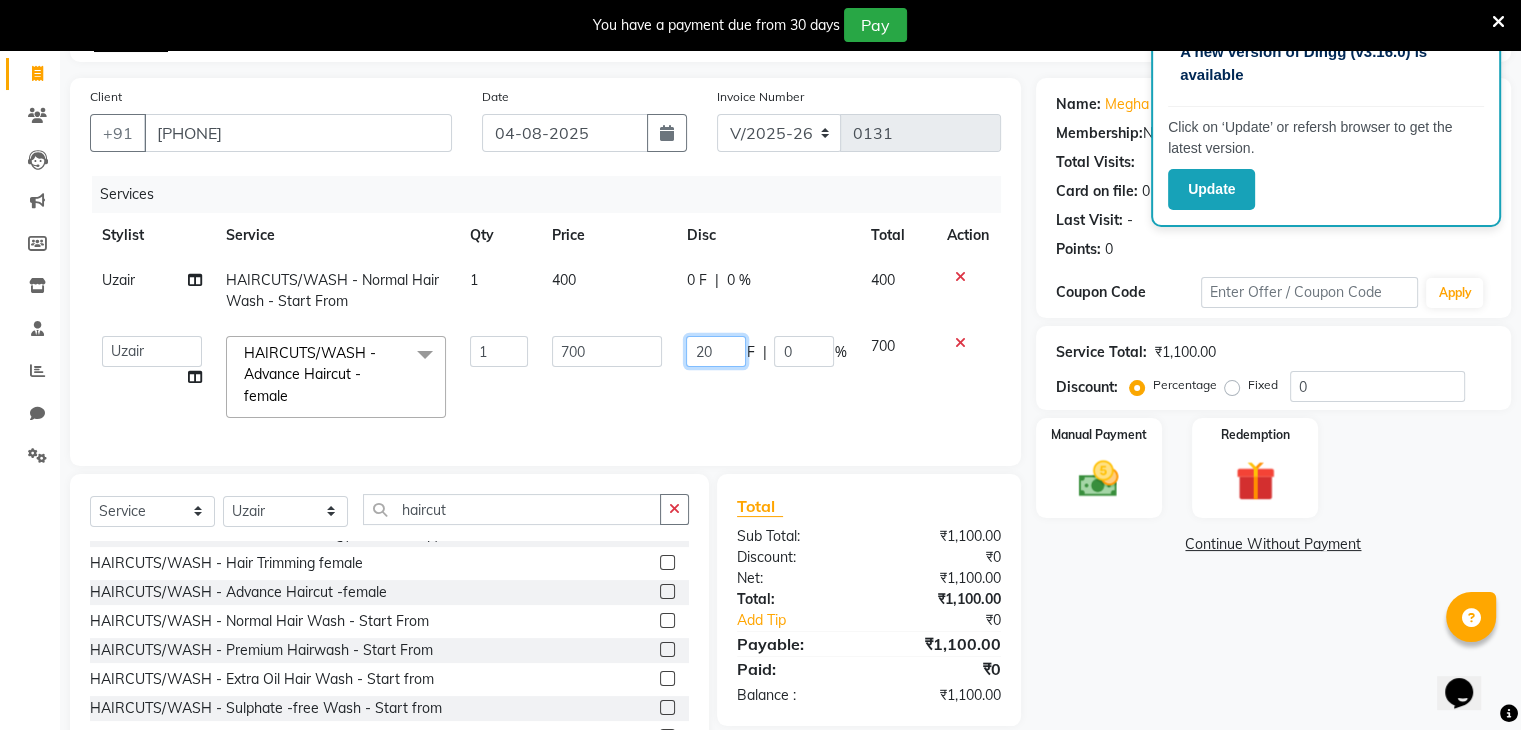 type on "200" 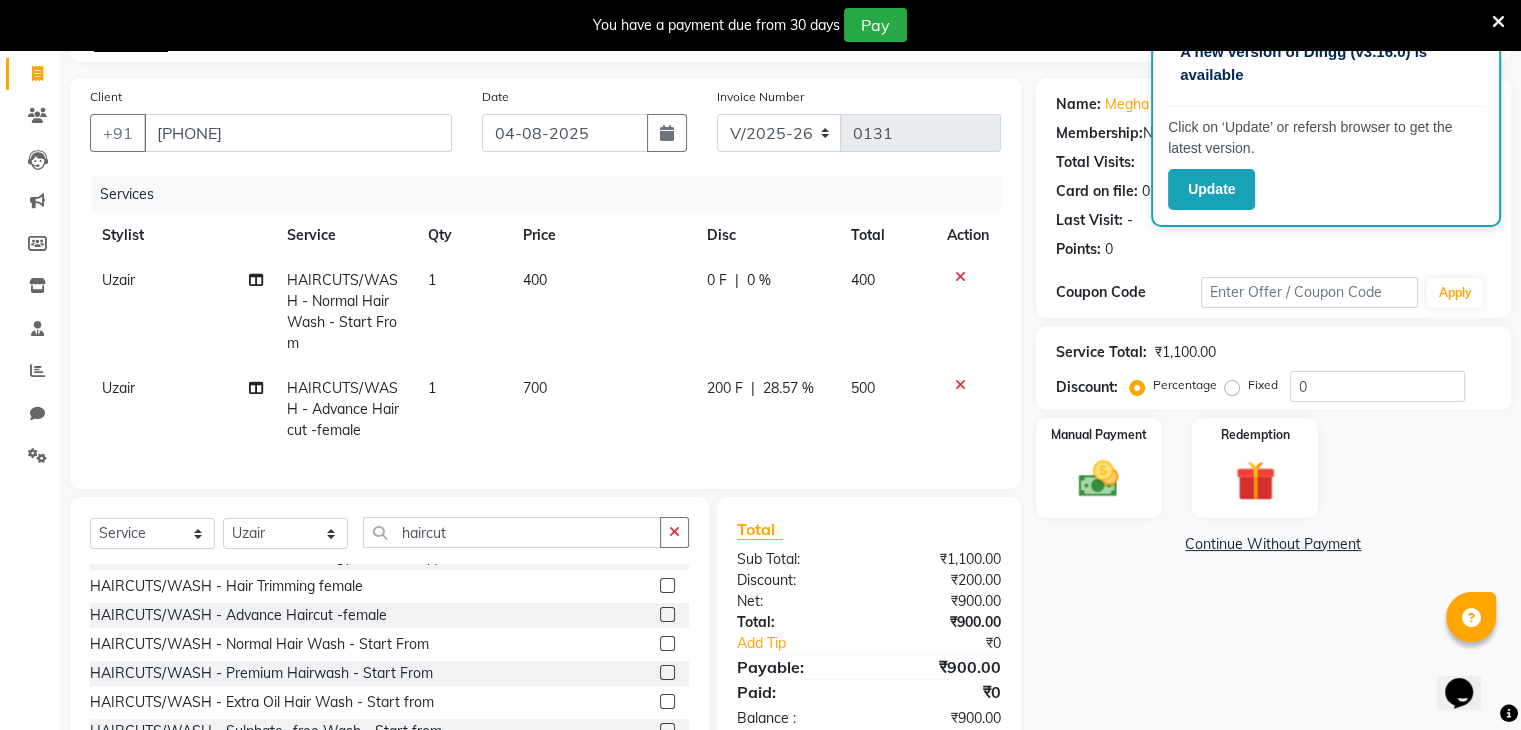 click on "200 F | 28.57 %" 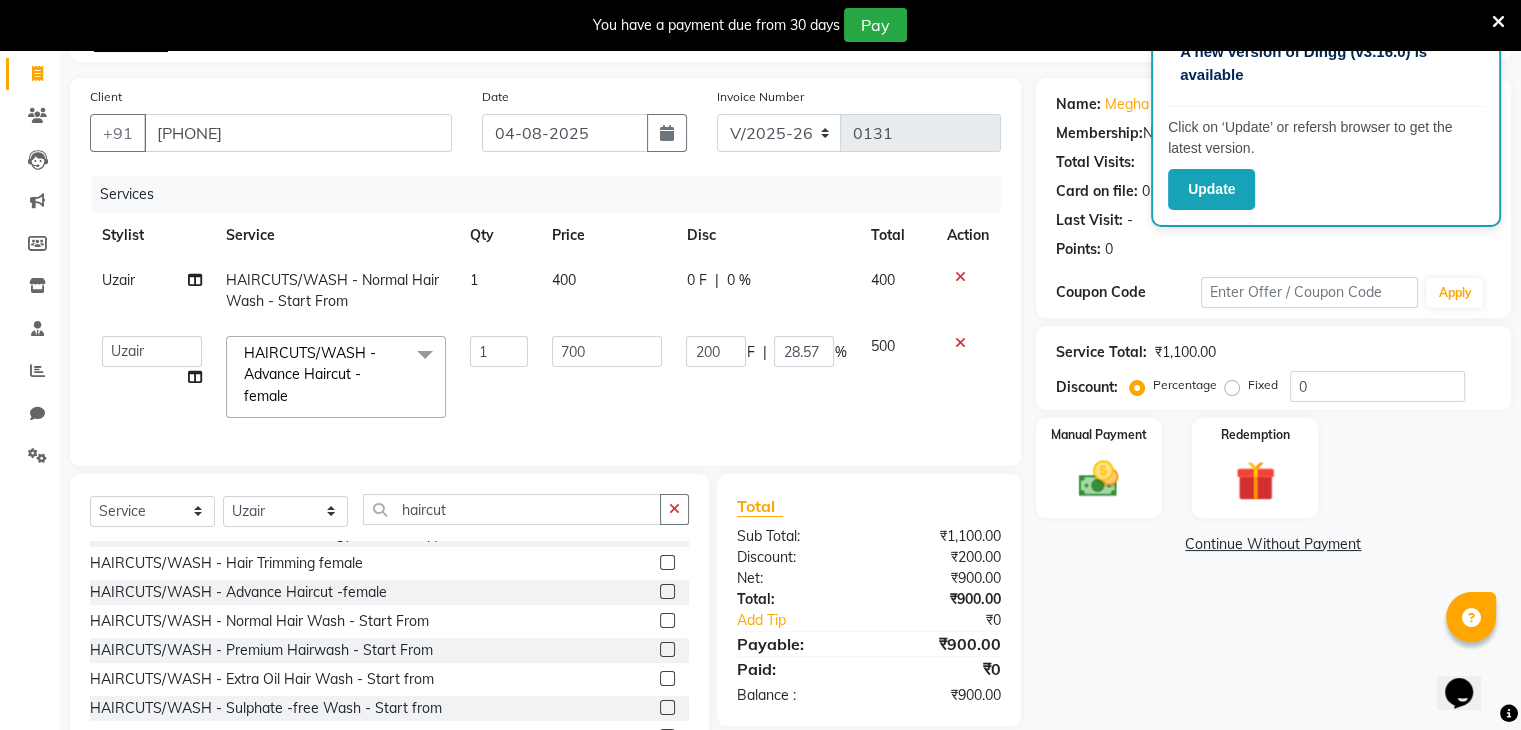 click on "0 F" 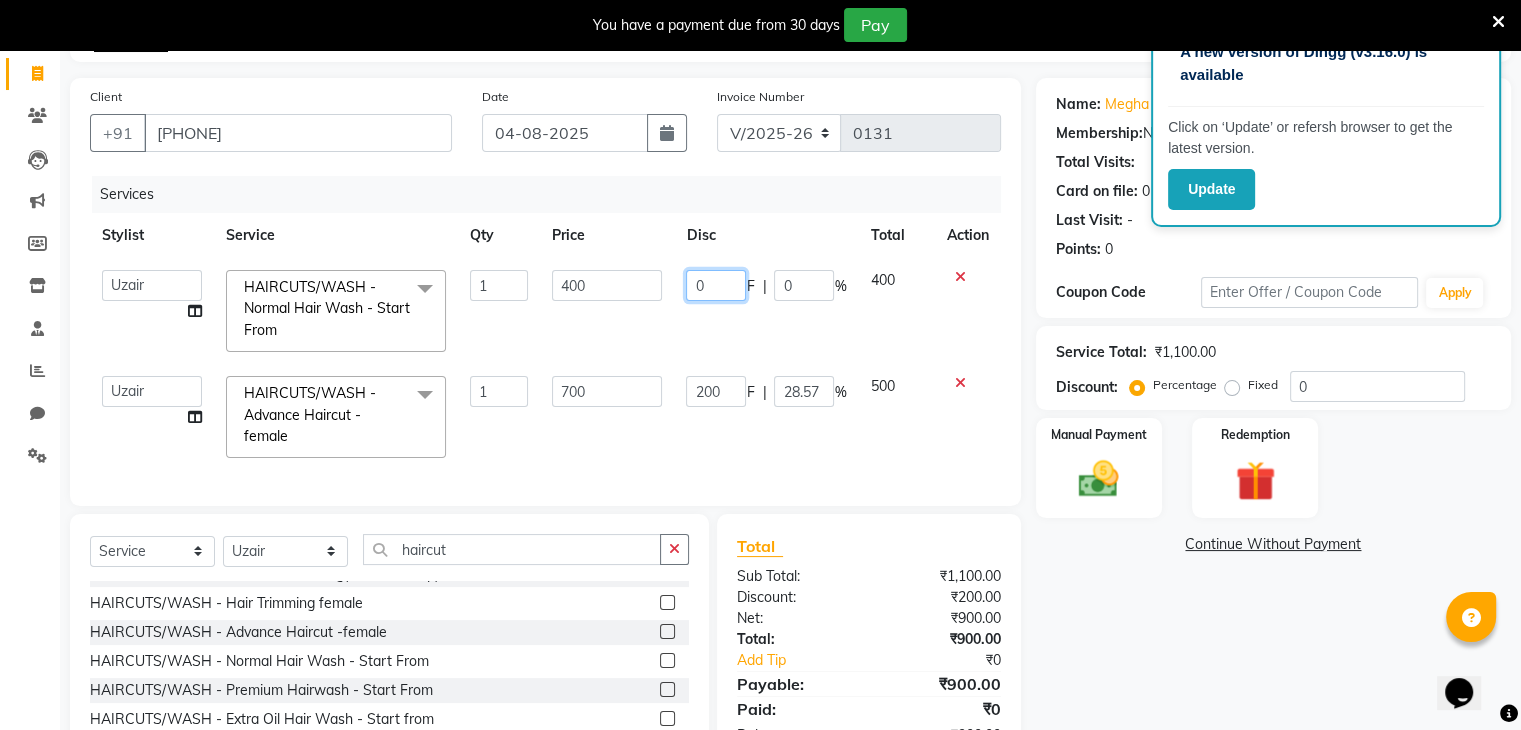 click on "0" 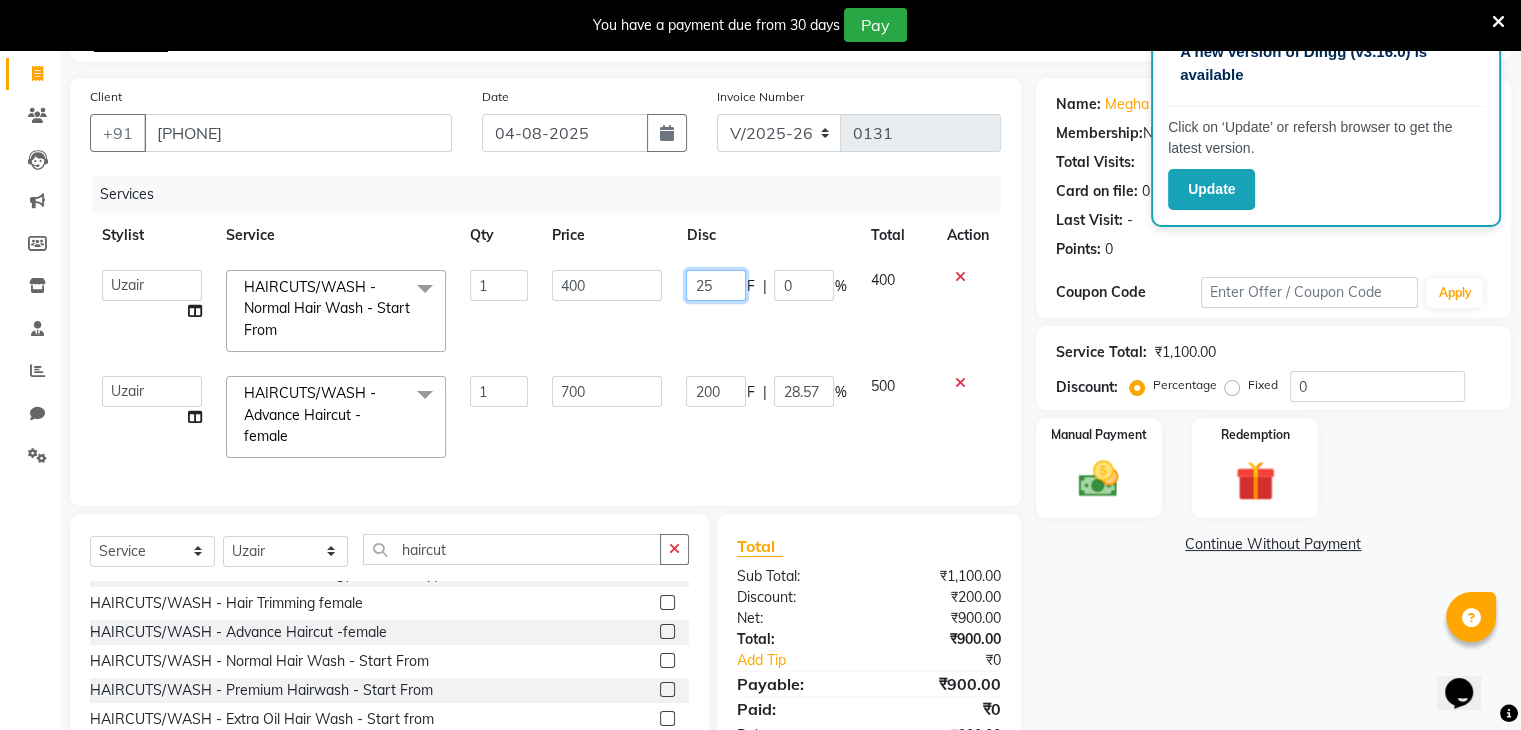 type on "2" 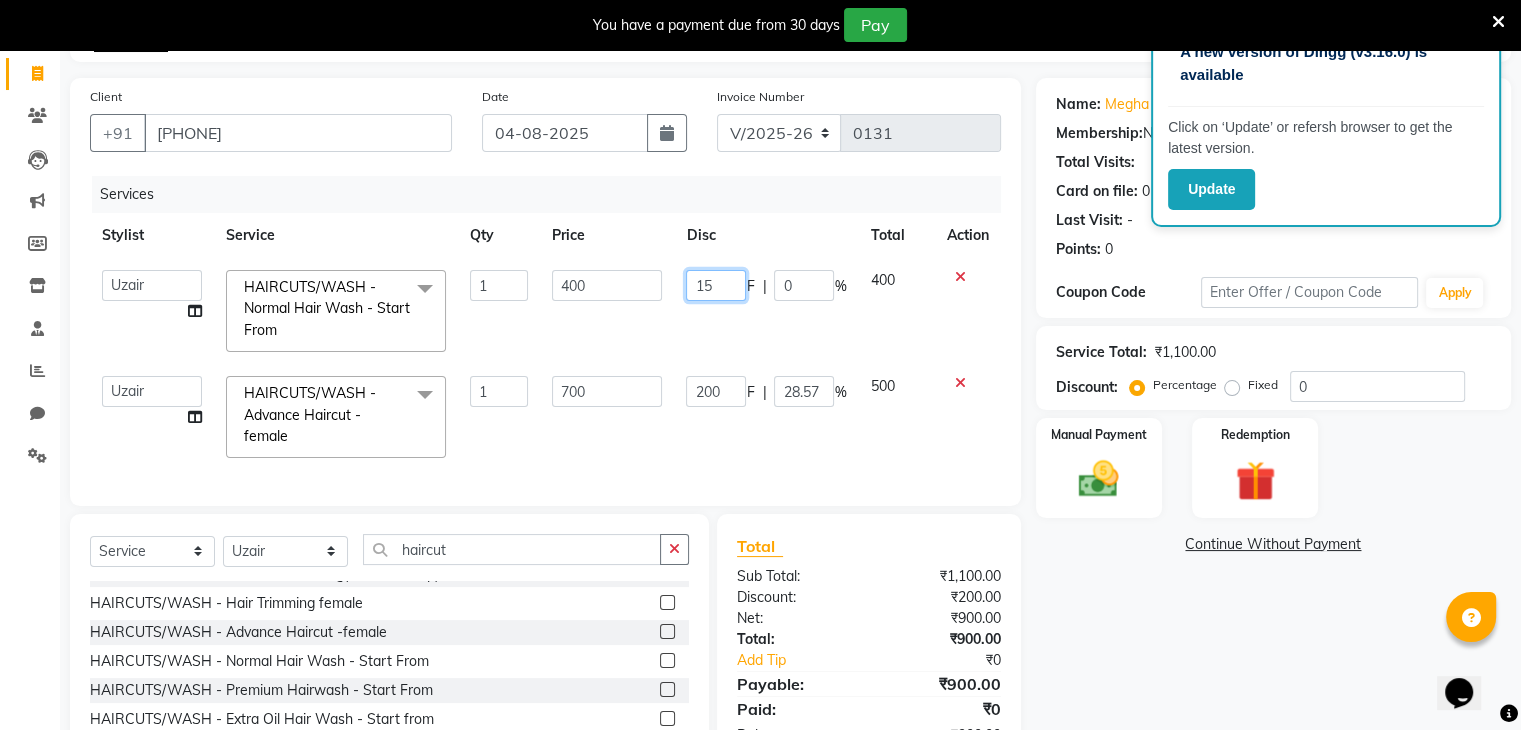 type on "150" 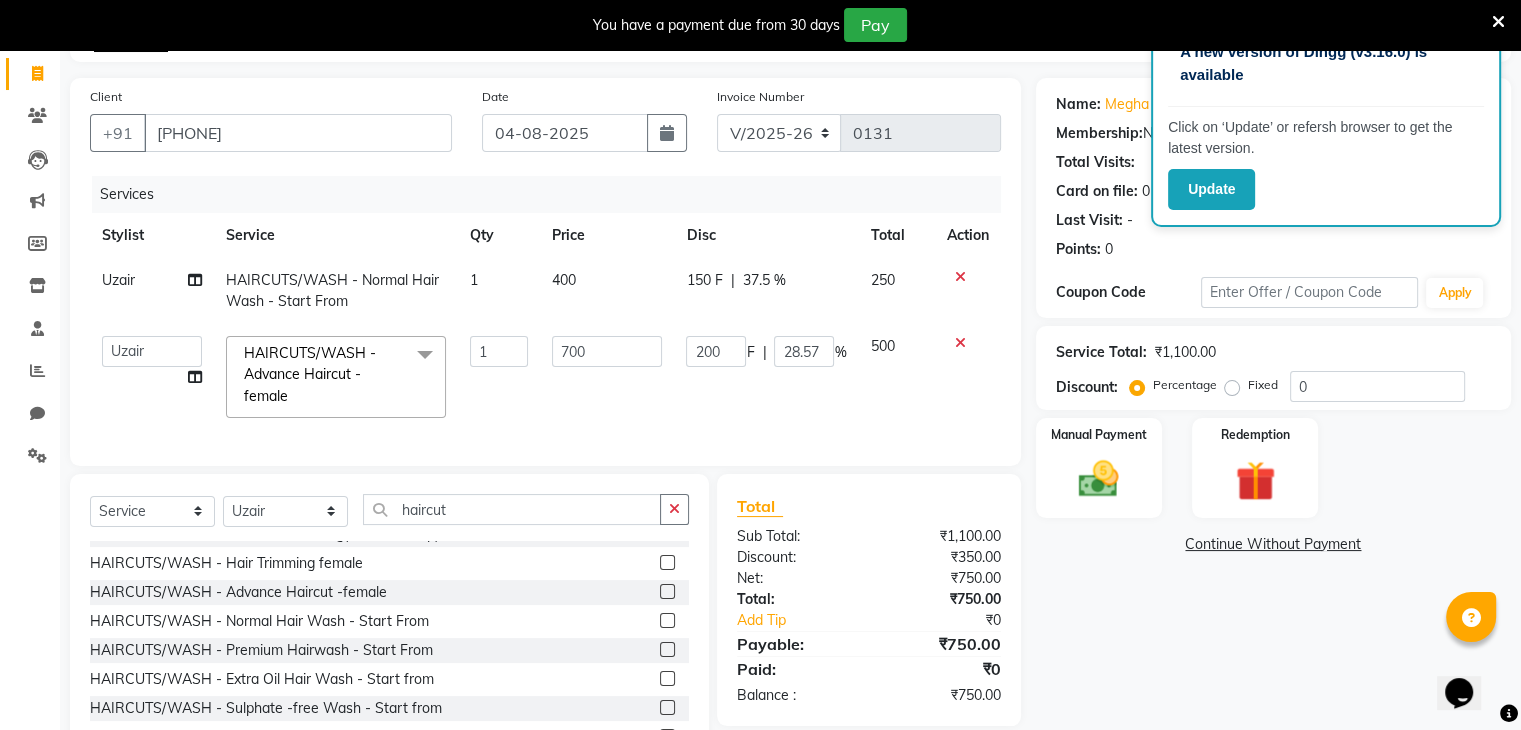 click on "Uzair HAIRCUTS/WASH - Normal Hair Wash - Start From 1 400 150 F | 37.5 % 250  [FIRST]   [FIRST]   [FIRST]   [FIRST]   [FIRST]   [FIRST]   [FIRST]   [FIRST]  HAIRCUTS/WASH - Advance Haircut -female  x HAIRCUTS/STYLING - Men's Advance Haircut HAIRCUTS/STYLING - Hair Wash HAIRCUTS/STYLING - Hair-Styling HAIRCUTS/STYLING - Men's Threading HAIRCUTS/STYLING - Men's Threading(Memebership) BEARD - Clean Shave BEARD - Beard Shape / Styling BEARD - Moustache HAIR & SCALP - Basic Spa 700 HAIR & SCALP - Anti Dandruff Spa 900 HAIR & SCALP - Keratin Spa 1100 HAIR & SCALP - Head Massage Starts From 400 HAIR & SCALP - Basic Spa 900 HAIR & SCALP - Anti Dandruff Spa 1100 HAIR & SCALP - Keratin Spa 1400 HAIR & SCALP - Head Massage Starts From 500 Dandruff Scrub Morocco Hair Spa HAIR TREATMENT - Straightening Starts From 120 HAIR TREATMENT - Beard Shape / Styling 120 HAIR TREATMENT - Moustache 60 HAIR COLORS - Beard Color (Amonia) 400 HAIR COLORS - Beard Color (Amonia Free) 500 HAIR COLORS - Global (Amonia) 1000 OLA-PLEX - Add-On" 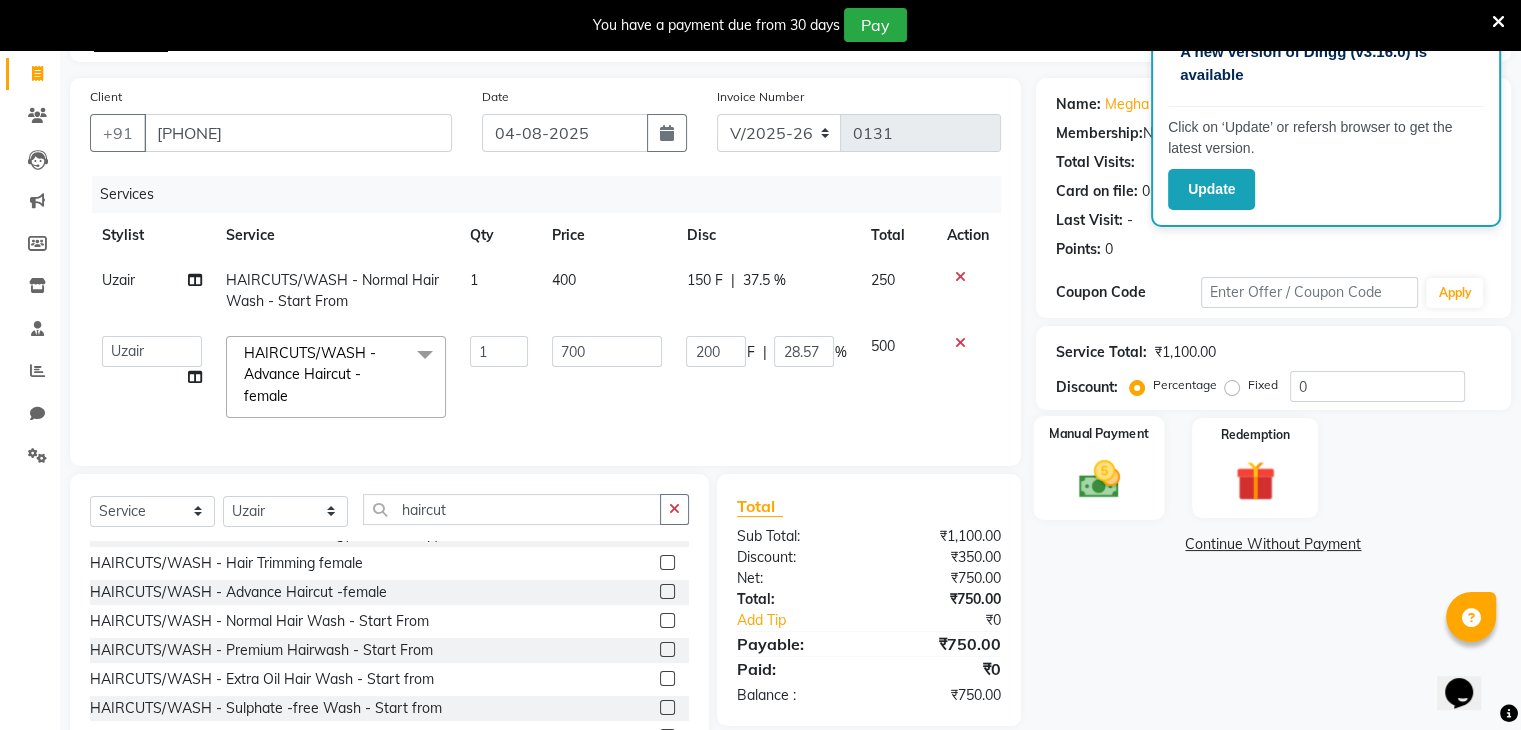 click 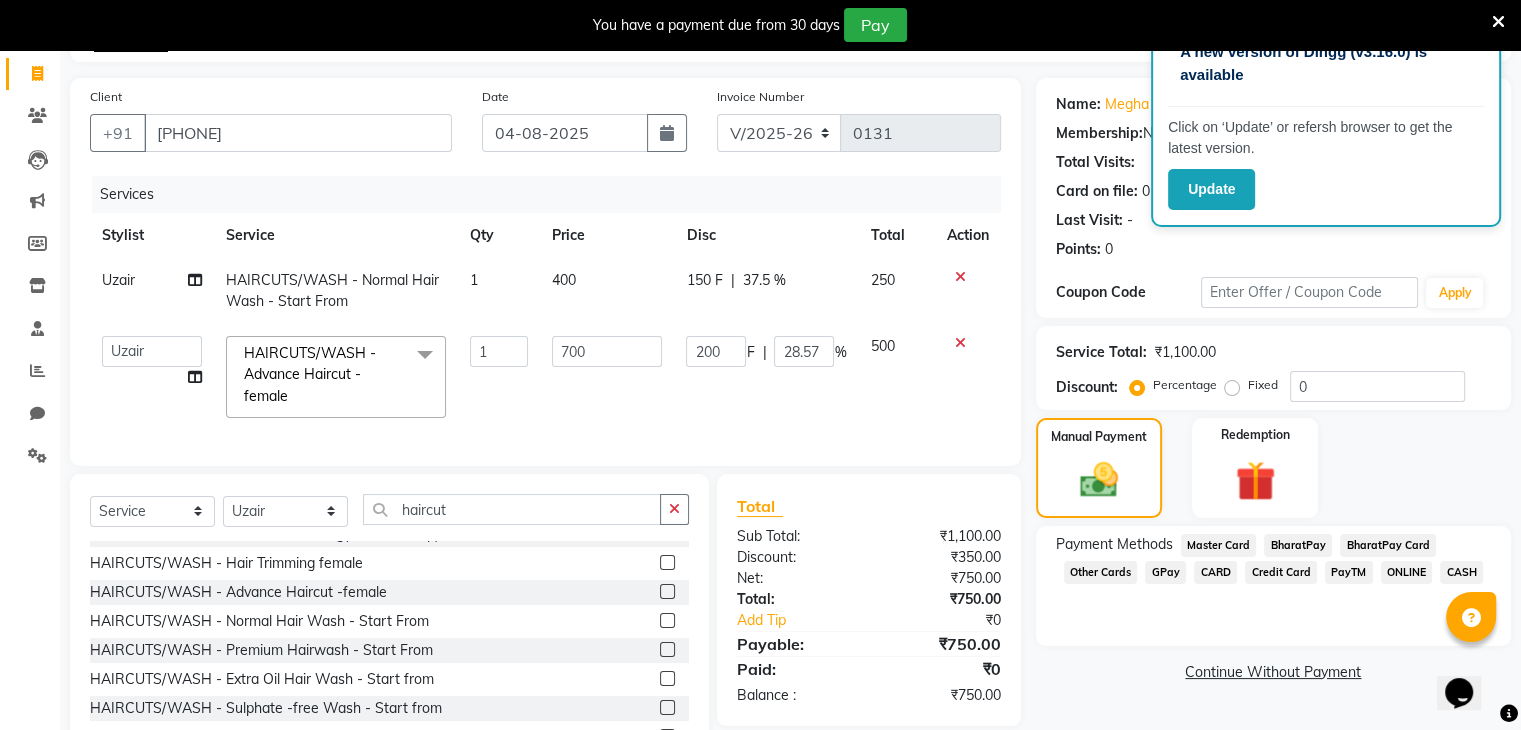 click on "ONLINE" 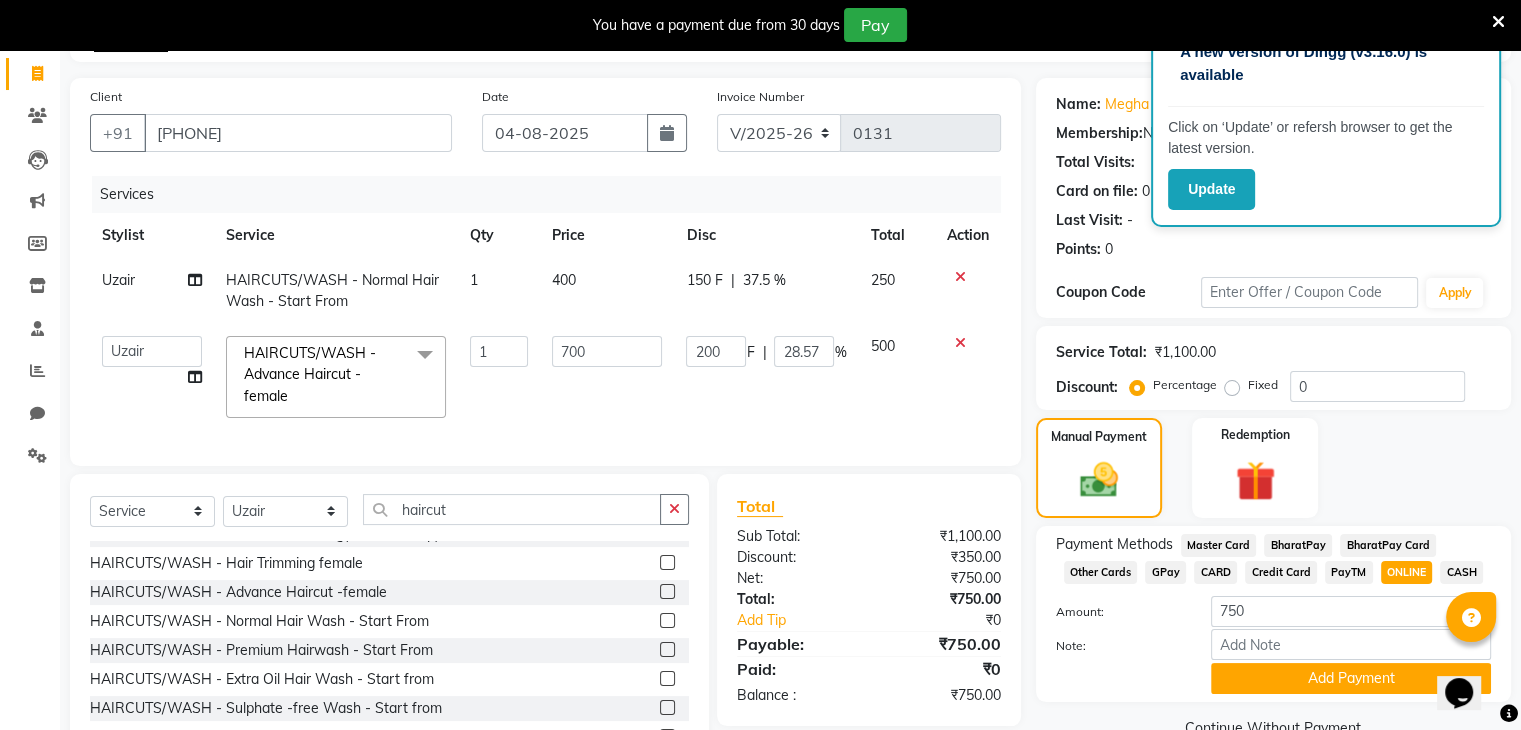 scroll, scrollTop: 207, scrollLeft: 0, axis: vertical 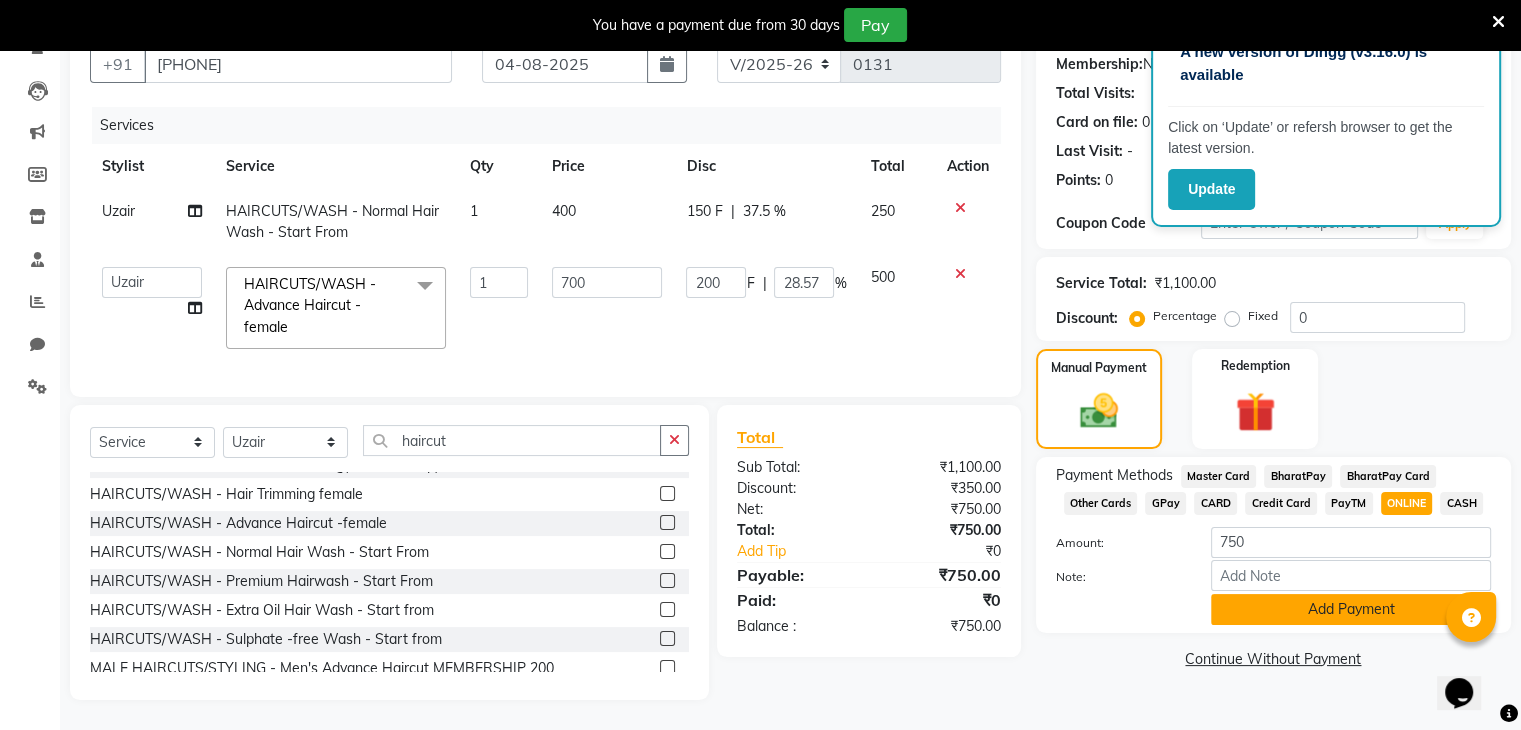 click on "Add Payment" 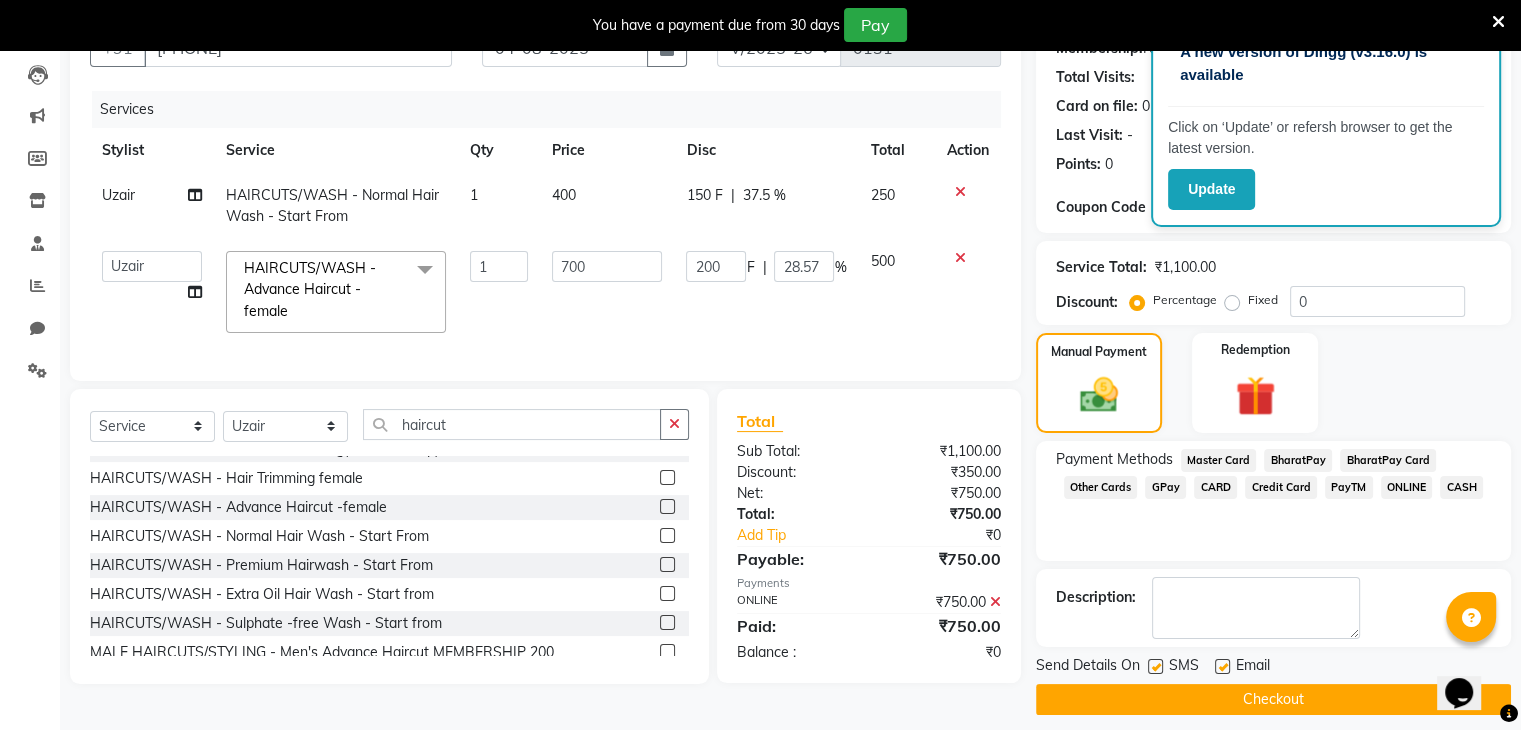 scroll, scrollTop: 220, scrollLeft: 0, axis: vertical 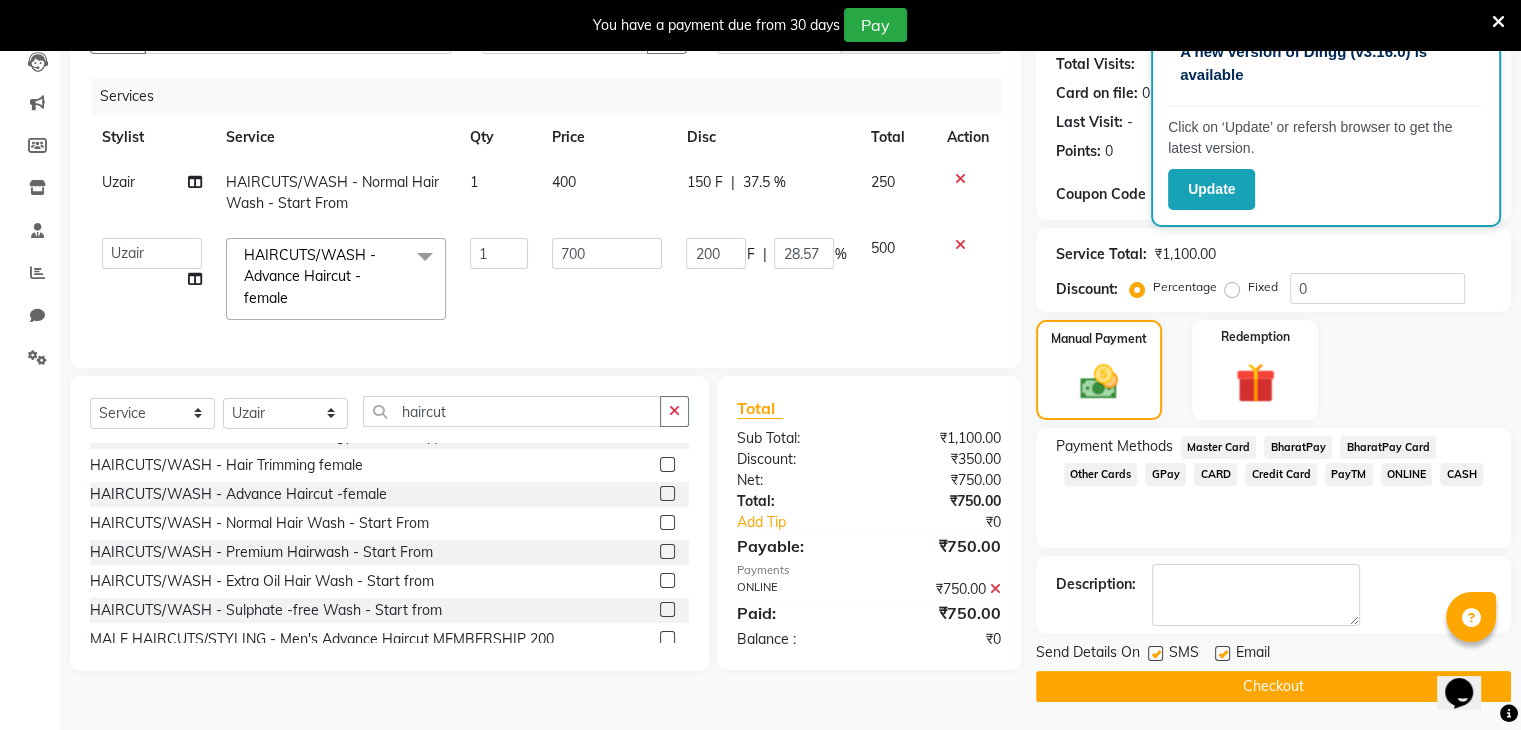 click on "INVOICE PREVIOUS INVOICES Create New   Save  Client +91 [PHONE] Date 04-08-2025 Invoice Number V/2025 V/2025-26 0131 Services Stylist Service Qty Price Disc Total Action Uzair HAIRCUTS/WASH - Normal Hair Wash - Start From 1 400 150 F | 37.5 % 250  [FIRST]   [FIRST]   [FIRST]   [FIRST]   [FIRST]   [FIRST]   [FIRST]   [FIRST]  HAIRCUTS/WASH - Advance Haircut -female  x HAIRCUTS/STYLING - Men's Advance Haircut HAIRCUTS/STYLING - Hair Wash HAIRCUTS/STYLING - Hair-Styling HAIRCUTS/STYLING - Men's Threading HAIRCUTS/STYLING - Men's Threading(Memebership) BEARD - Clean Shave BEARD - Beard Shape / Styling BEARD - Moustache HAIR & SCALP - Basic Spa 700 HAIR & SCALP - Anti Dandruff Spa 900 HAIR & SCALP - Keratin Spa 1100 HAIR & SCALP - Head Massage Starts From 400 HAIR & SCALP - Basic Spa 900 HAIR & SCALP - Anti Dandruff Spa 1100 HAIR & SCALP - Keratin Spa 1400 HAIR & SCALP - Head Massage Starts From 500 Dandruff Scrub Morocco Hair Spa HAIR TREATMENT - Straightening Starts From 120 HAIR TREATMENT - Moustache 60 1 700" 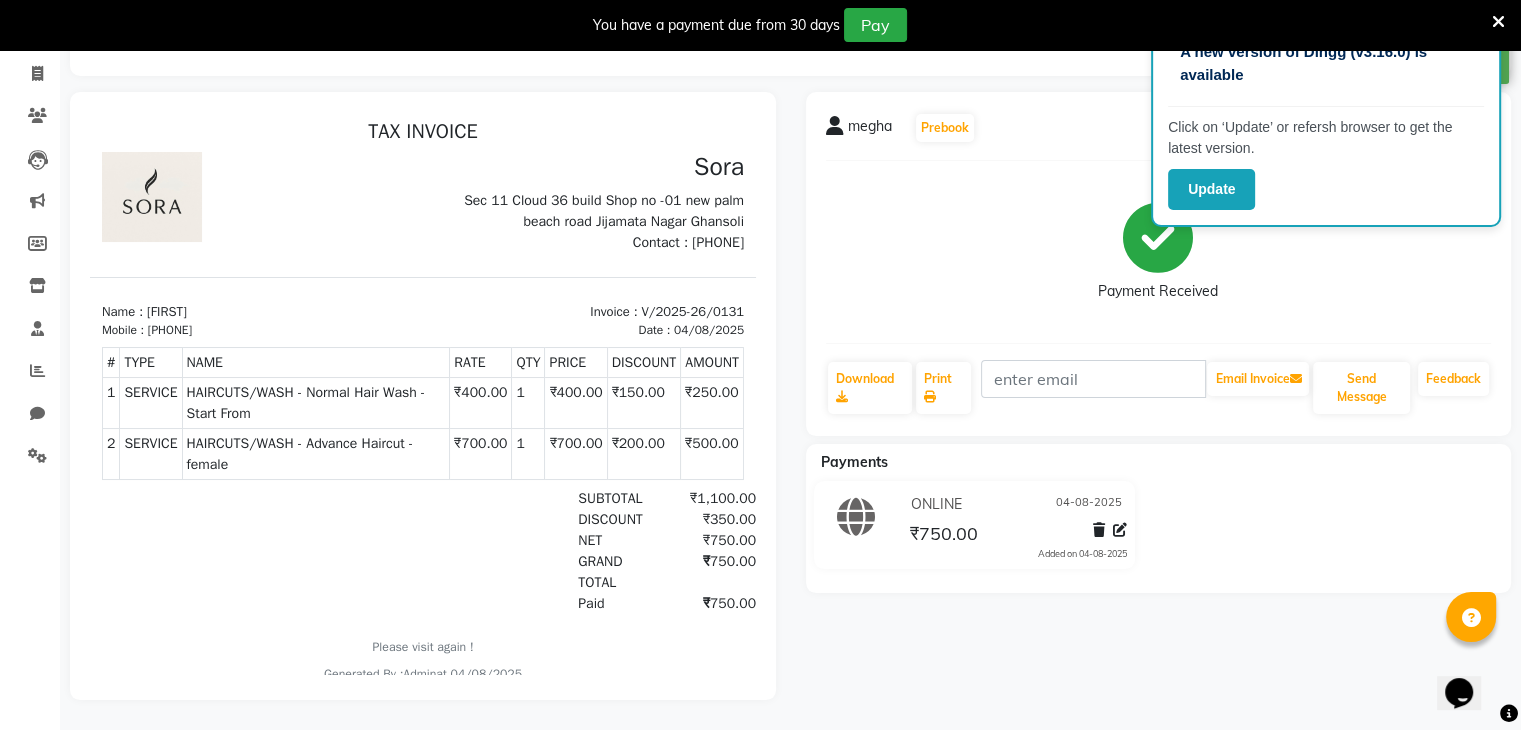 scroll, scrollTop: 0, scrollLeft: 0, axis: both 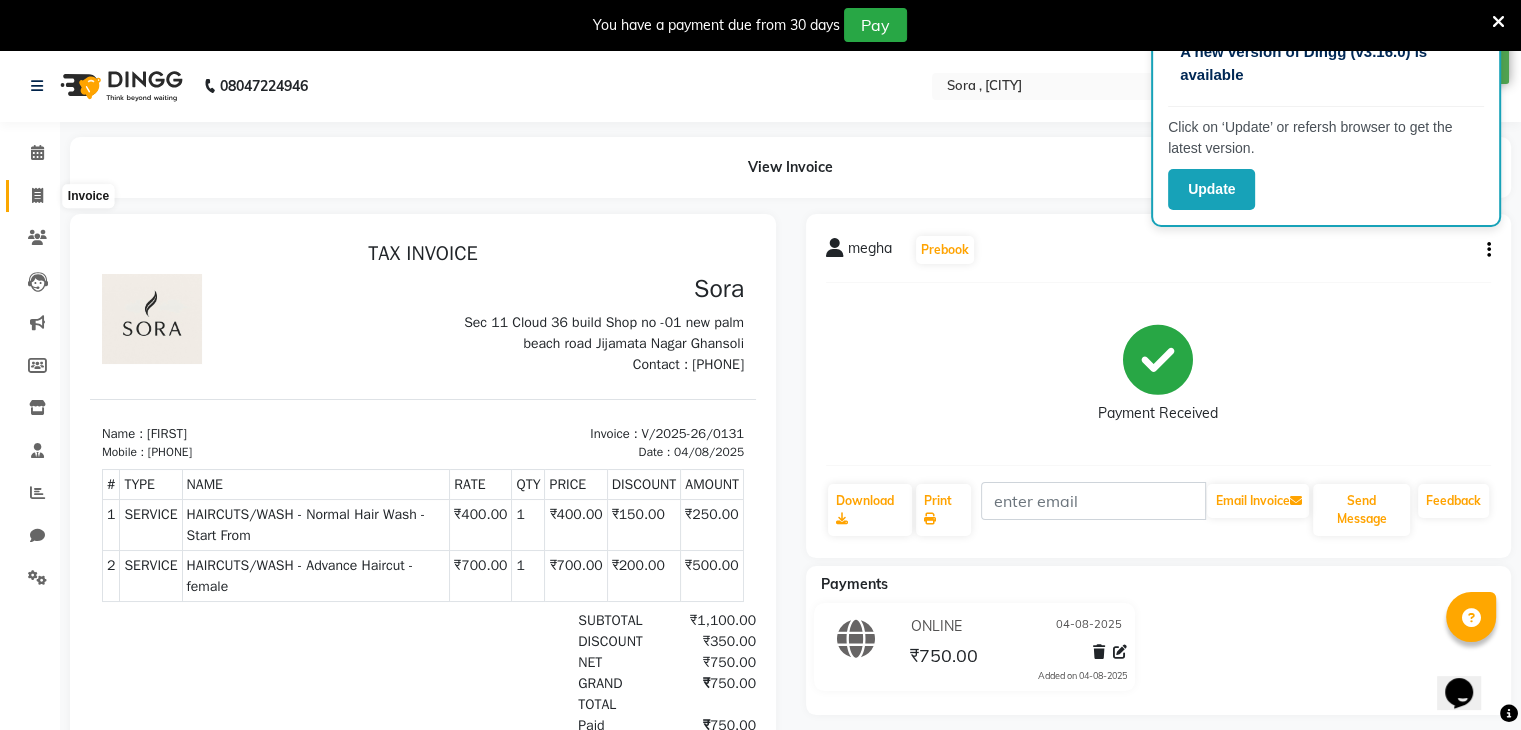 click 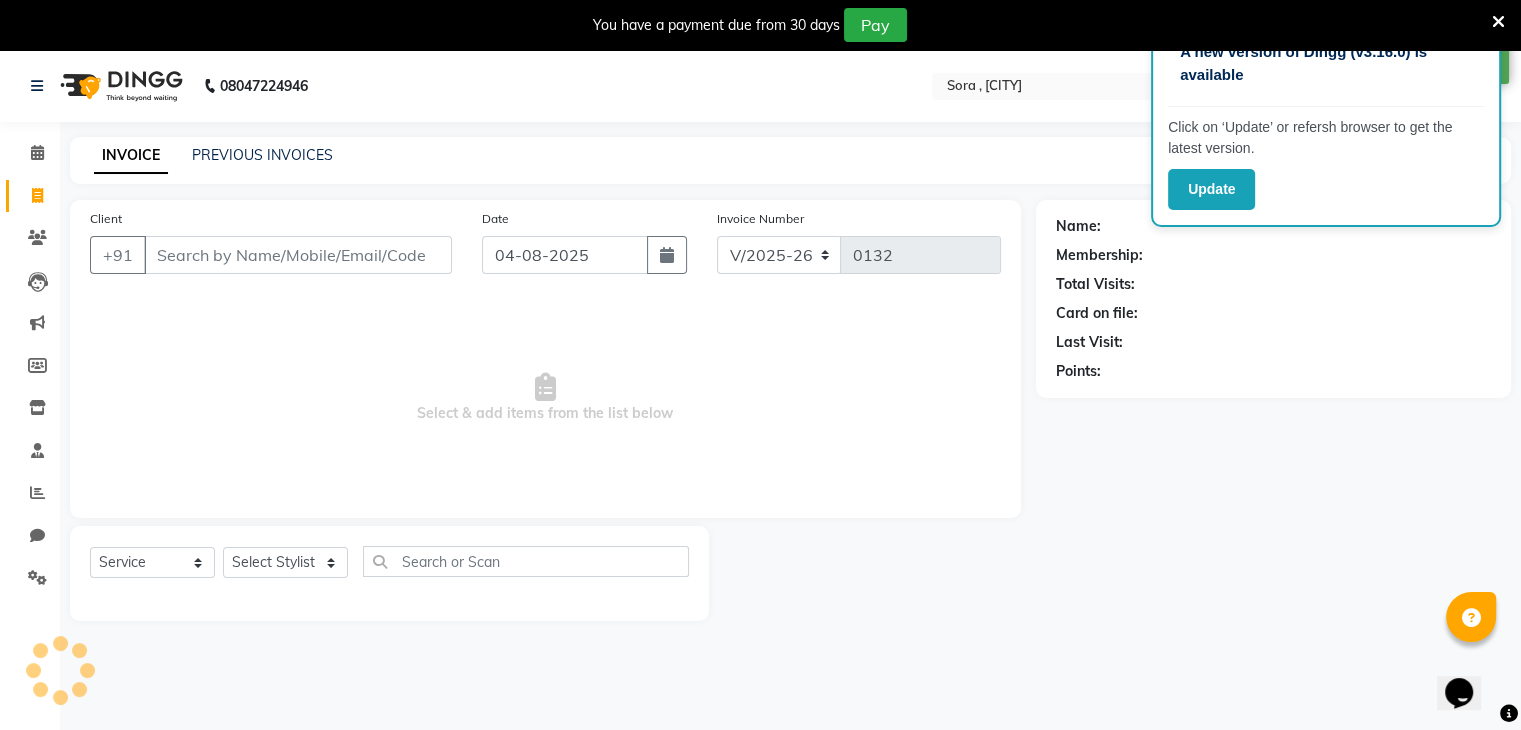 scroll, scrollTop: 50, scrollLeft: 0, axis: vertical 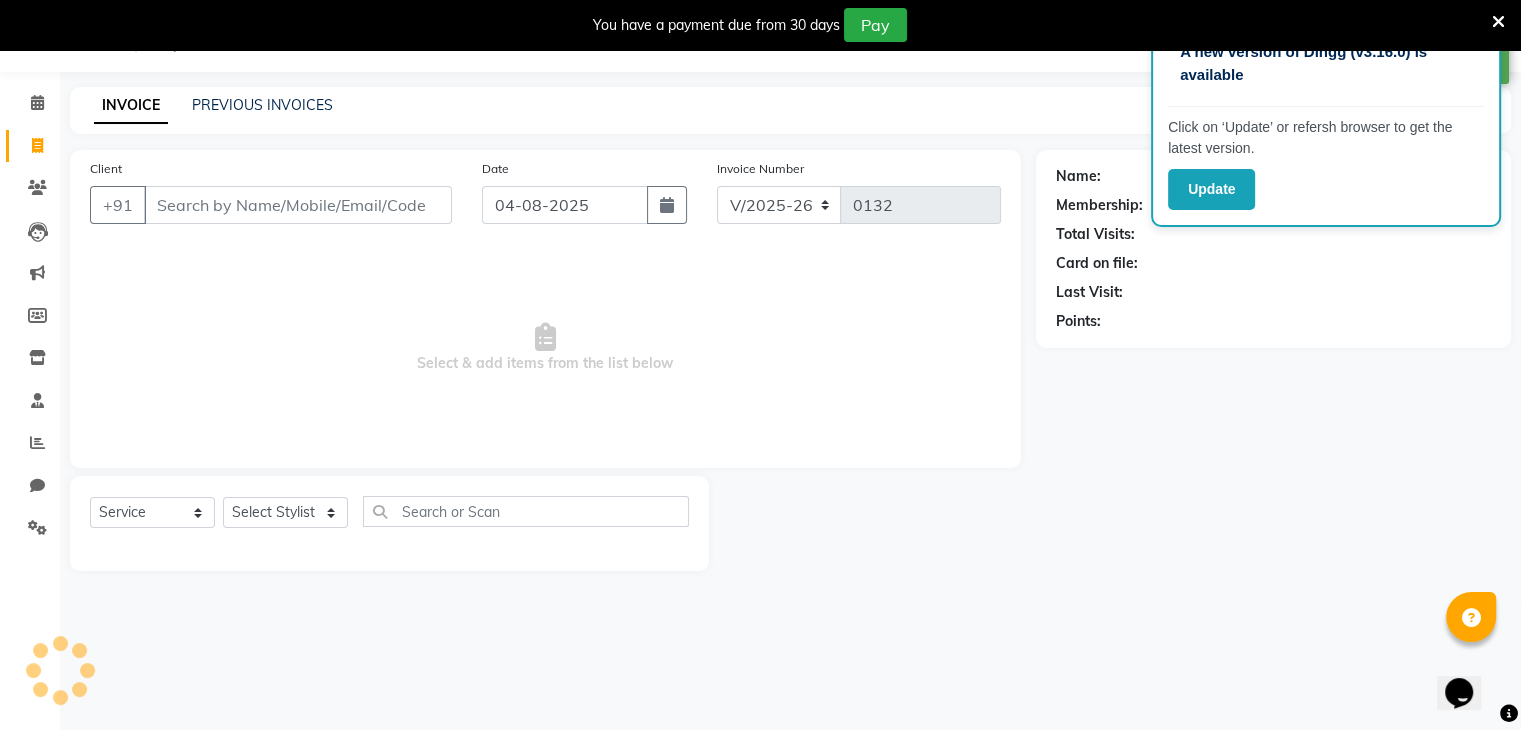 click on "Client" at bounding box center [298, 205] 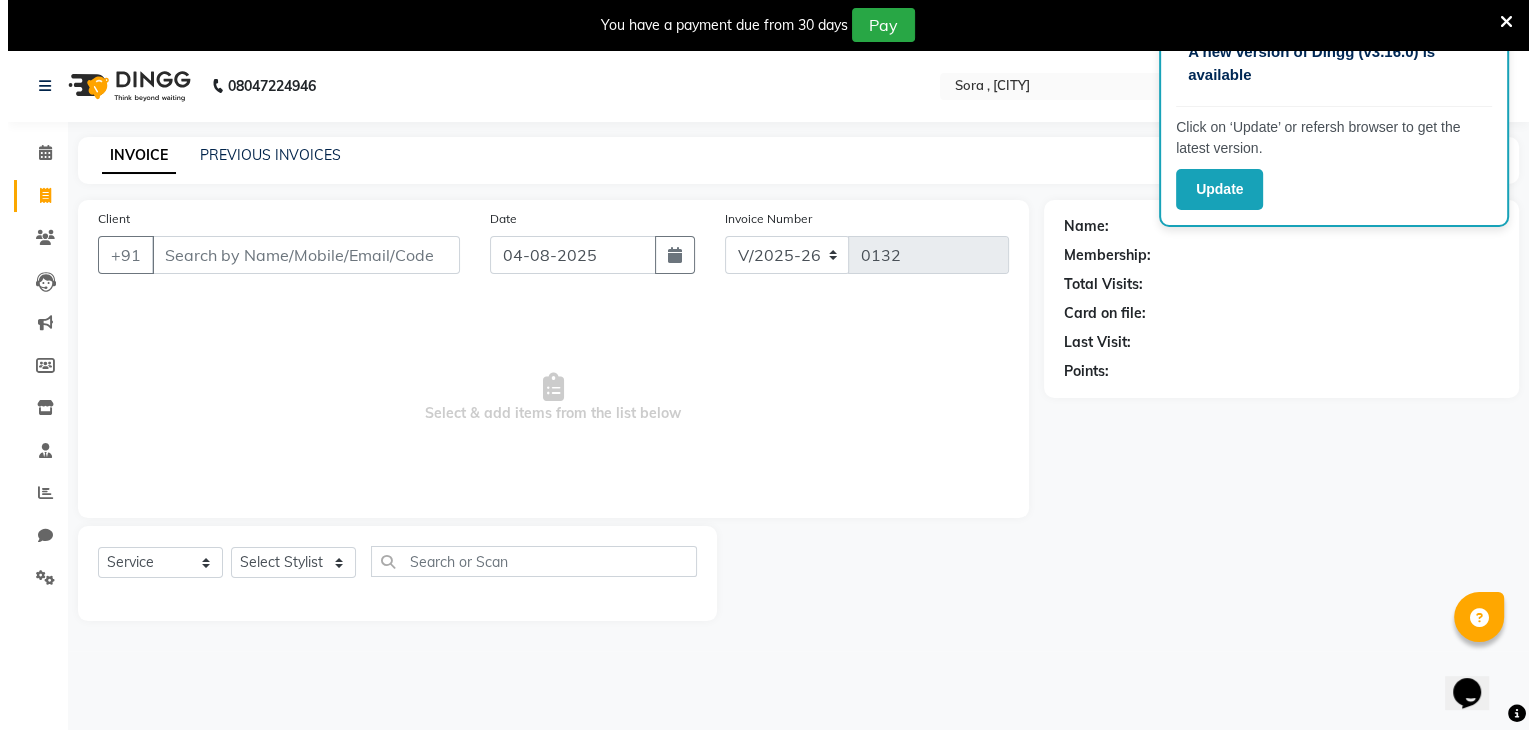 scroll, scrollTop: 0, scrollLeft: 0, axis: both 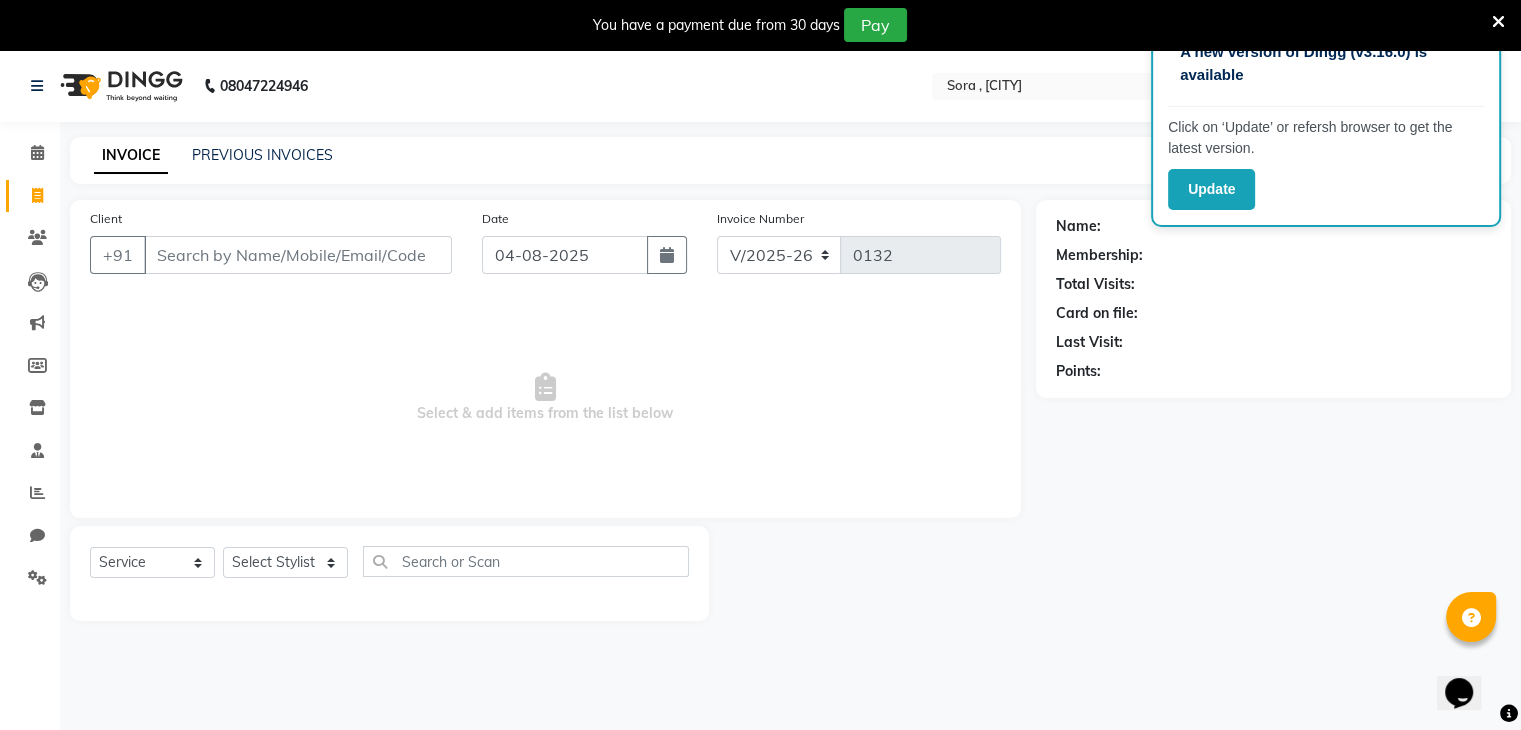 click on "Client" at bounding box center [298, 255] 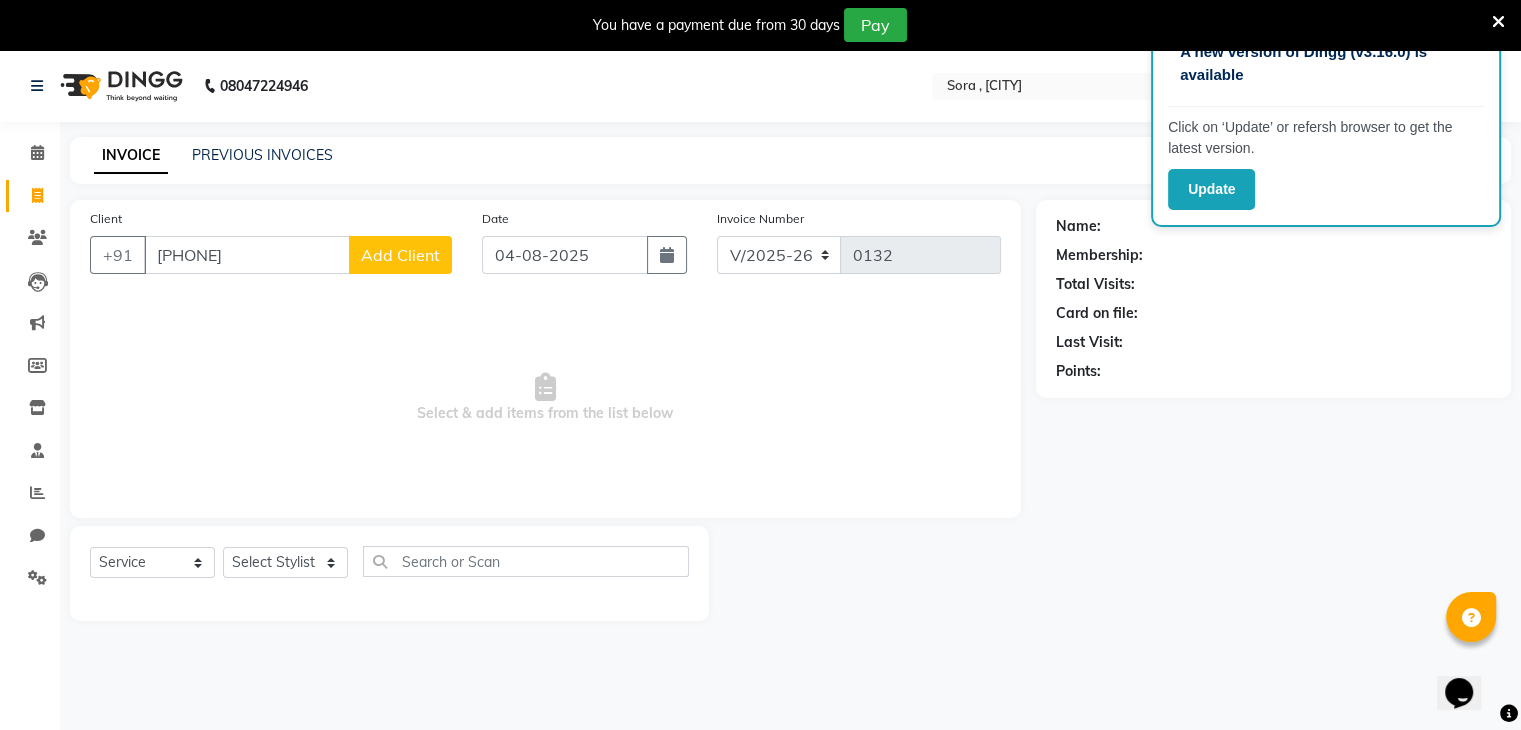 type on "[PHONE]" 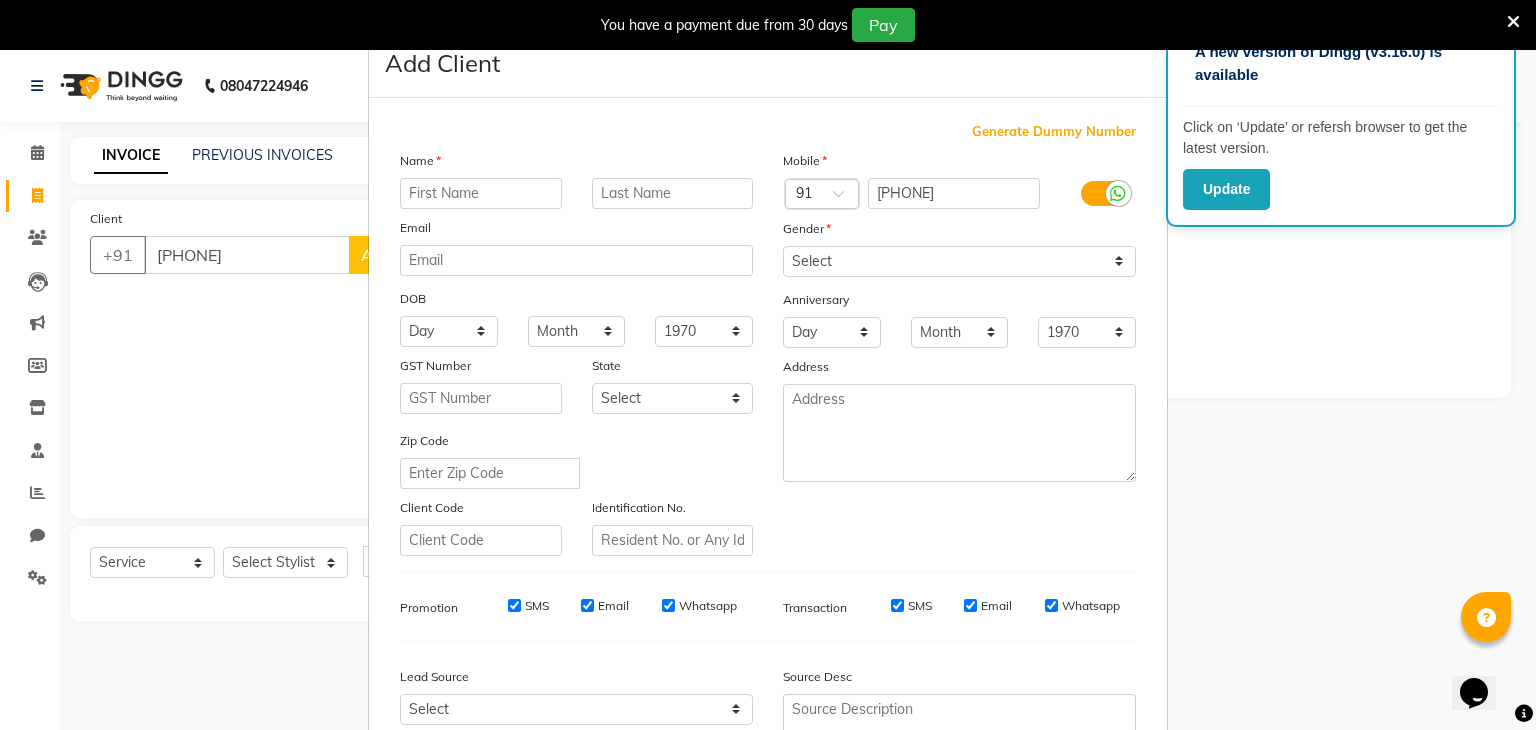 click at bounding box center (481, 193) 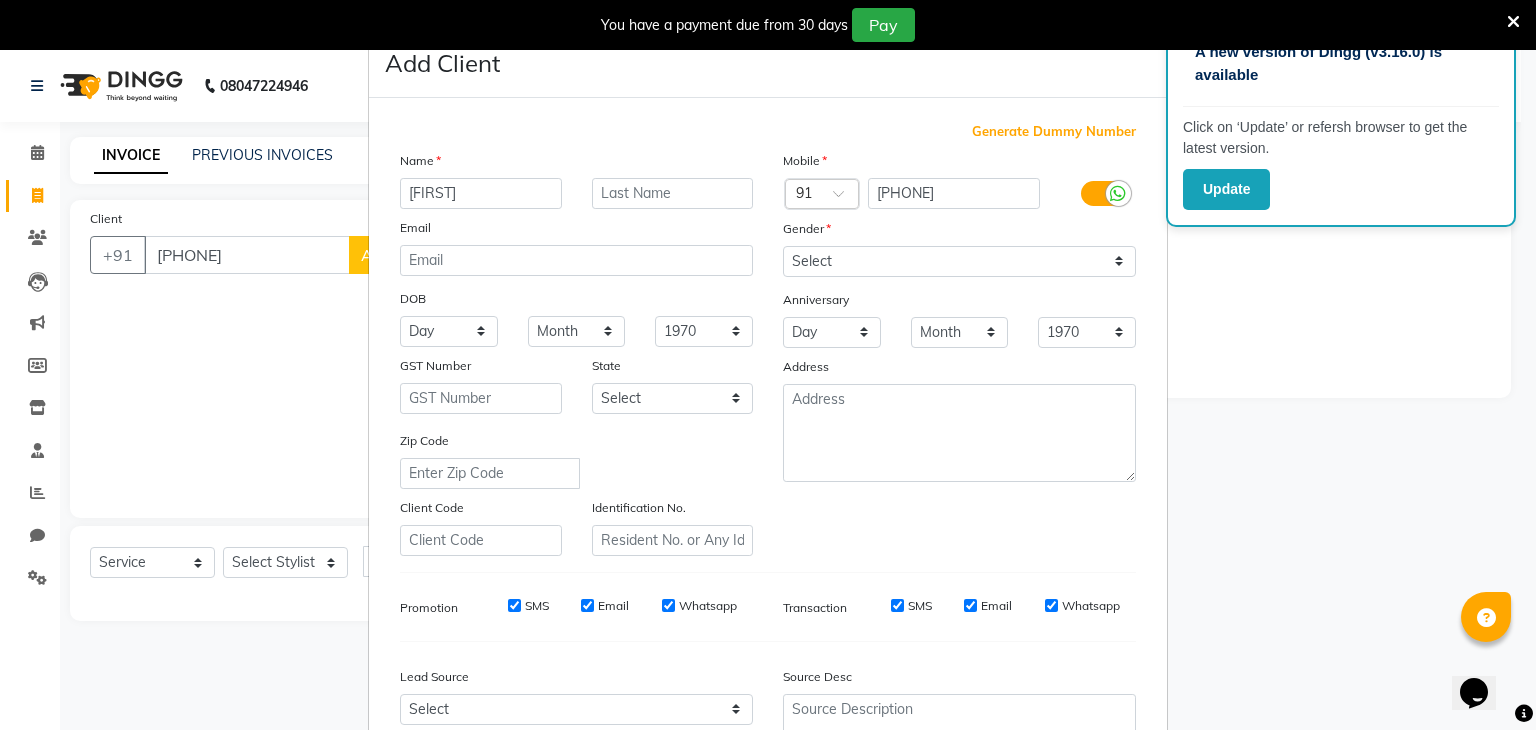 type on "[FIRST]" 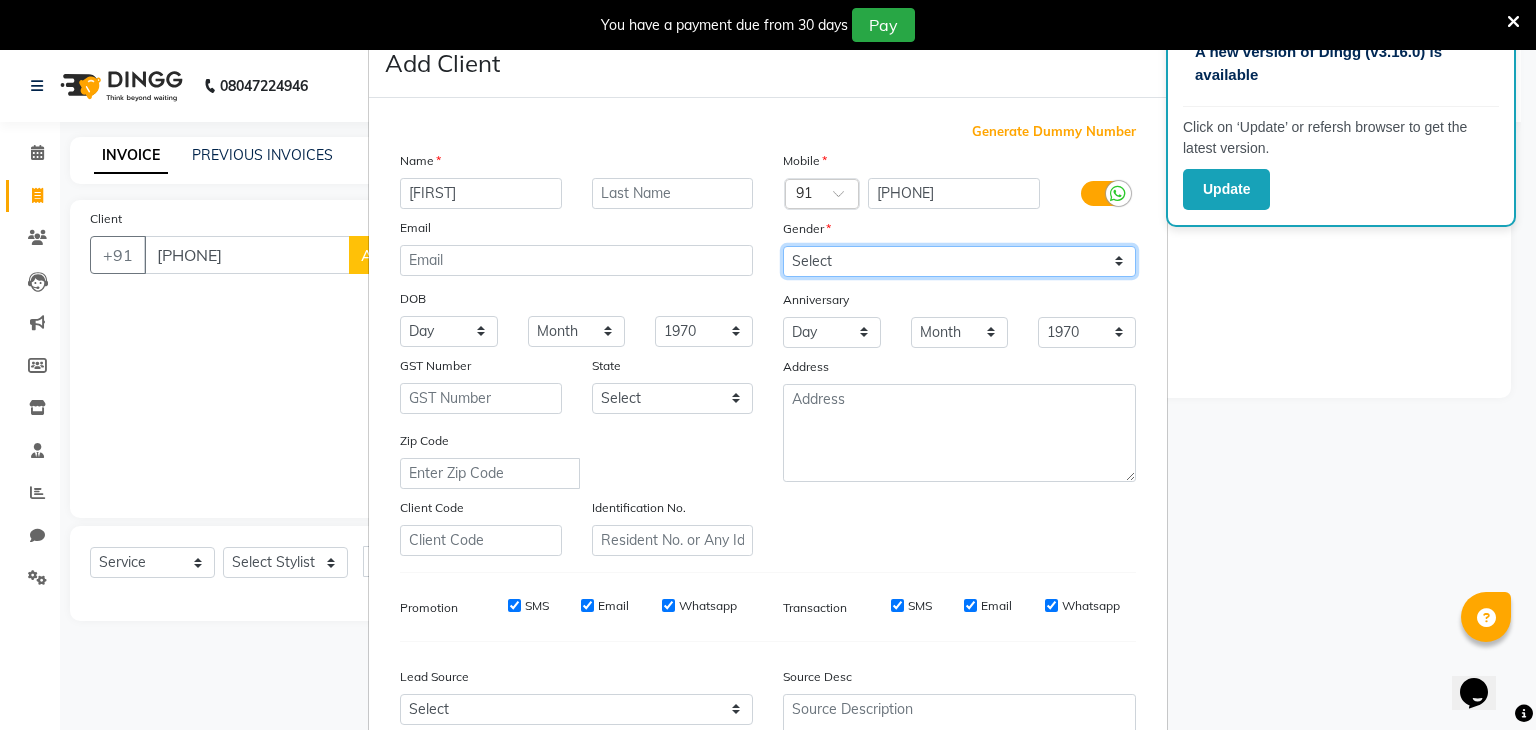 click on "Select Male Female Other Prefer Not To Say" at bounding box center [959, 261] 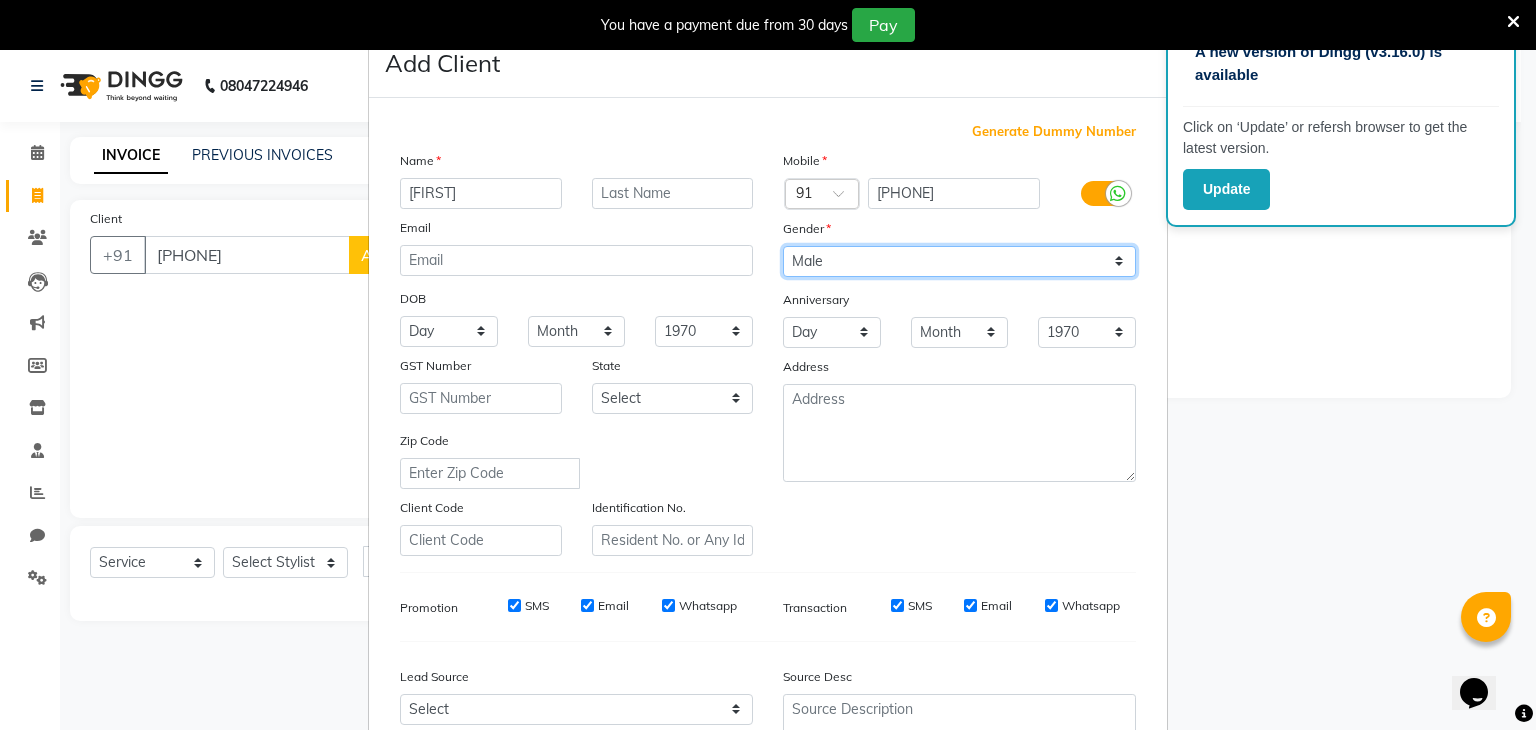 click on "Select Male Female Other Prefer Not To Say" at bounding box center (959, 261) 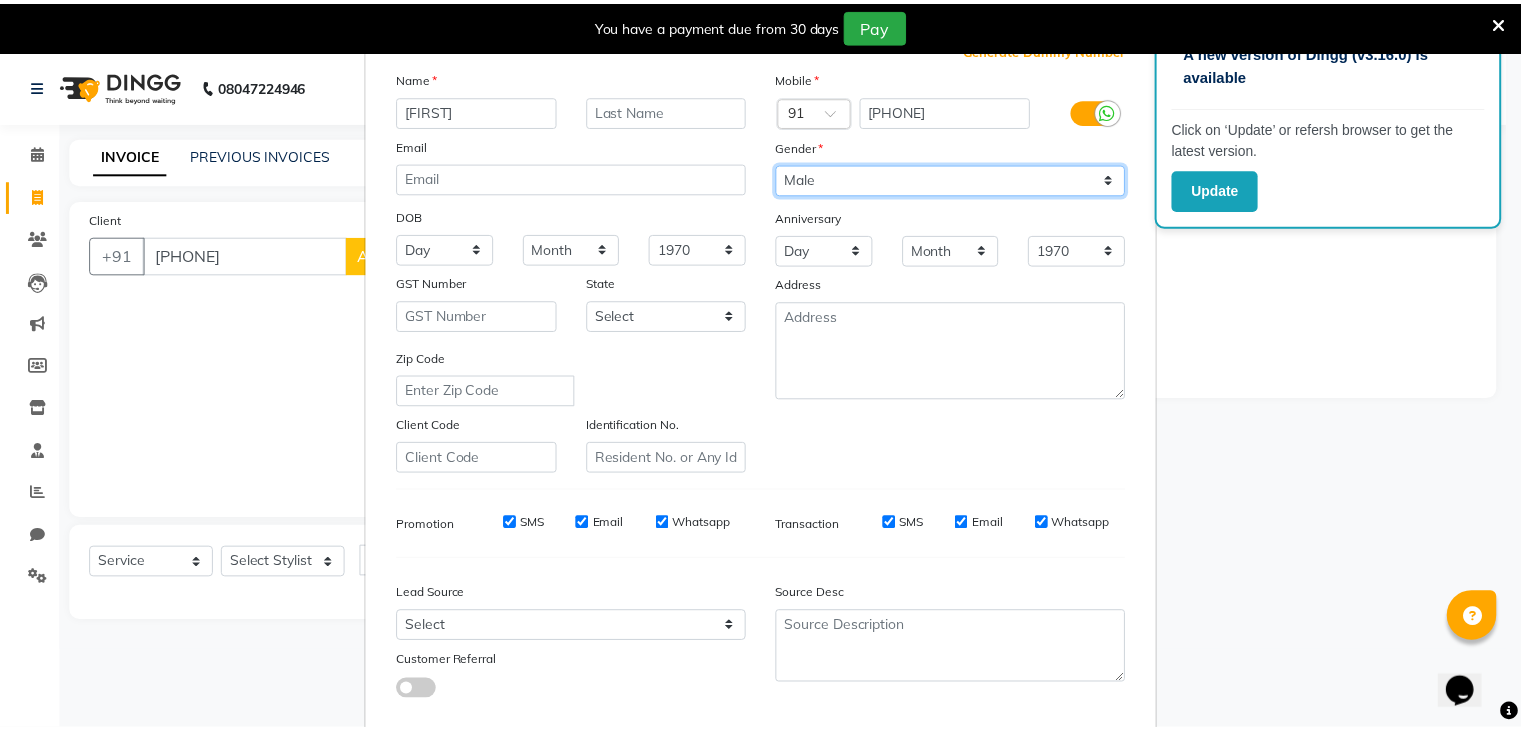 scroll, scrollTop: 203, scrollLeft: 0, axis: vertical 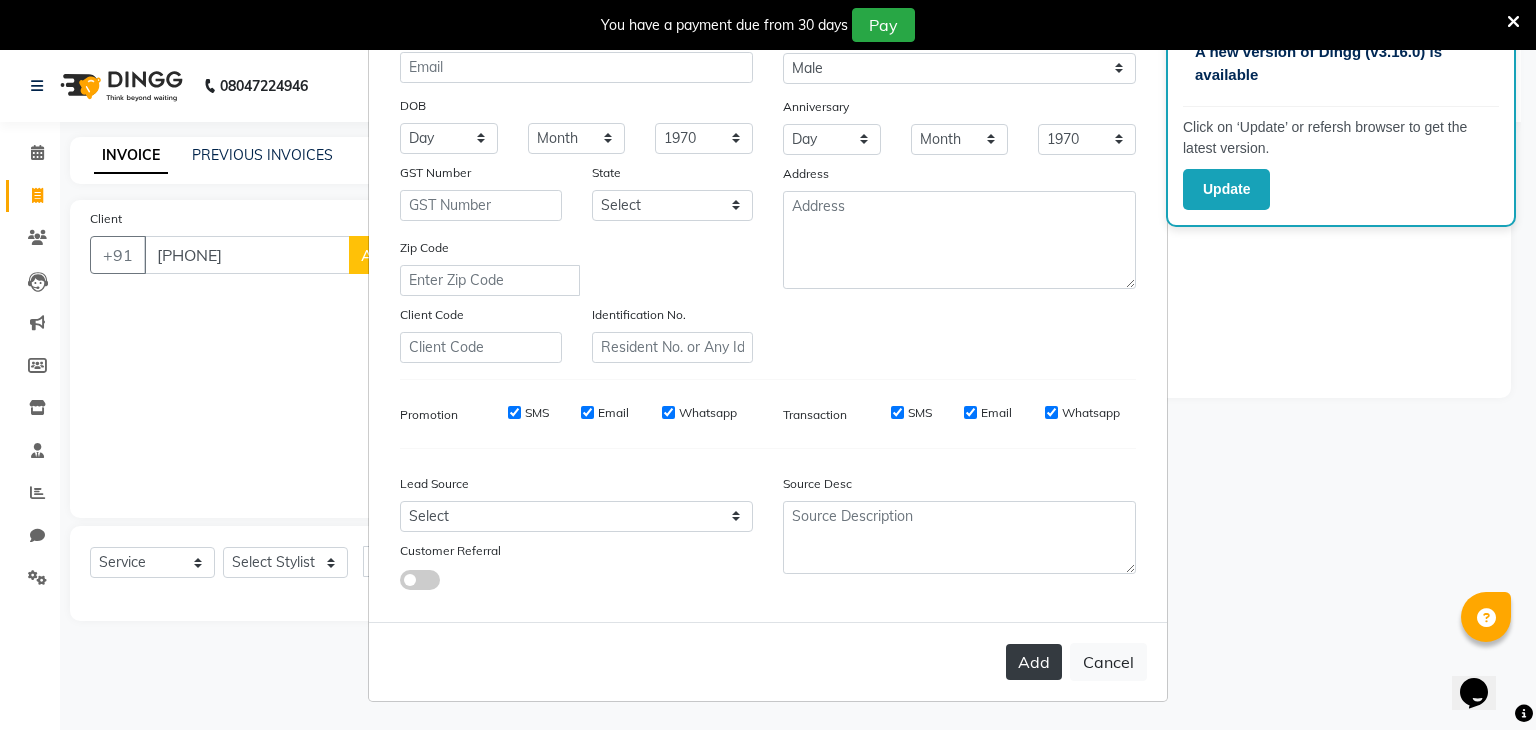 click on "Add" at bounding box center [1034, 662] 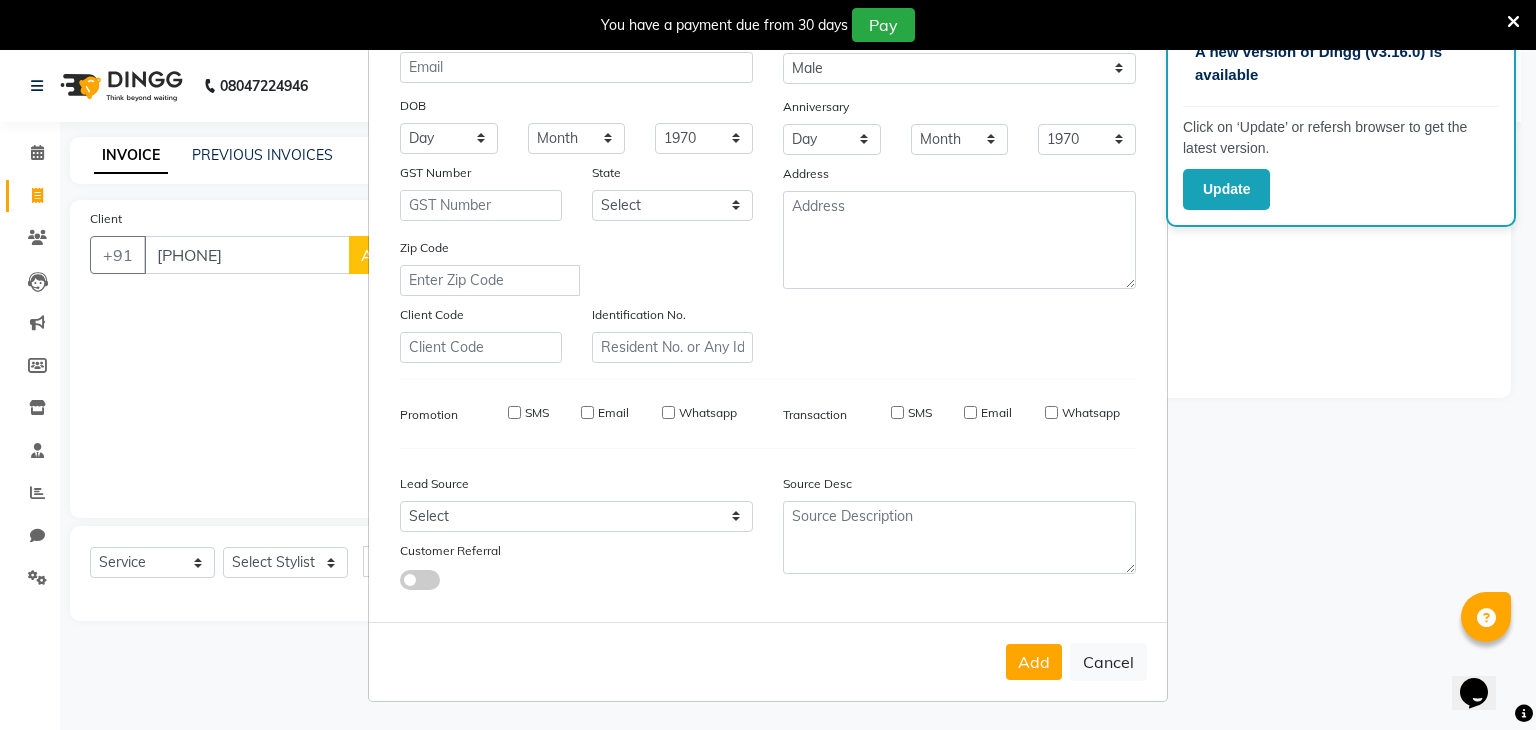 type 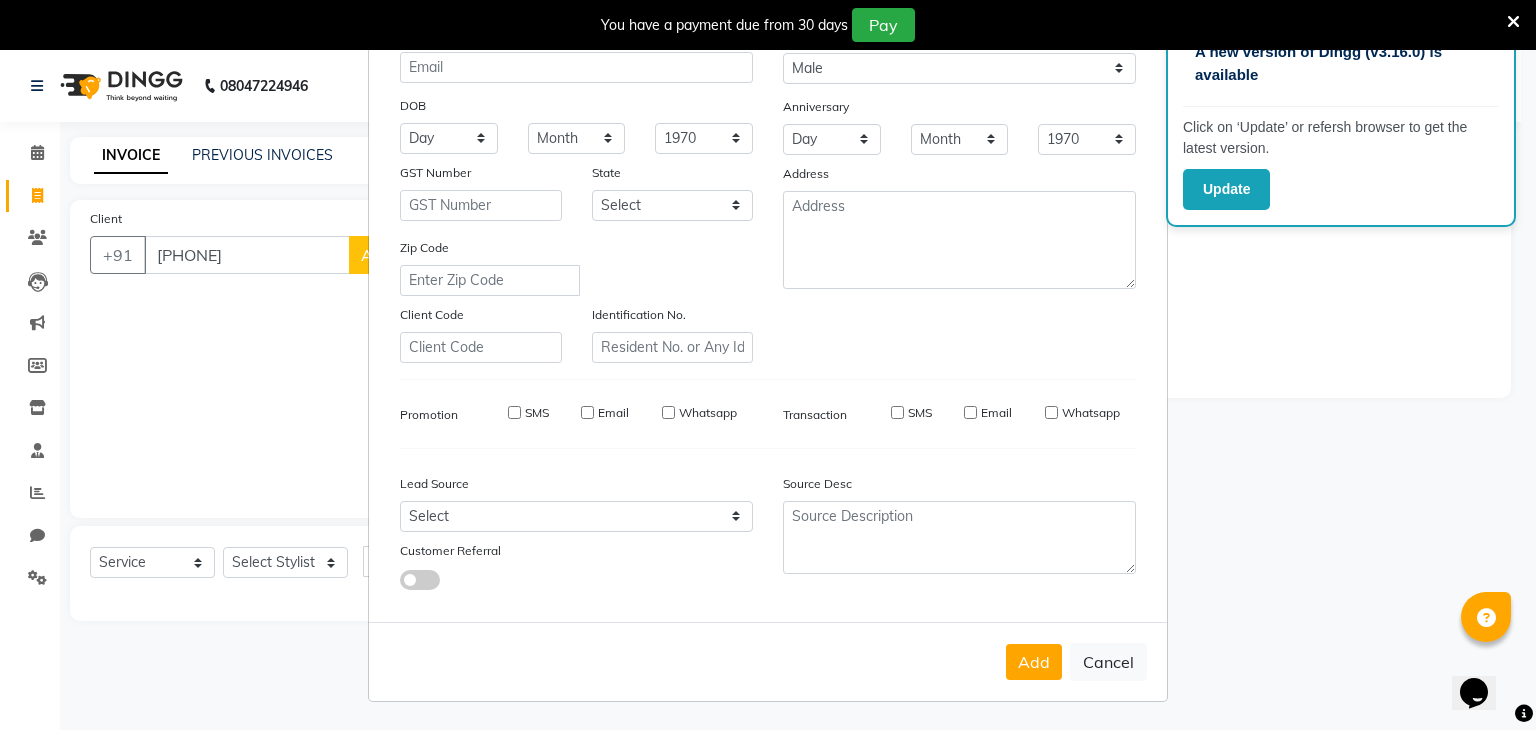 select 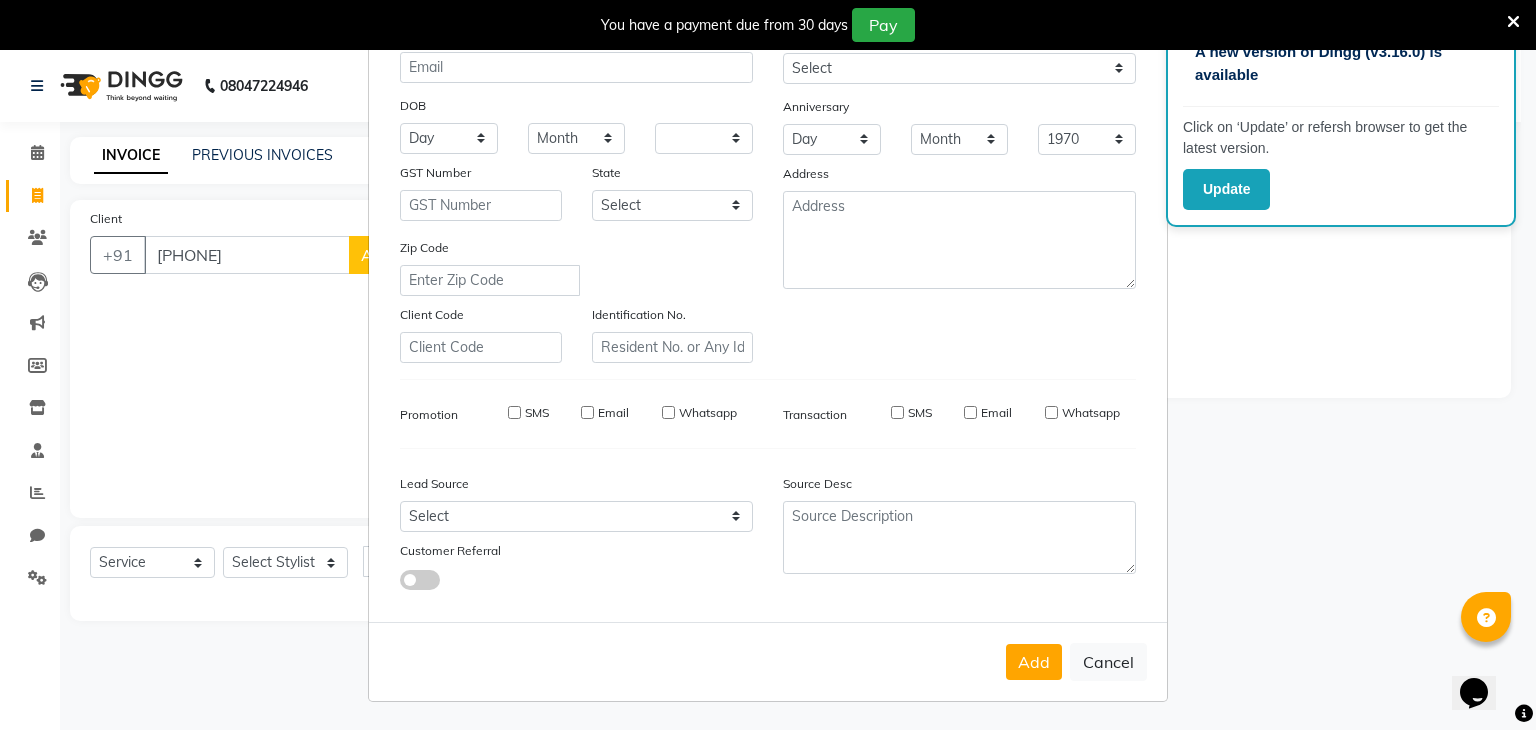 select 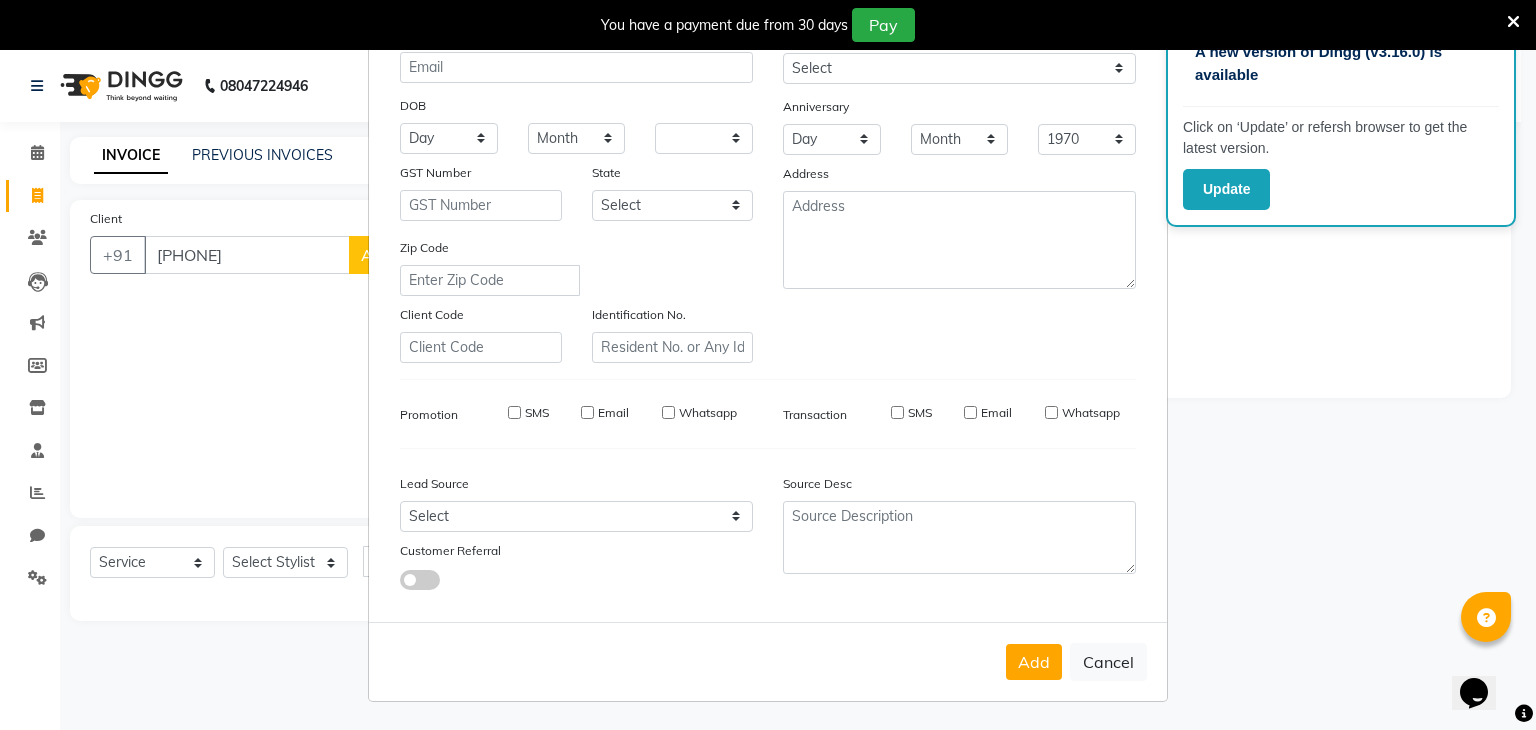 checkbox on "false" 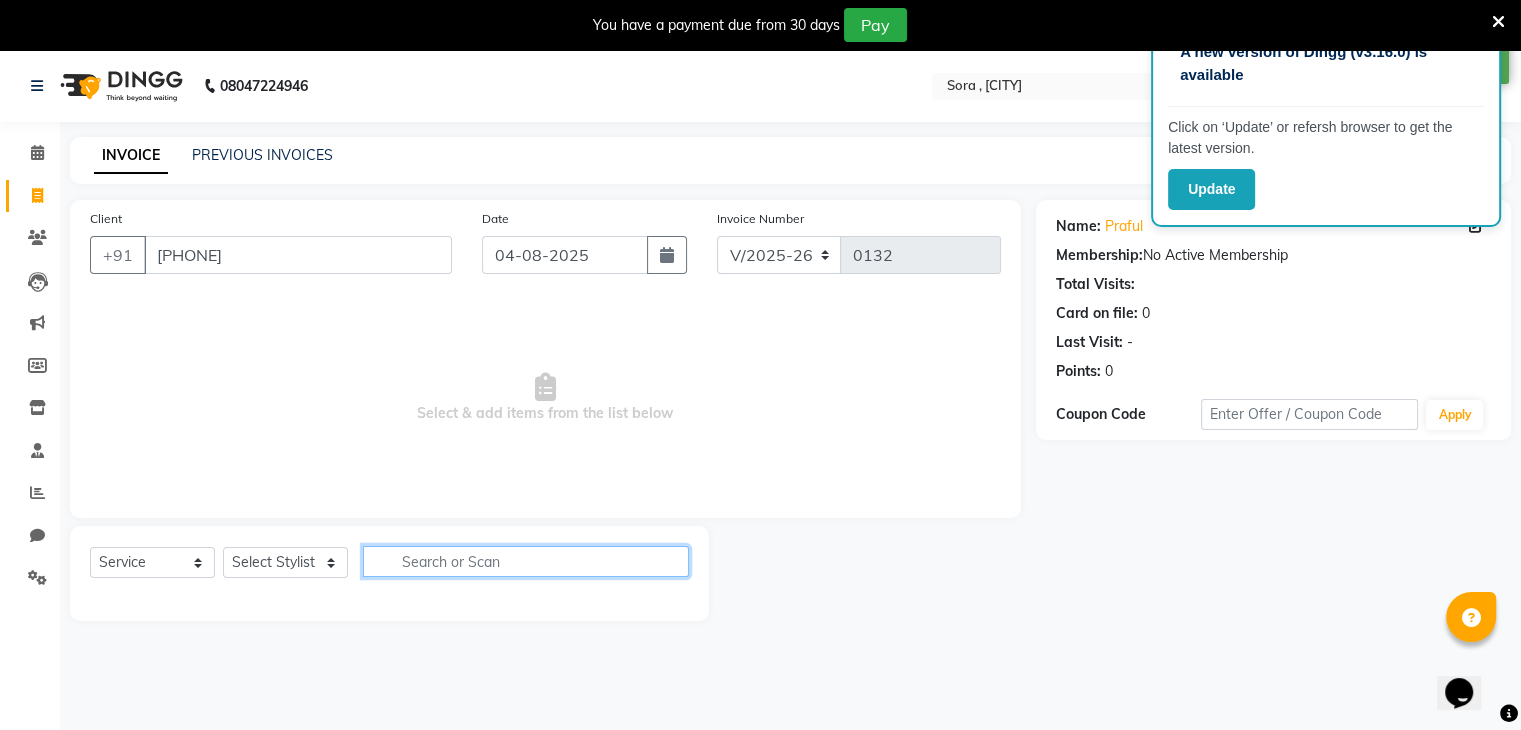 click 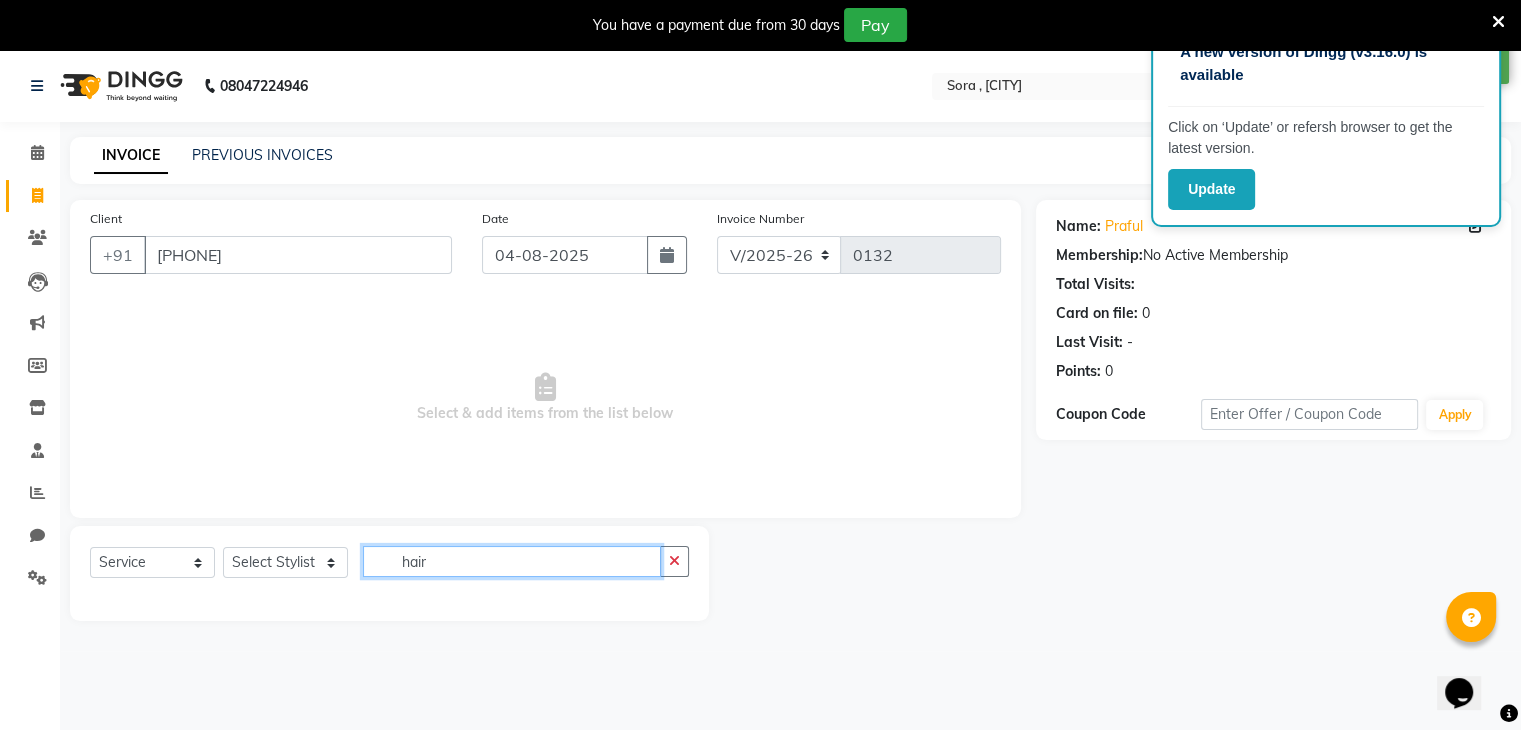 type on "hair" 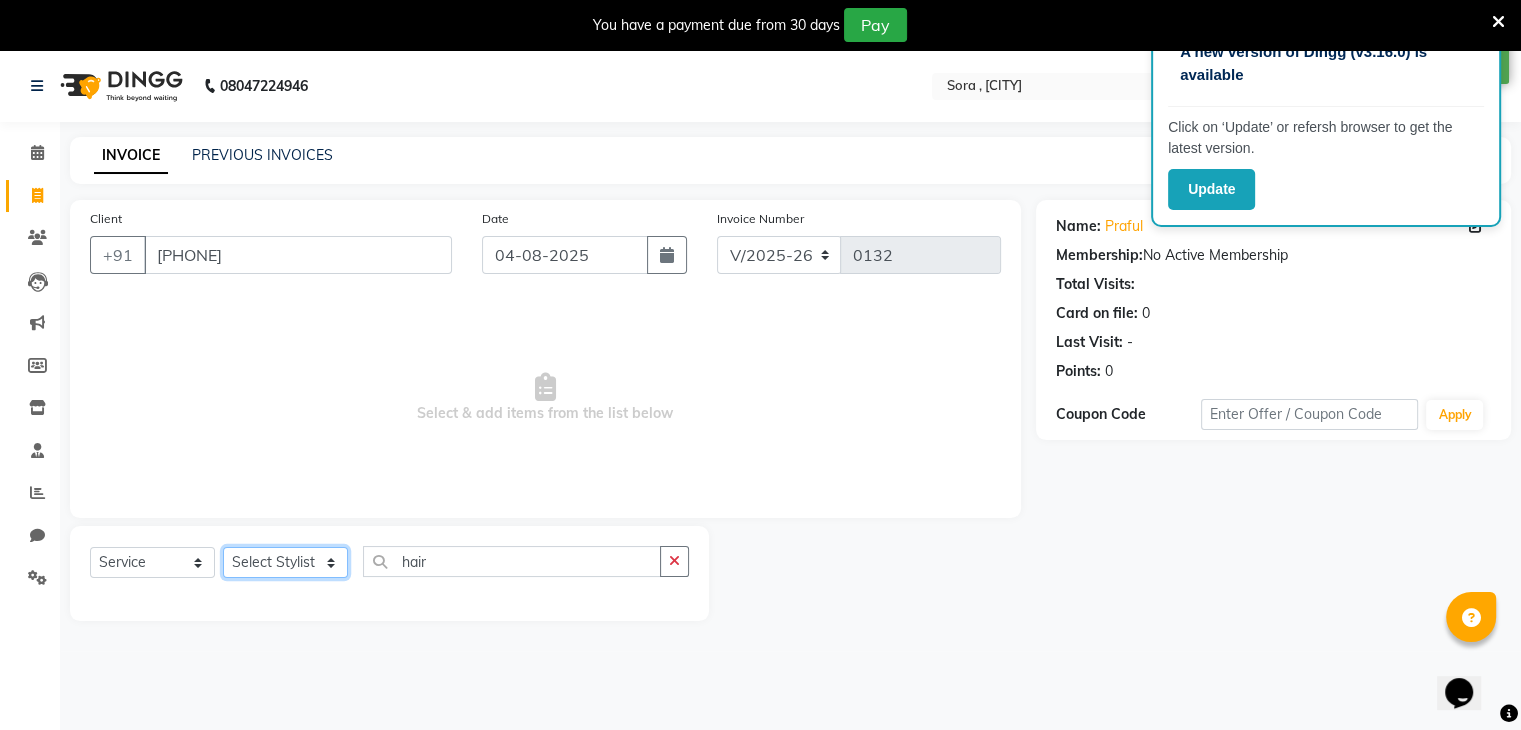 drag, startPoint x: 309, startPoint y: 649, endPoint x: 312, endPoint y: 568, distance: 81.055534 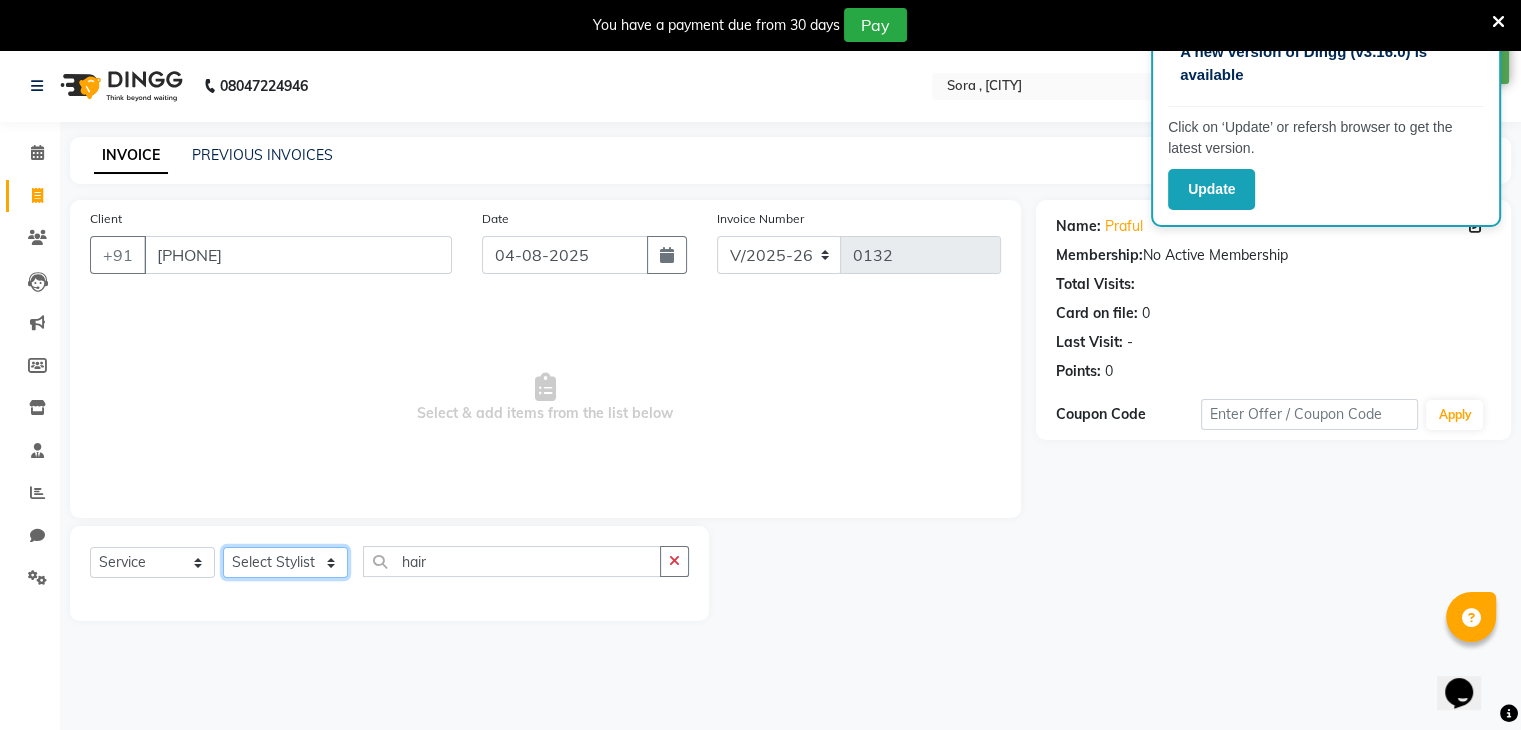 click on "Select Stylist deepa Lucky nadeem Riya Sameer Shivam Tas bina Uzair Vinita" 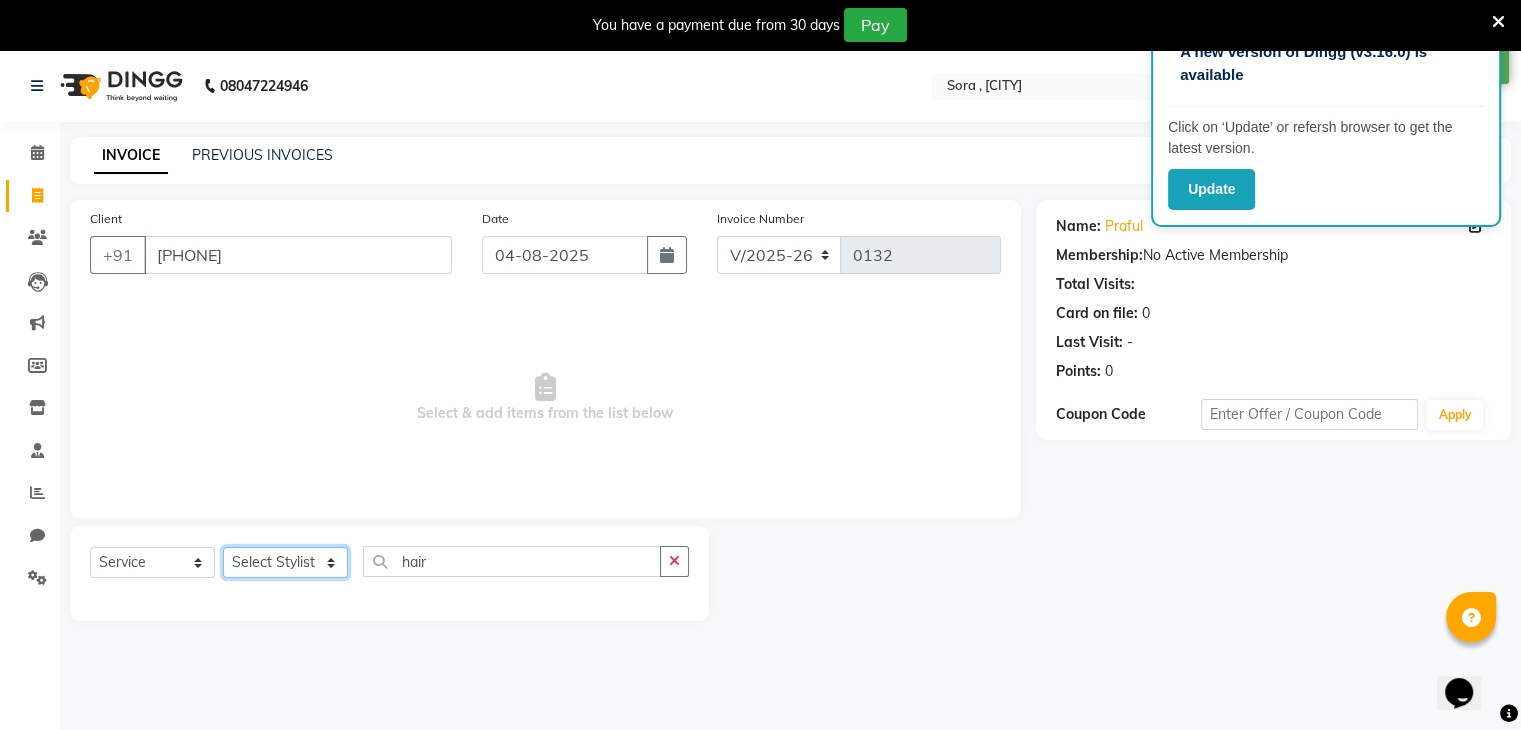 select on "81970" 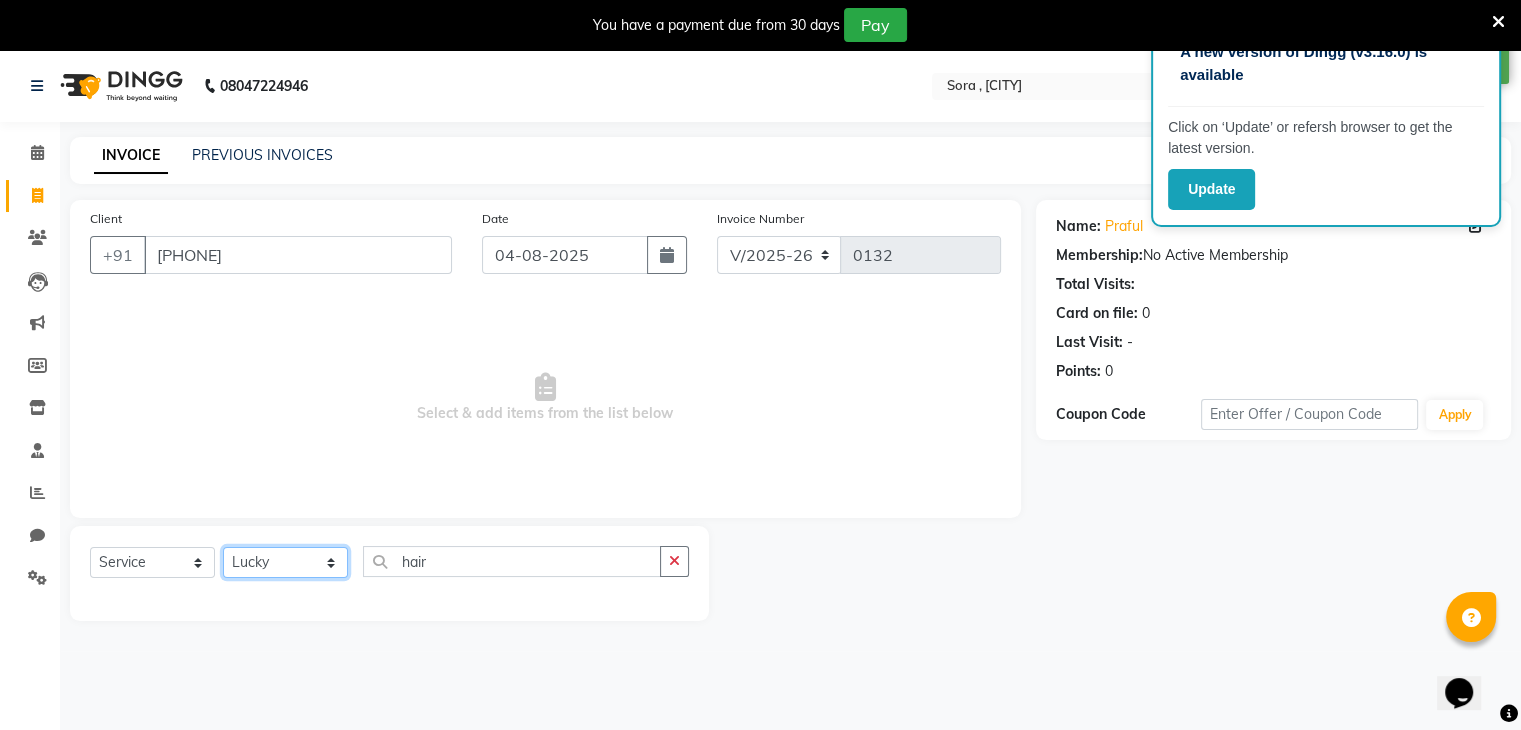 click on "Select Stylist deepa Lucky nadeem Riya Sameer Shivam Tas bina Uzair Vinita" 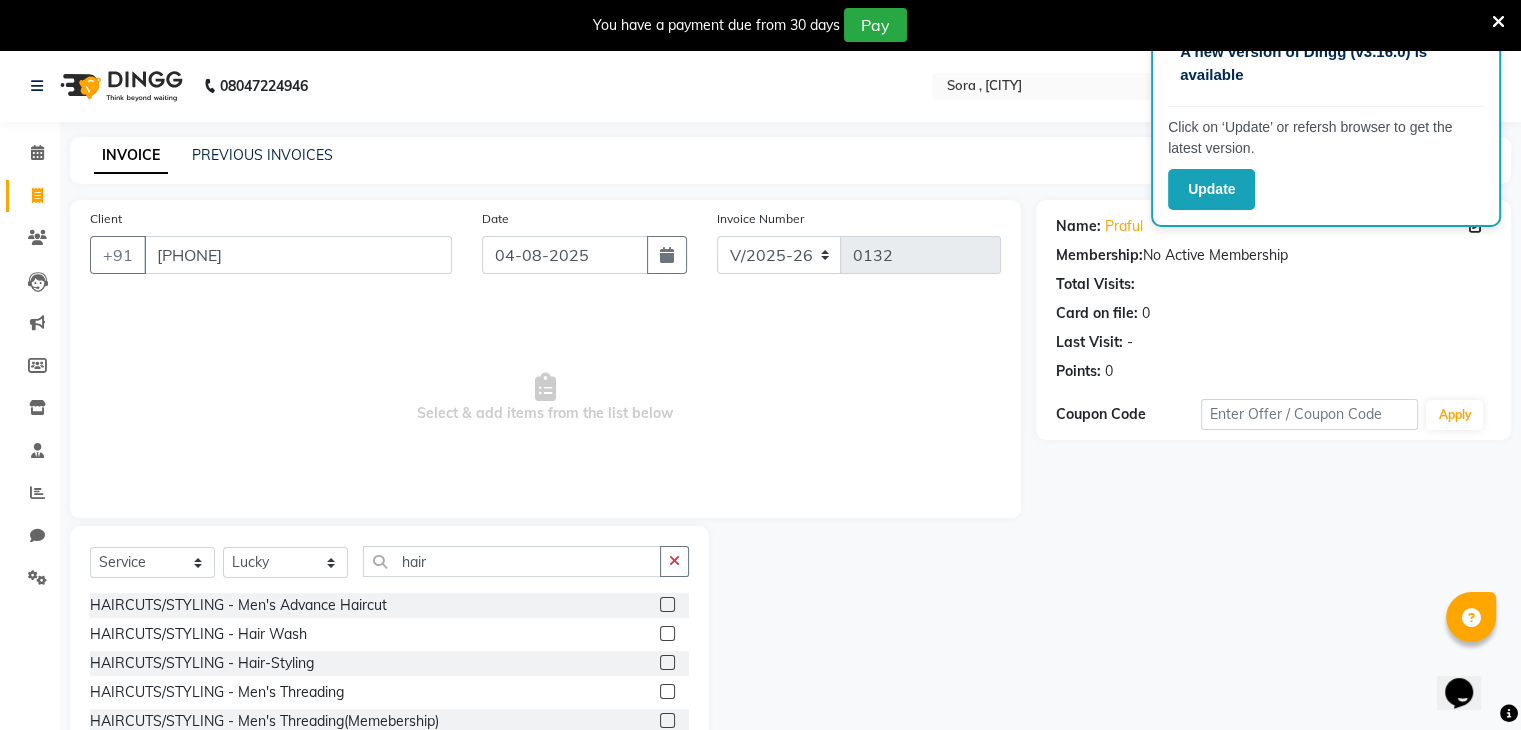 click 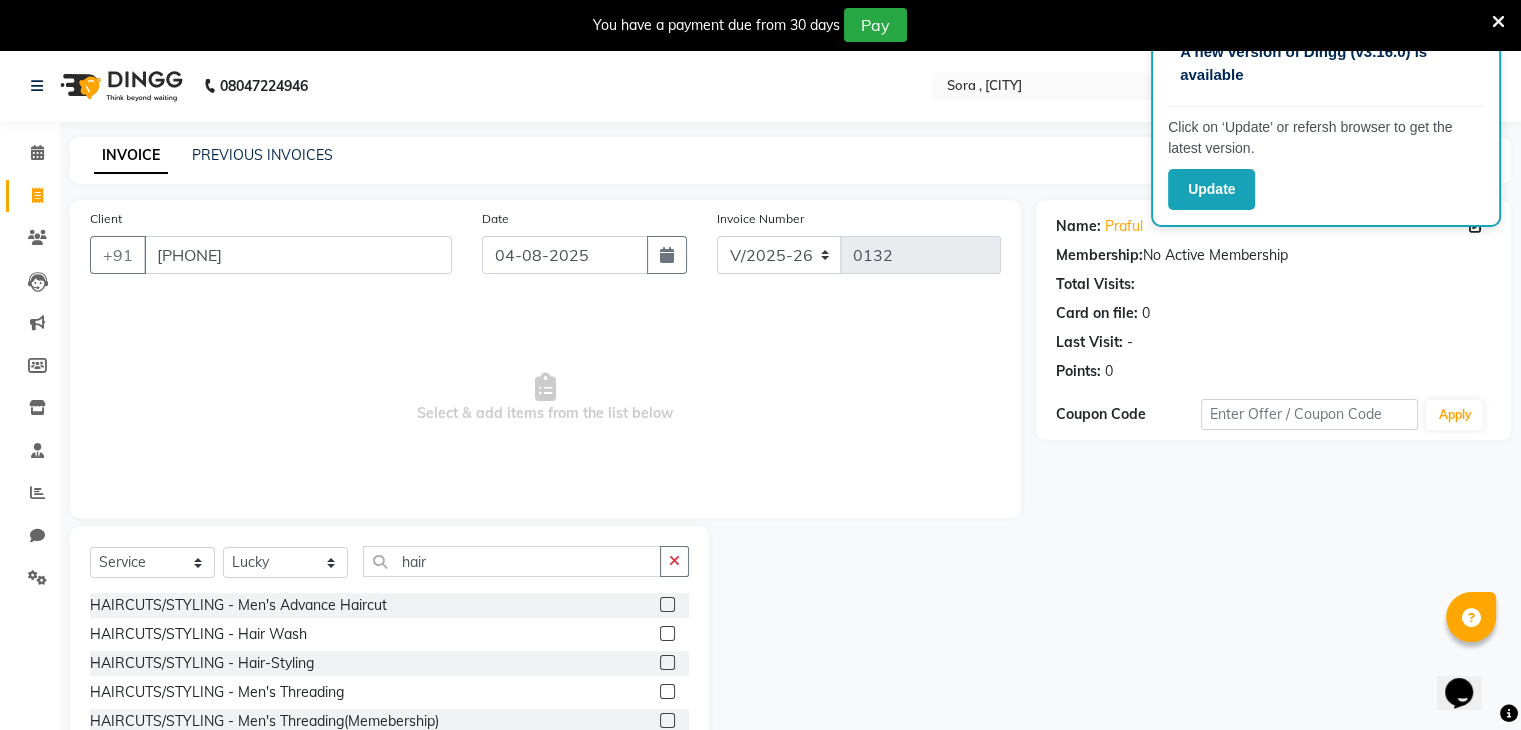 click at bounding box center (666, 605) 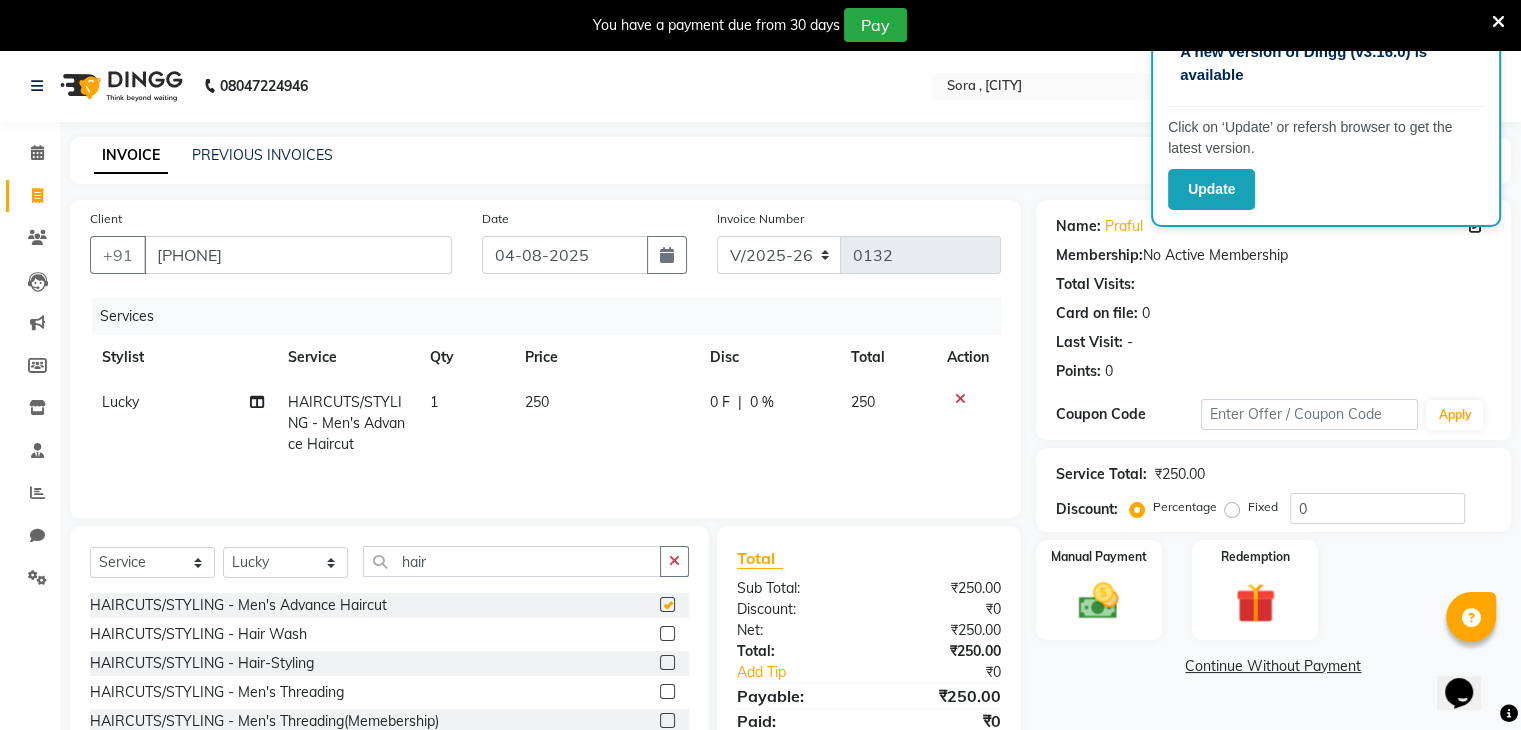 checkbox on "false" 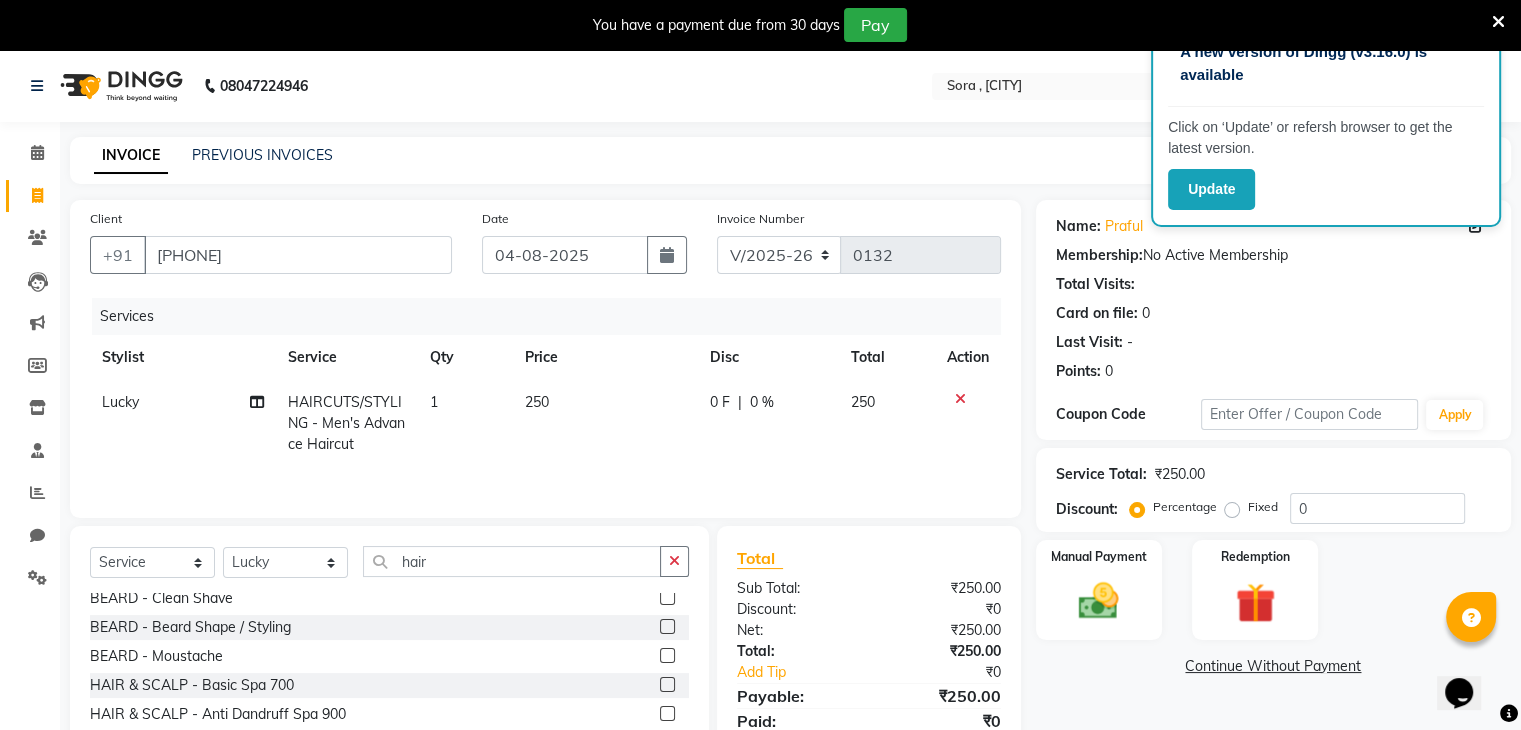 scroll, scrollTop: 100, scrollLeft: 0, axis: vertical 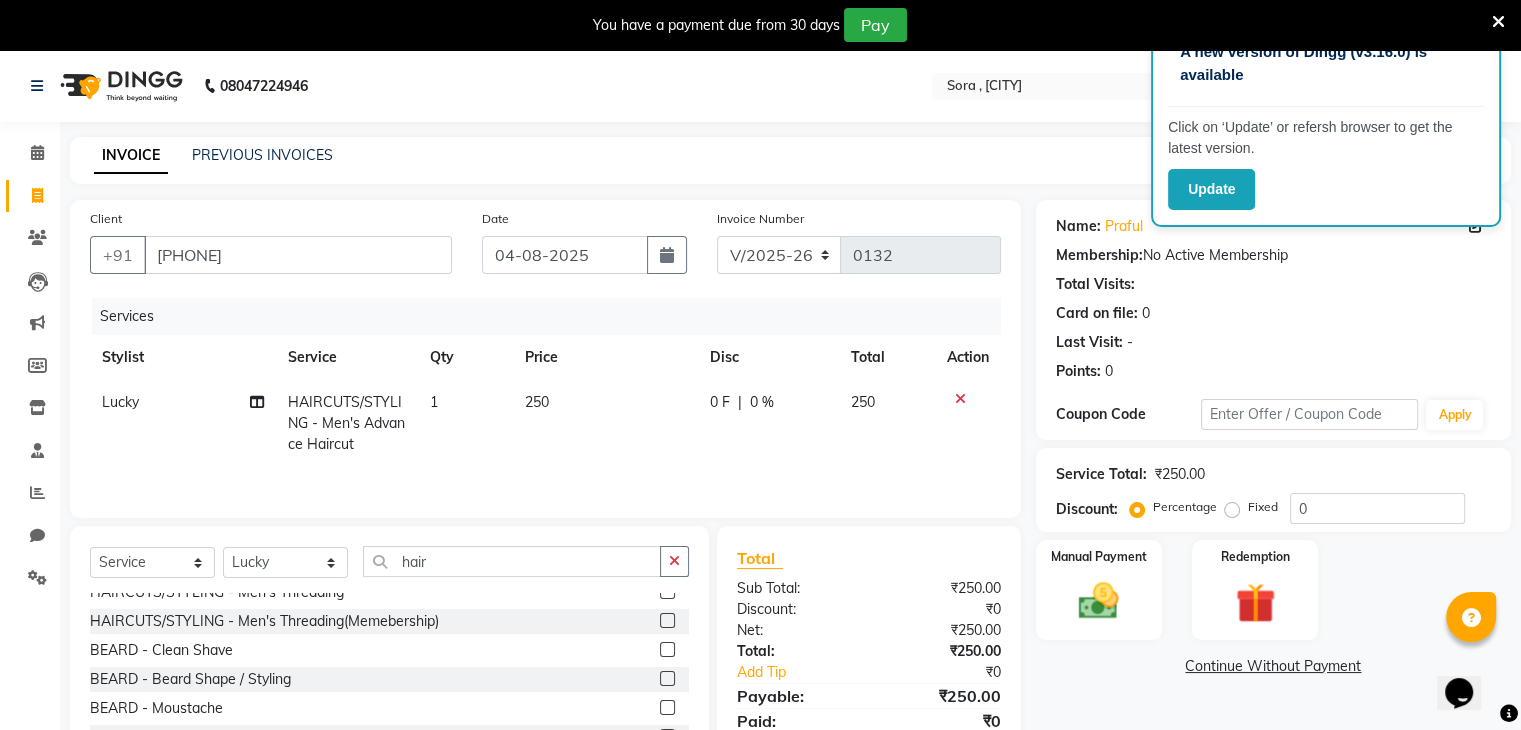 click 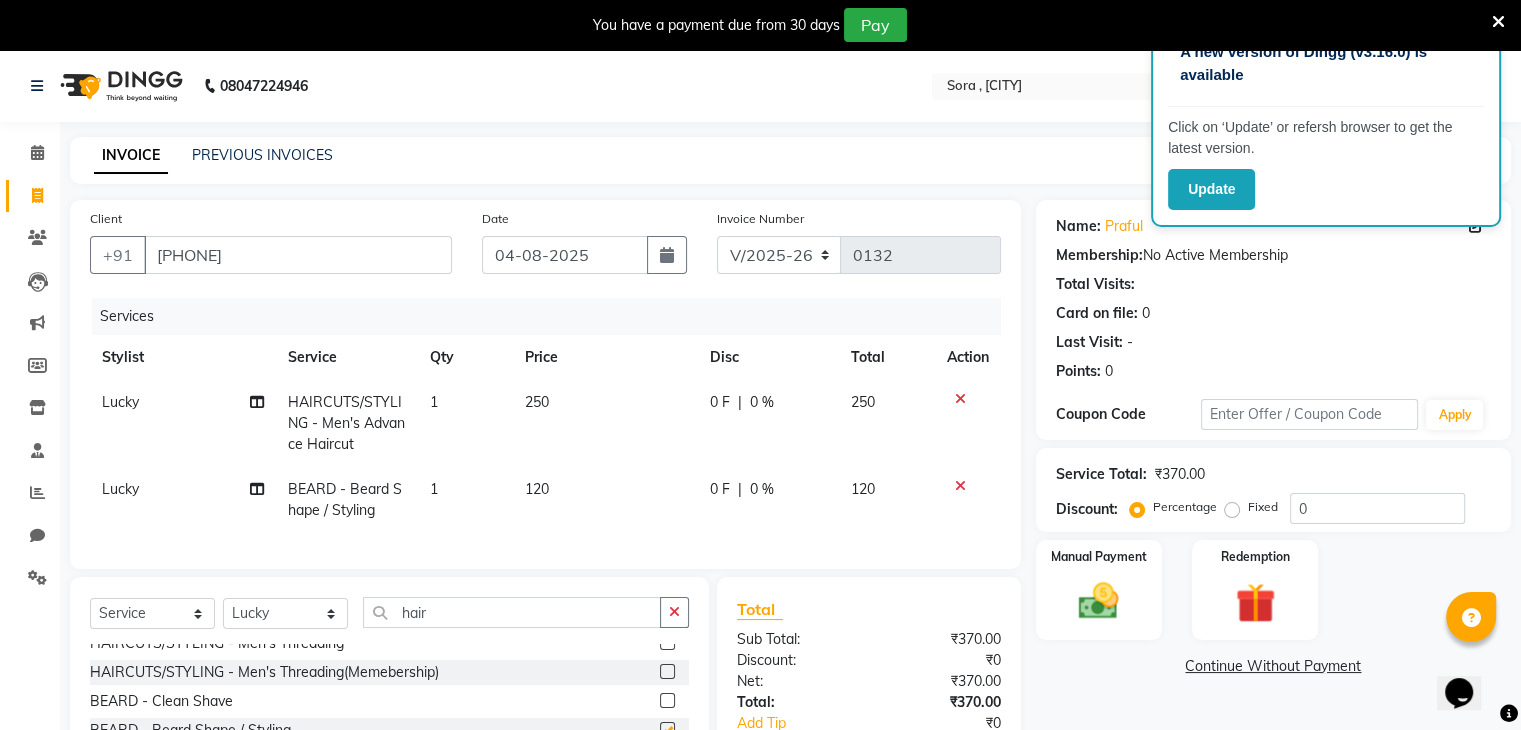 checkbox on "false" 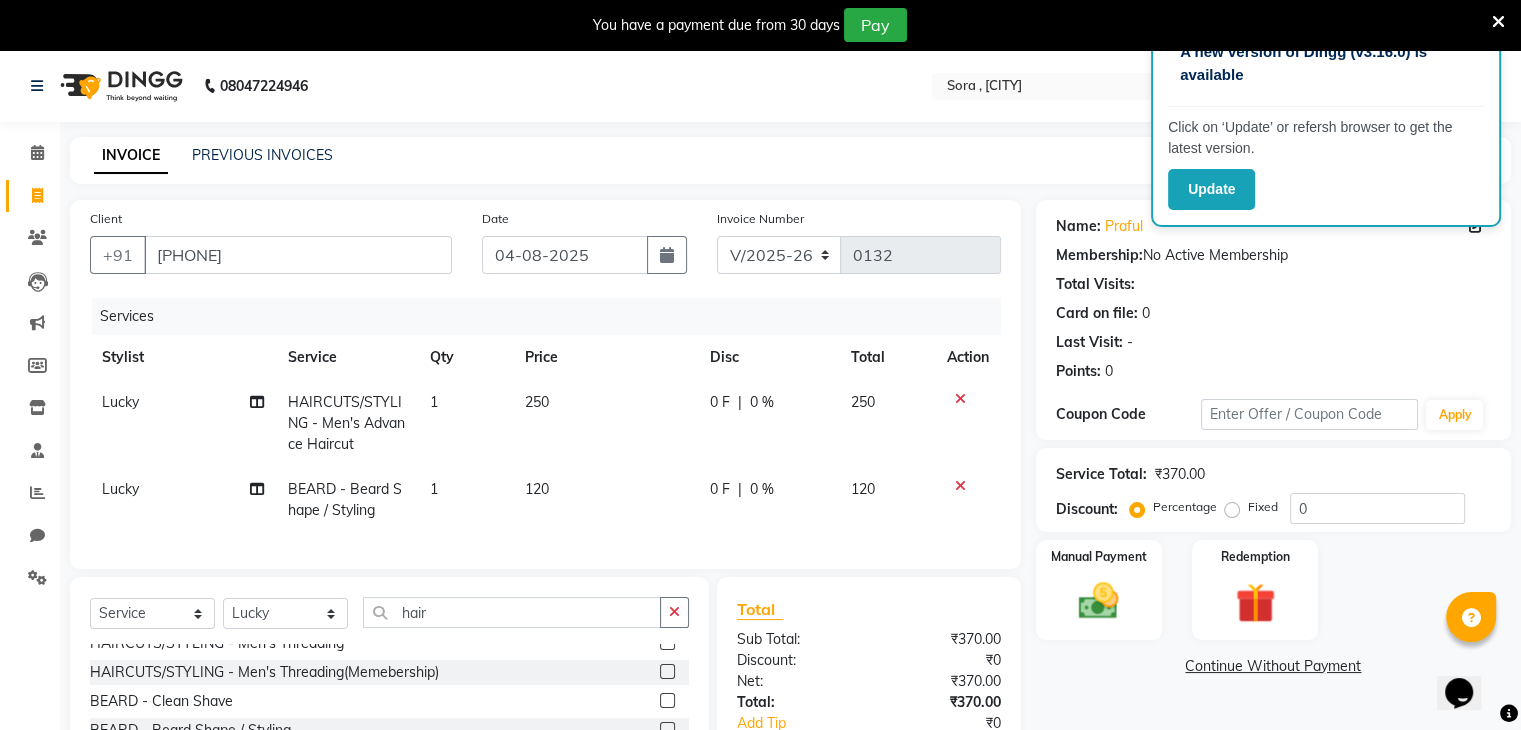 click on "0 F" 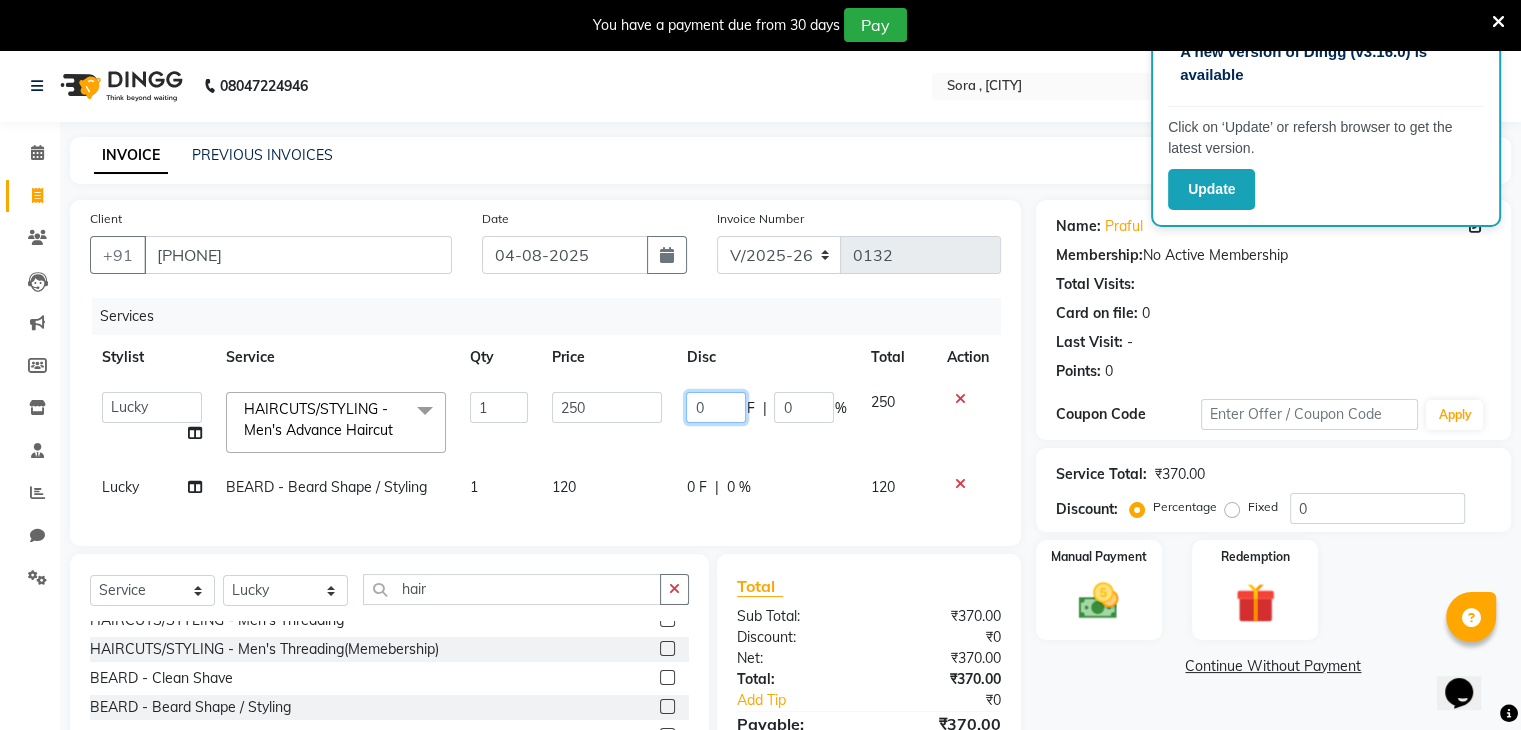 click on "0" 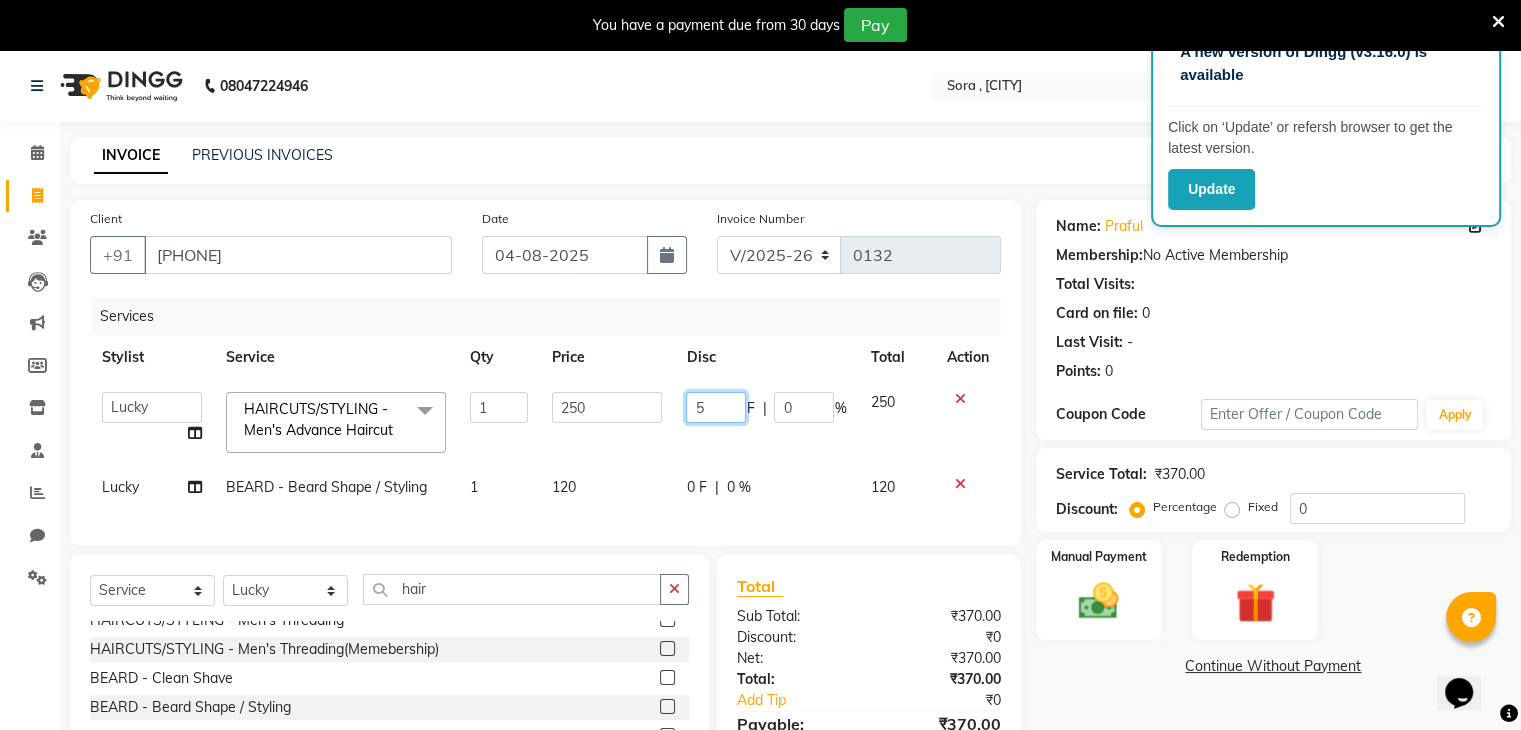 type on "50" 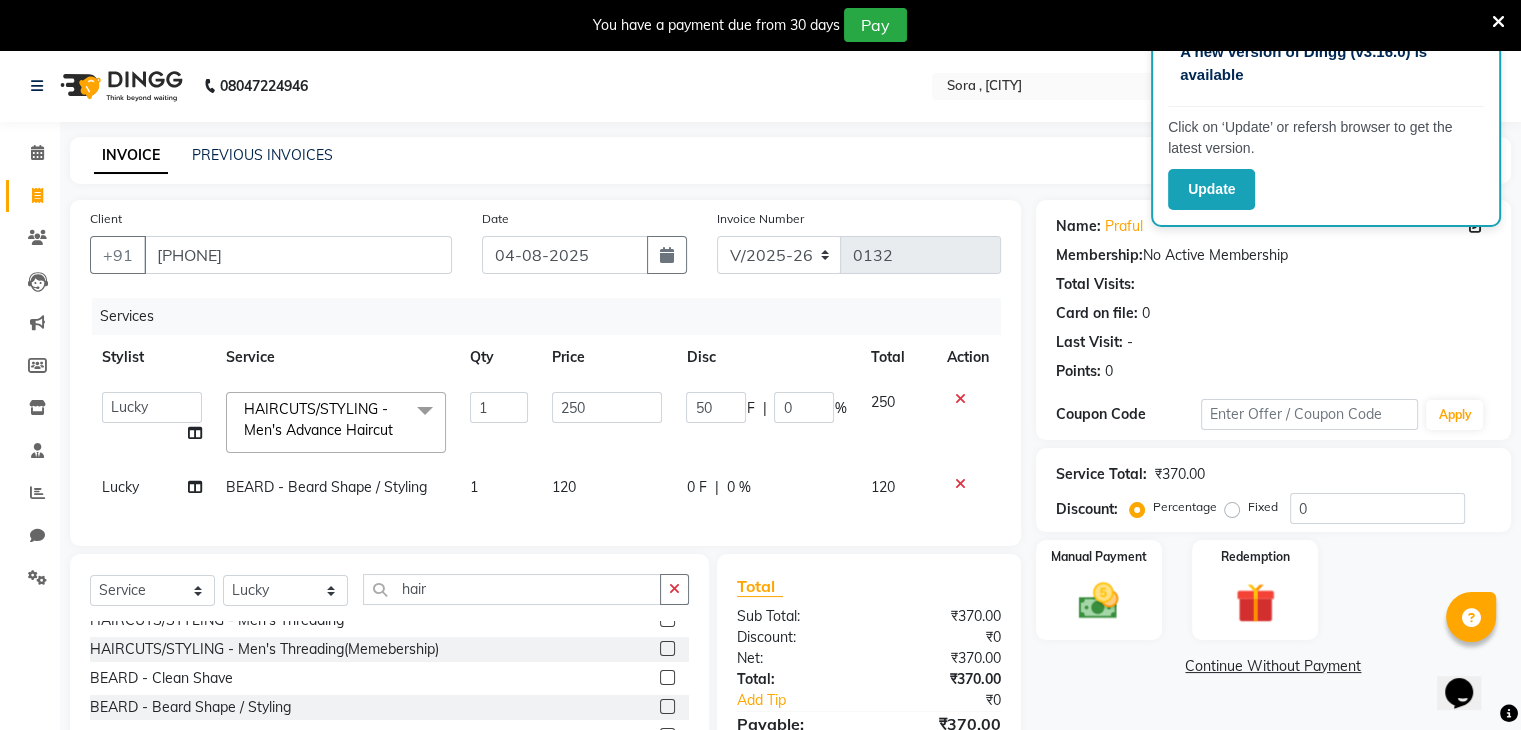click on "0 F | 0 %" 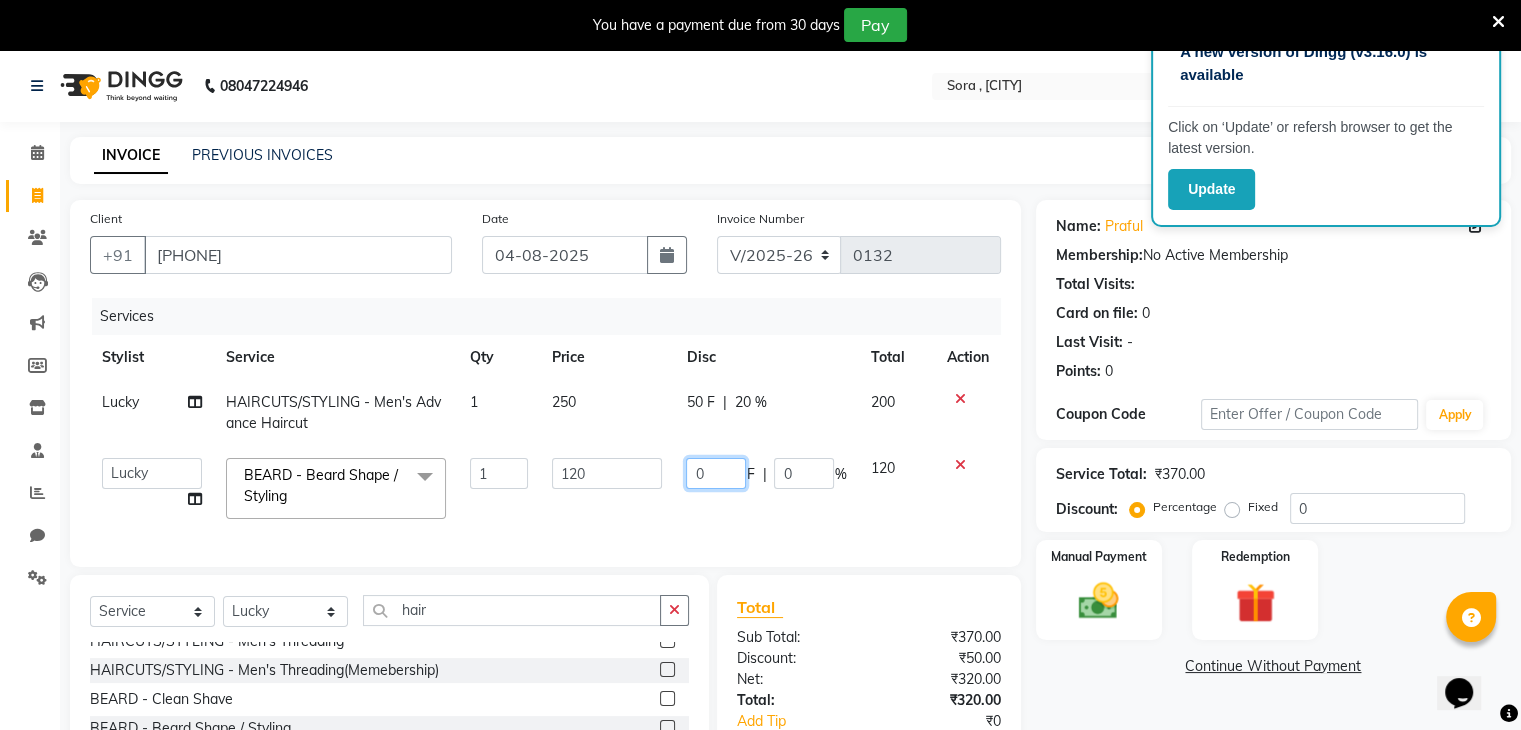 click on "0" 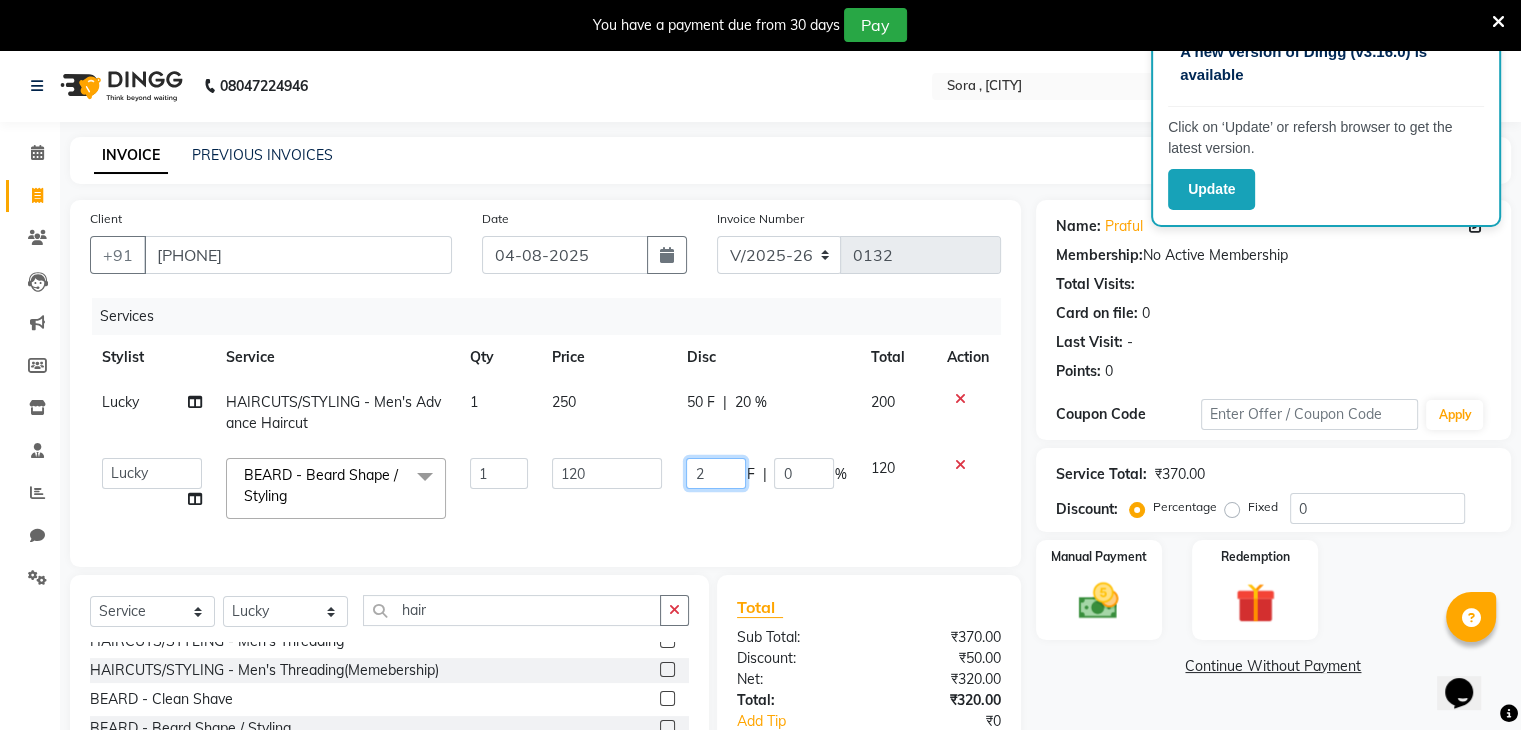 type on "20" 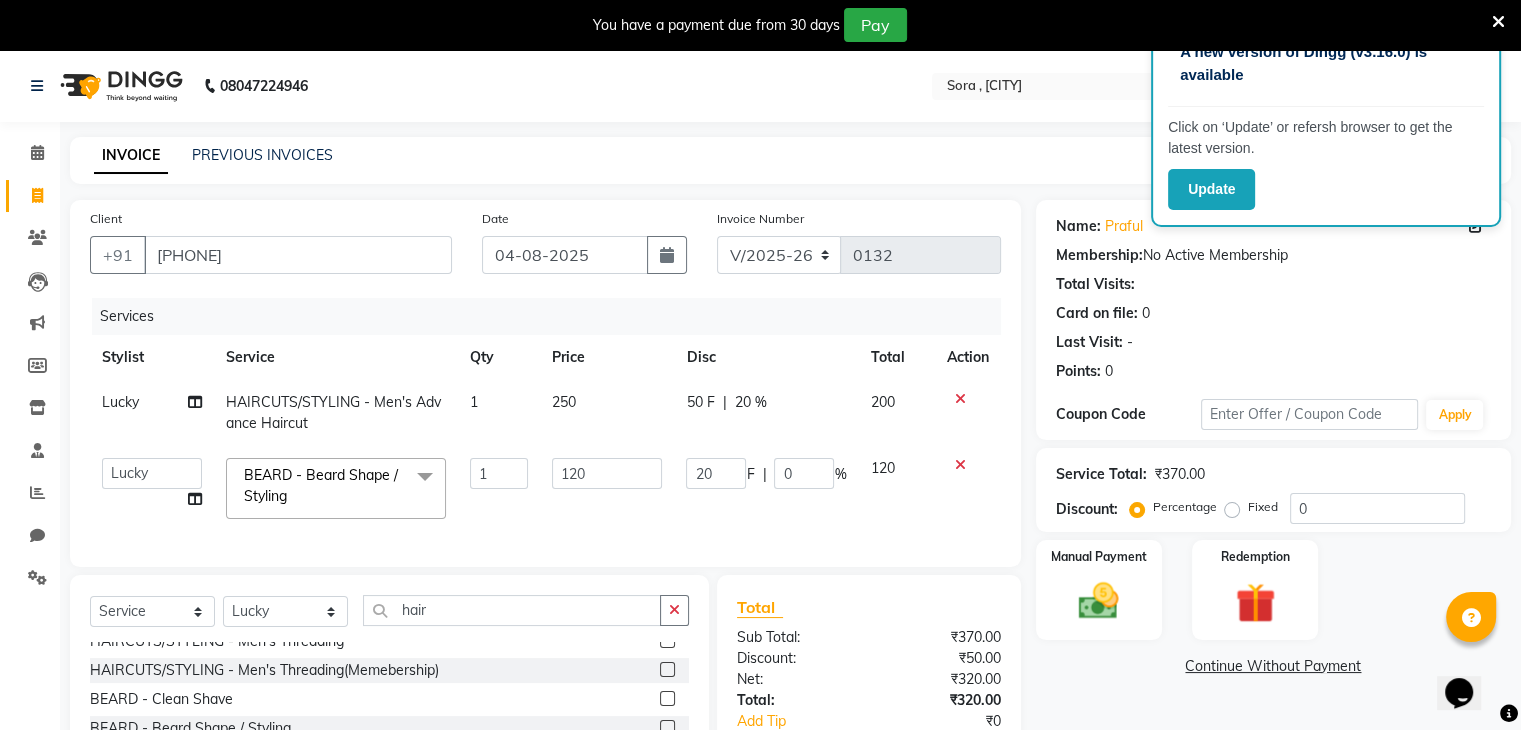 click on "20 F | 0 %" 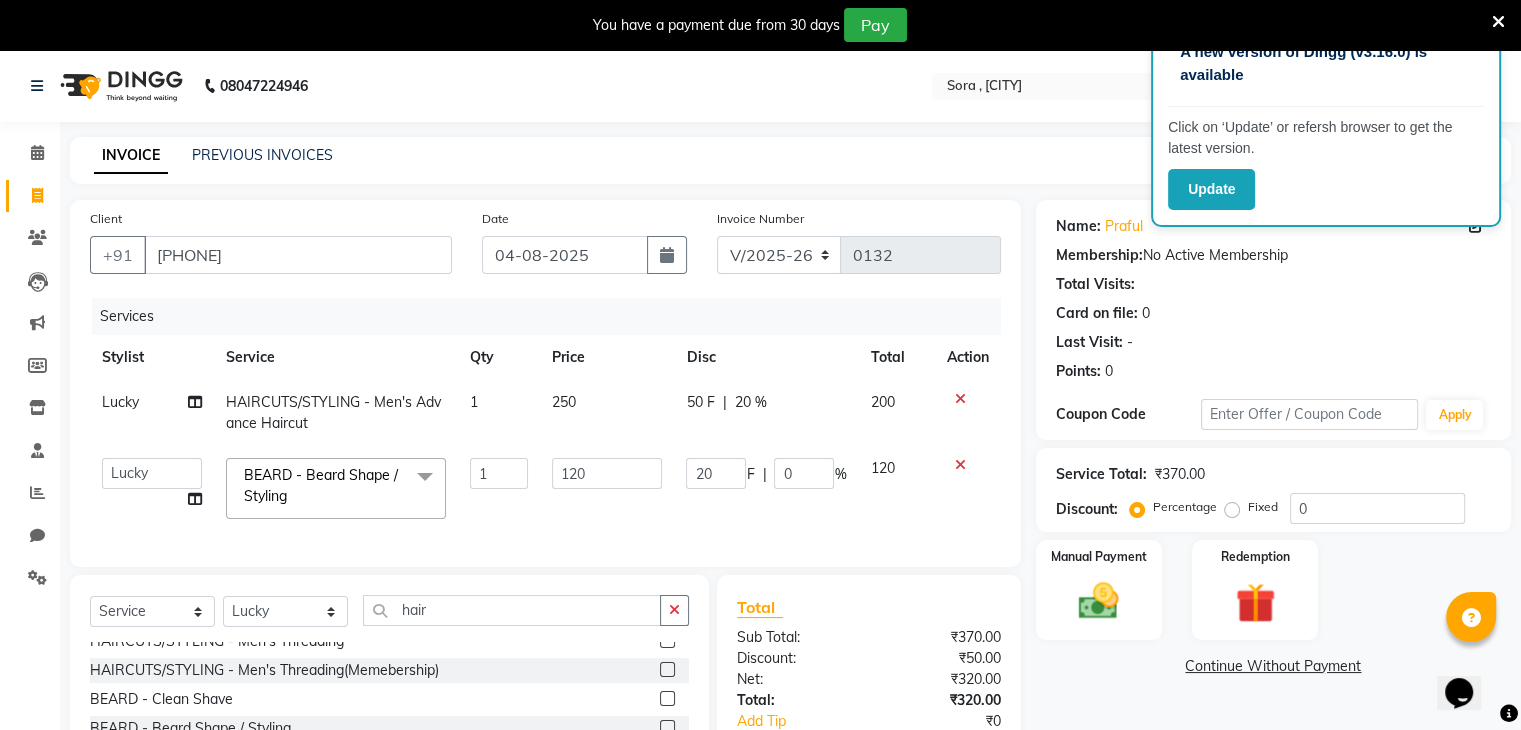 select on "81970" 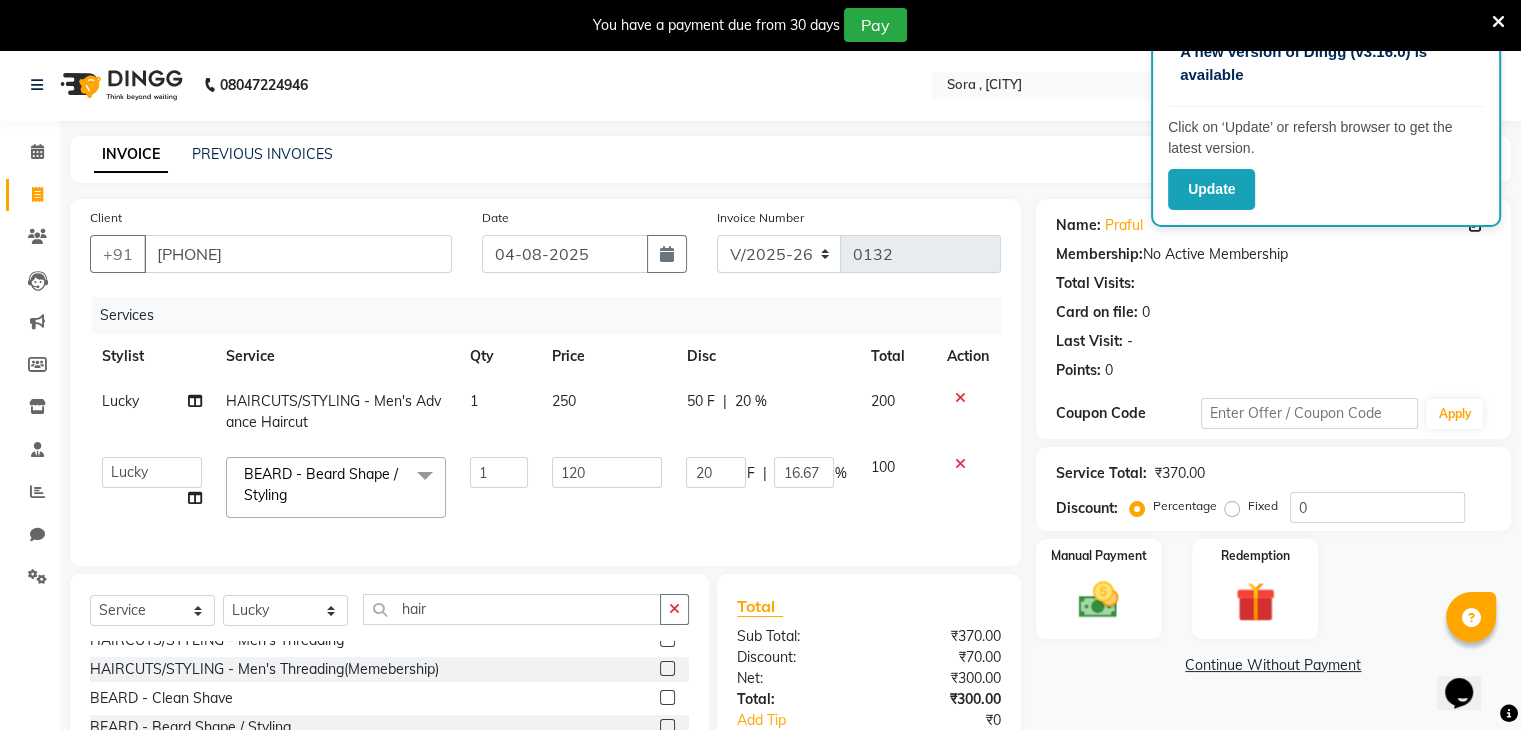 scroll, scrollTop: 185, scrollLeft: 0, axis: vertical 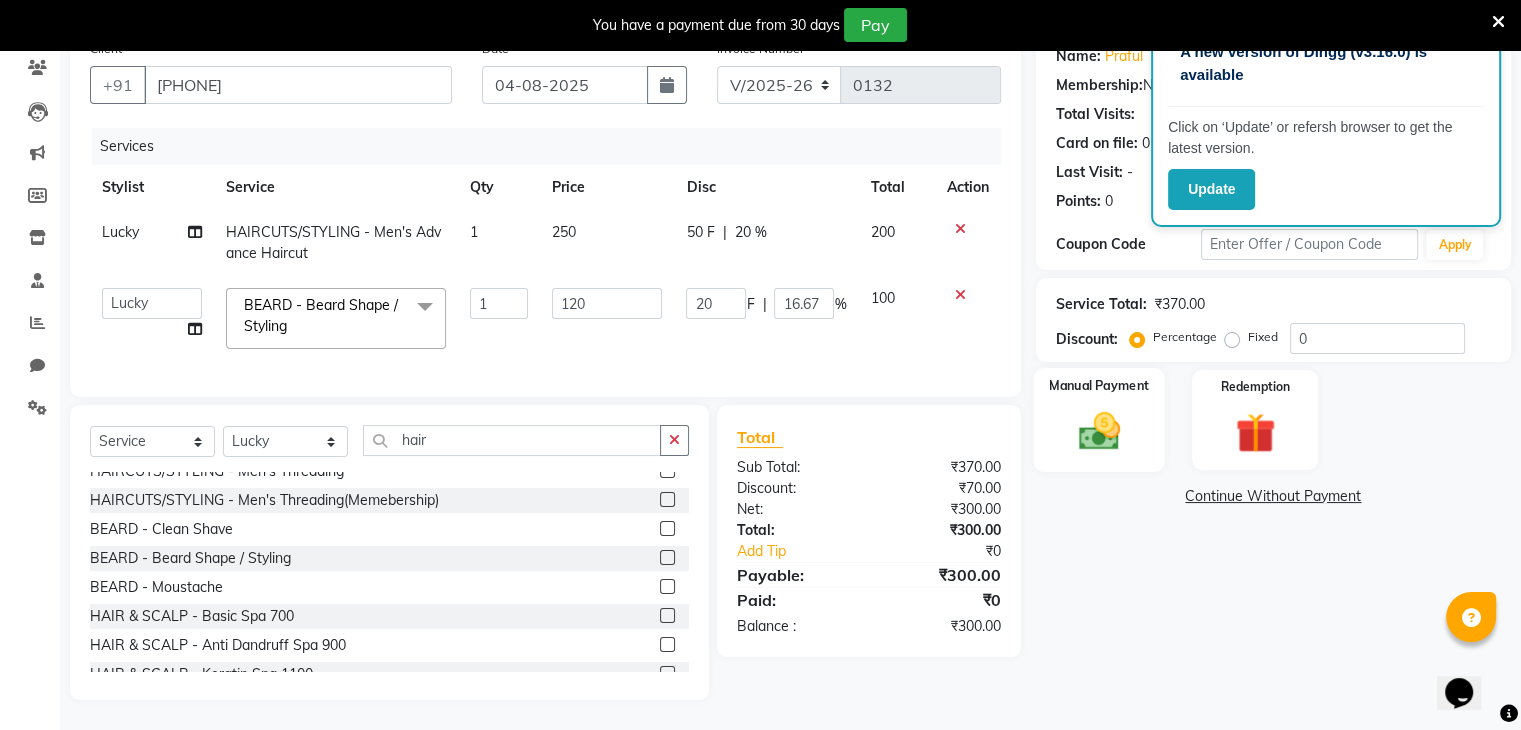 click 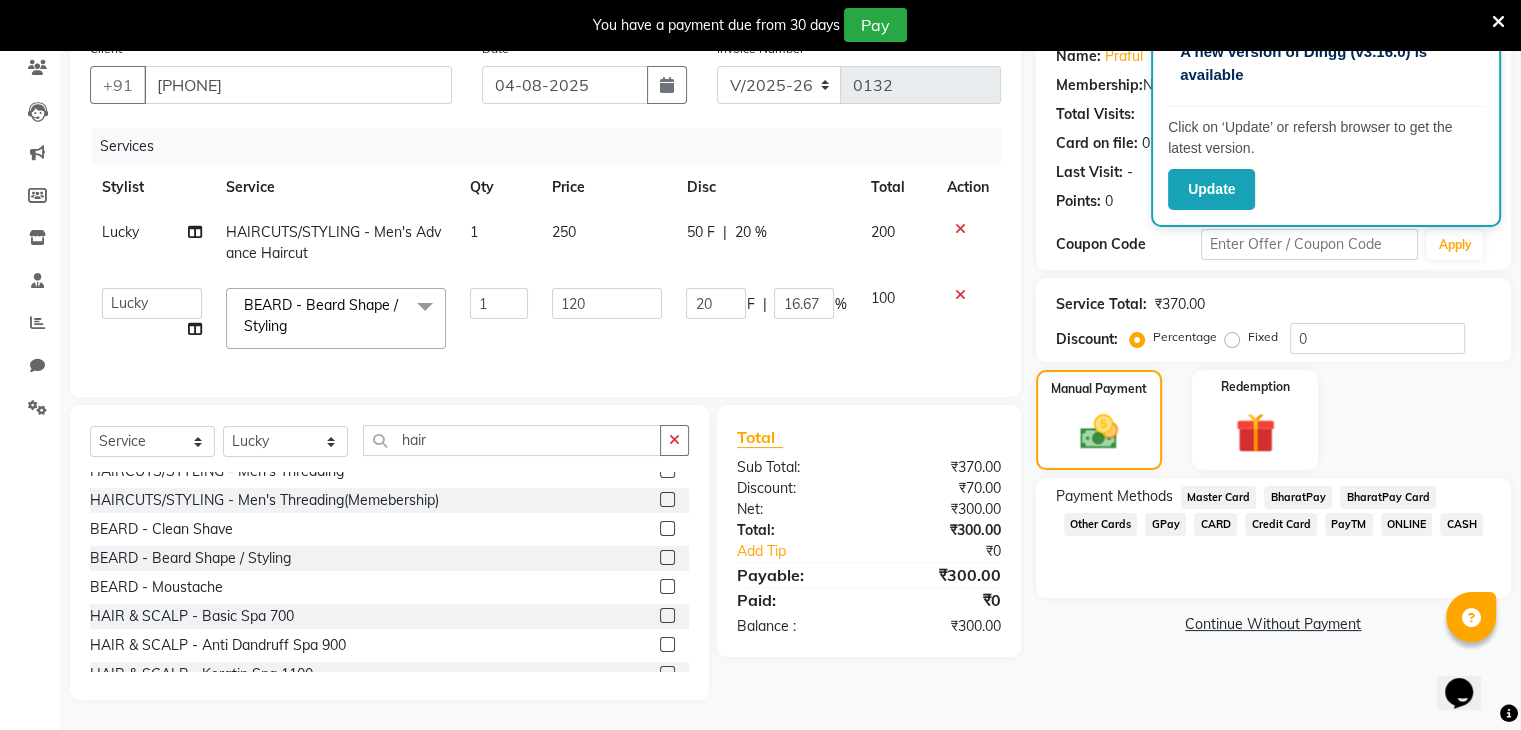 click on "ONLINE" 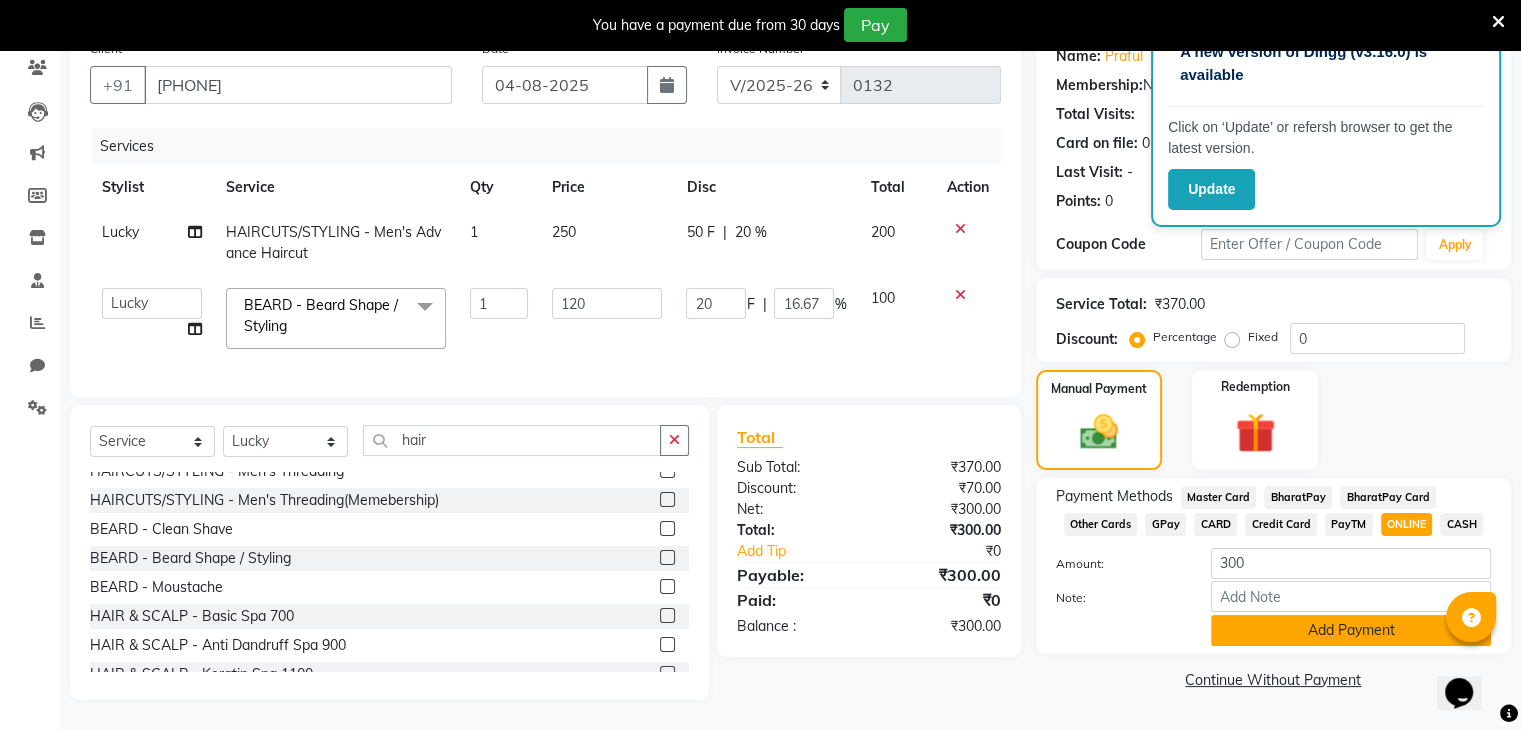 click on "Add Payment" 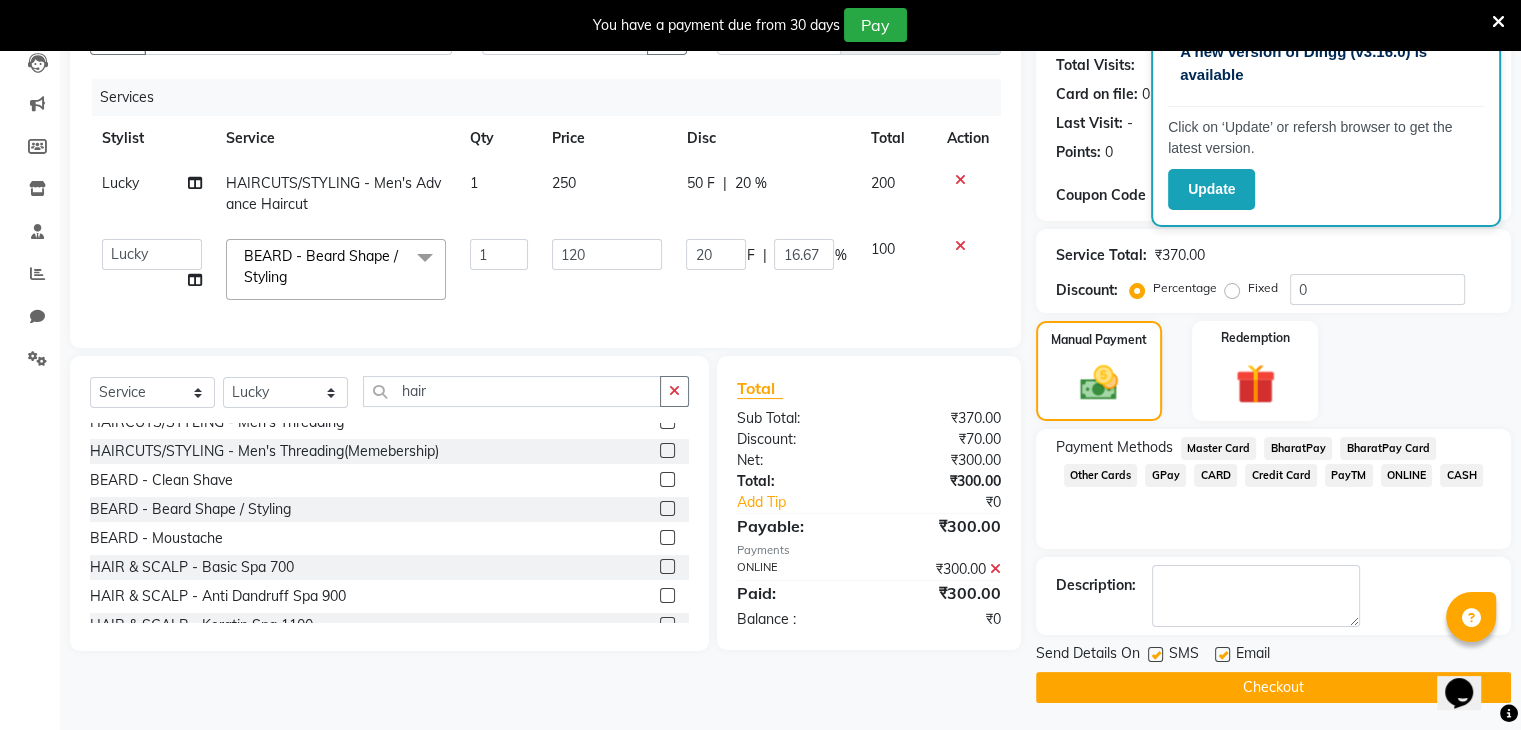 scroll, scrollTop: 220, scrollLeft: 0, axis: vertical 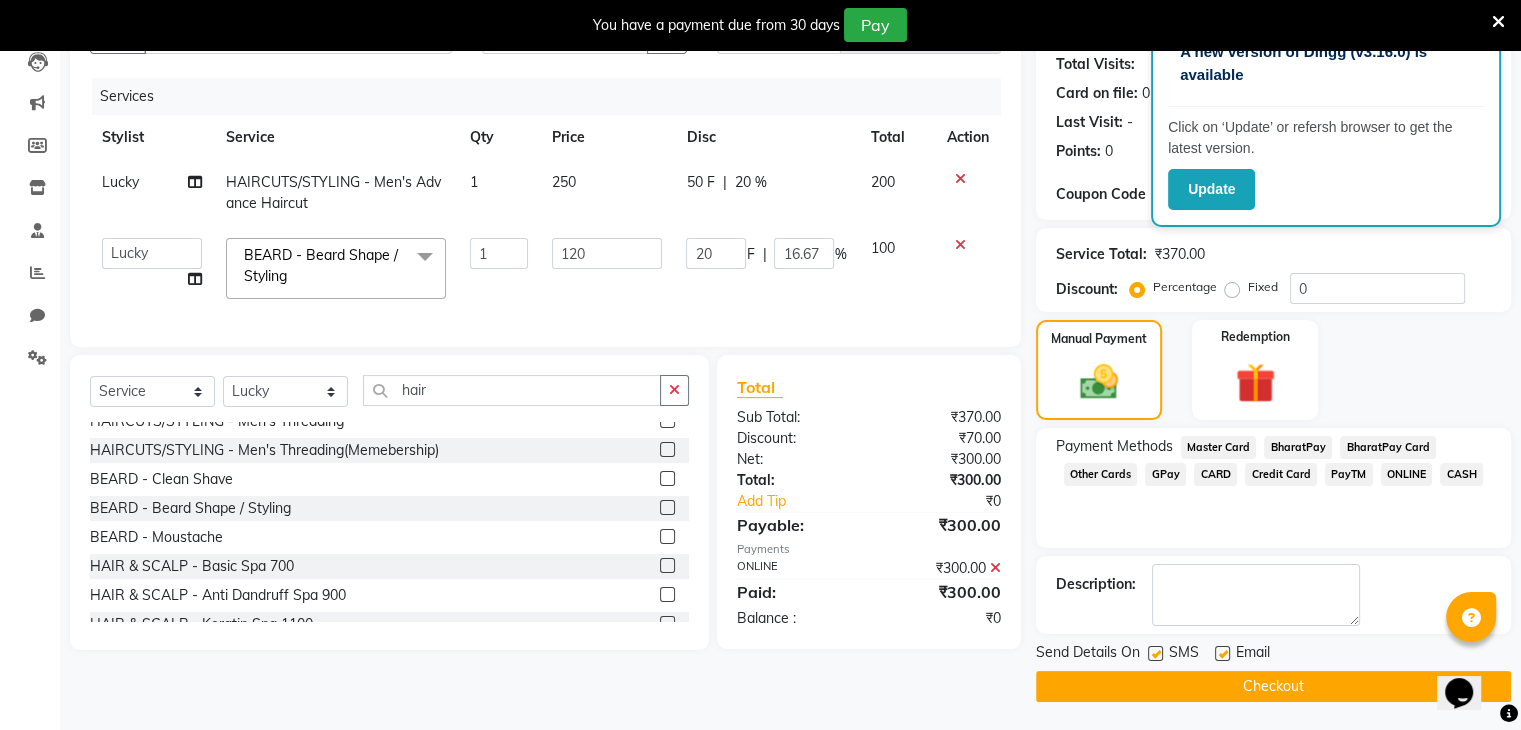 click on "Checkout" 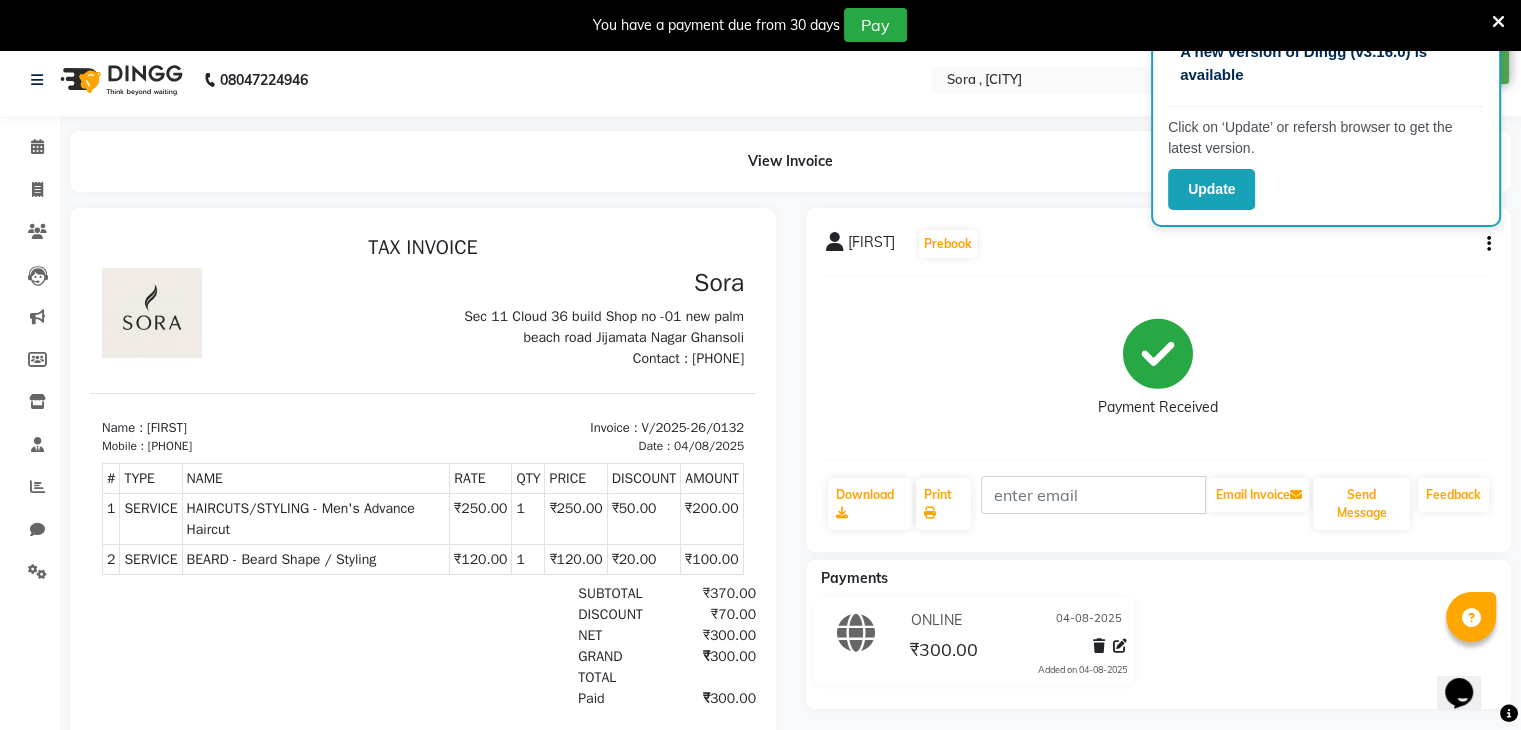 scroll, scrollTop: 0, scrollLeft: 0, axis: both 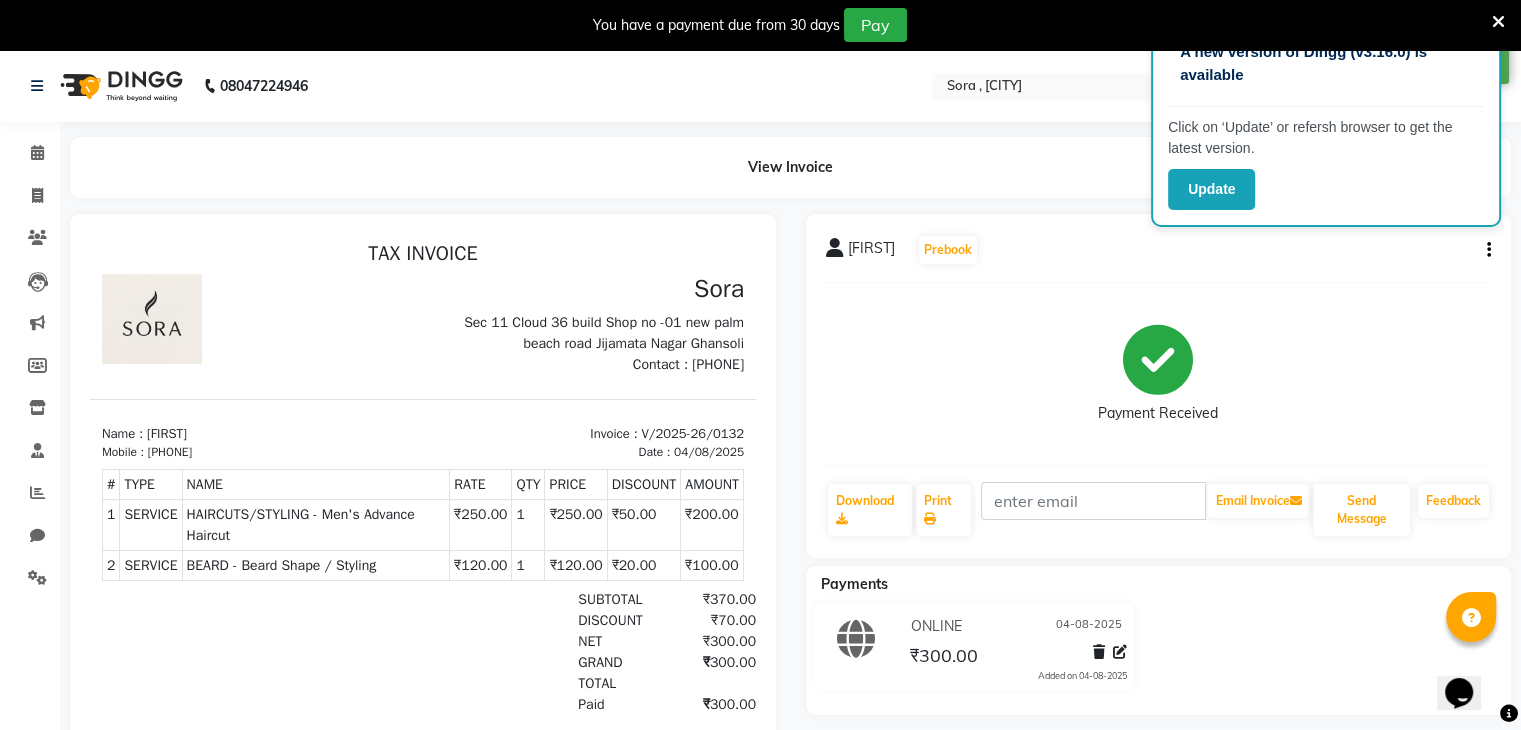 drag, startPoint x: 0, startPoint y: 429, endPoint x: 0, endPoint y: 562, distance: 133 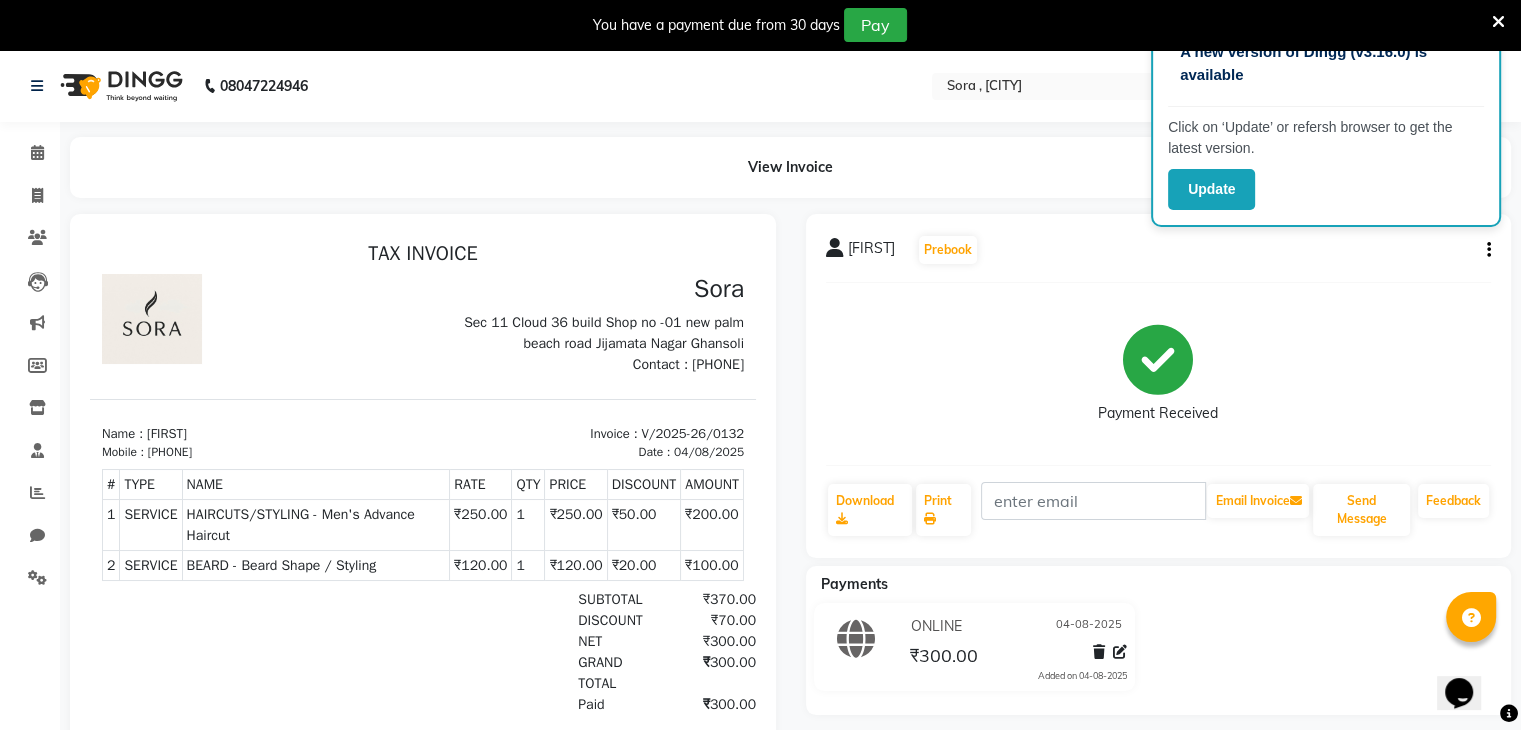 drag, startPoint x: 0, startPoint y: 562, endPoint x: 396, endPoint y: 110, distance: 600.9326 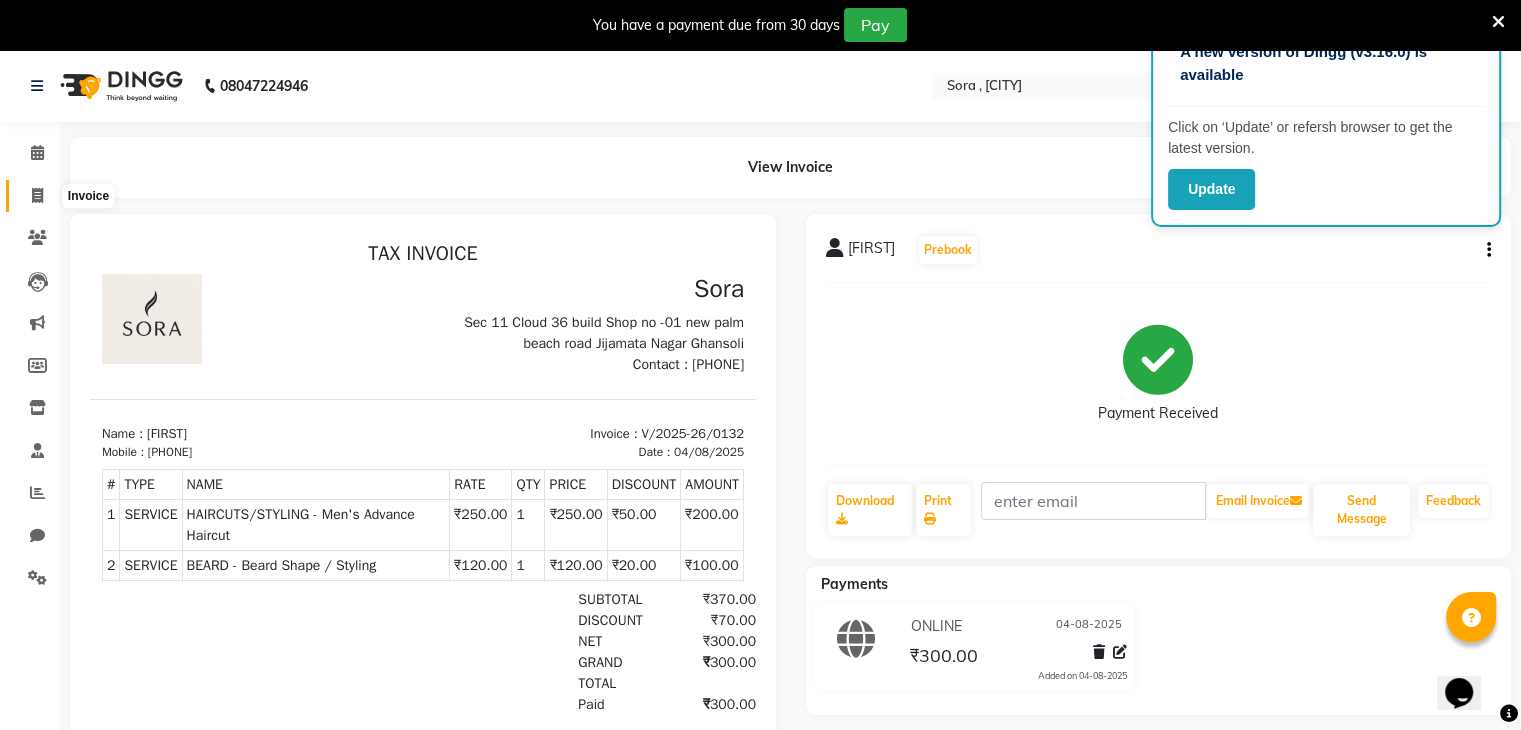 click 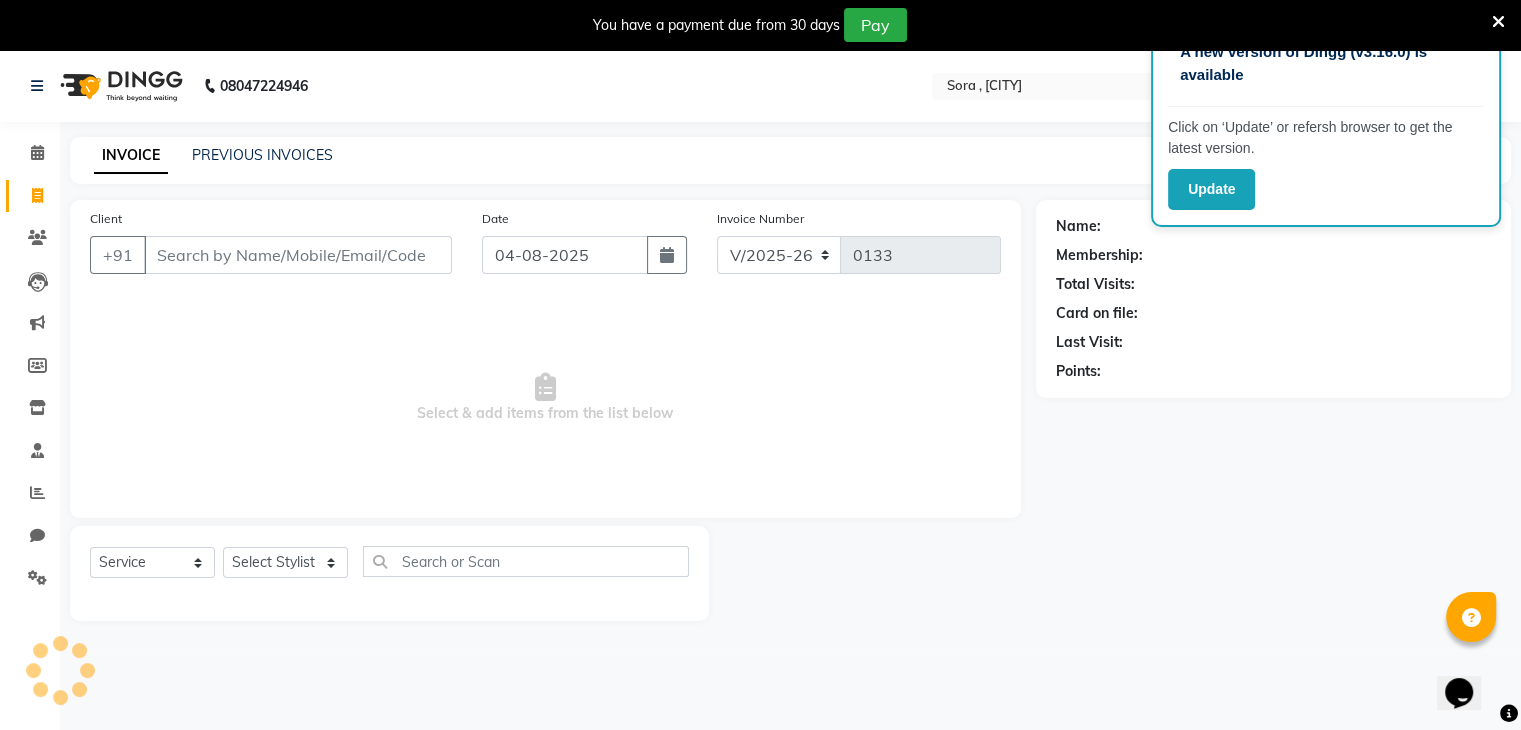 scroll, scrollTop: 50, scrollLeft: 0, axis: vertical 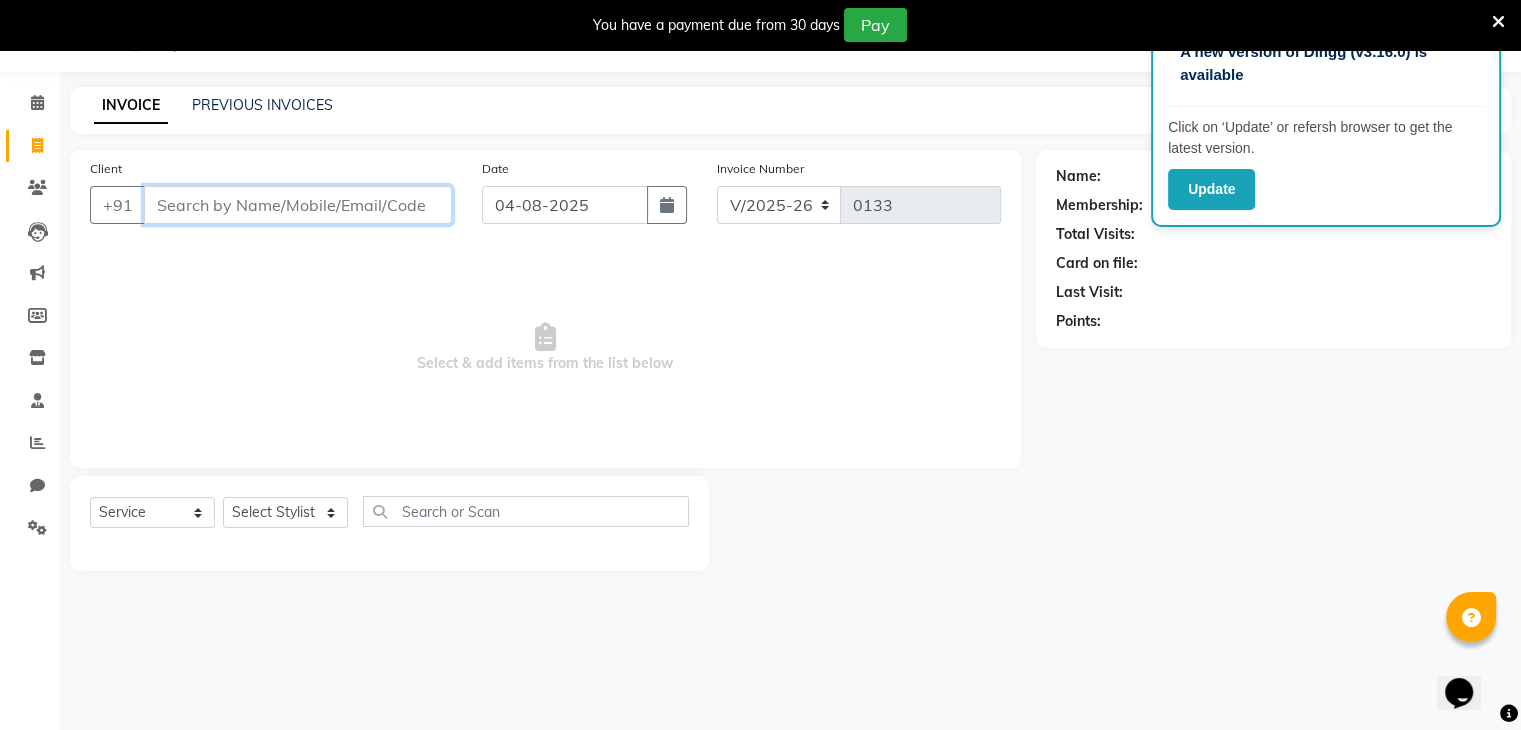 click on "Client" at bounding box center [298, 205] 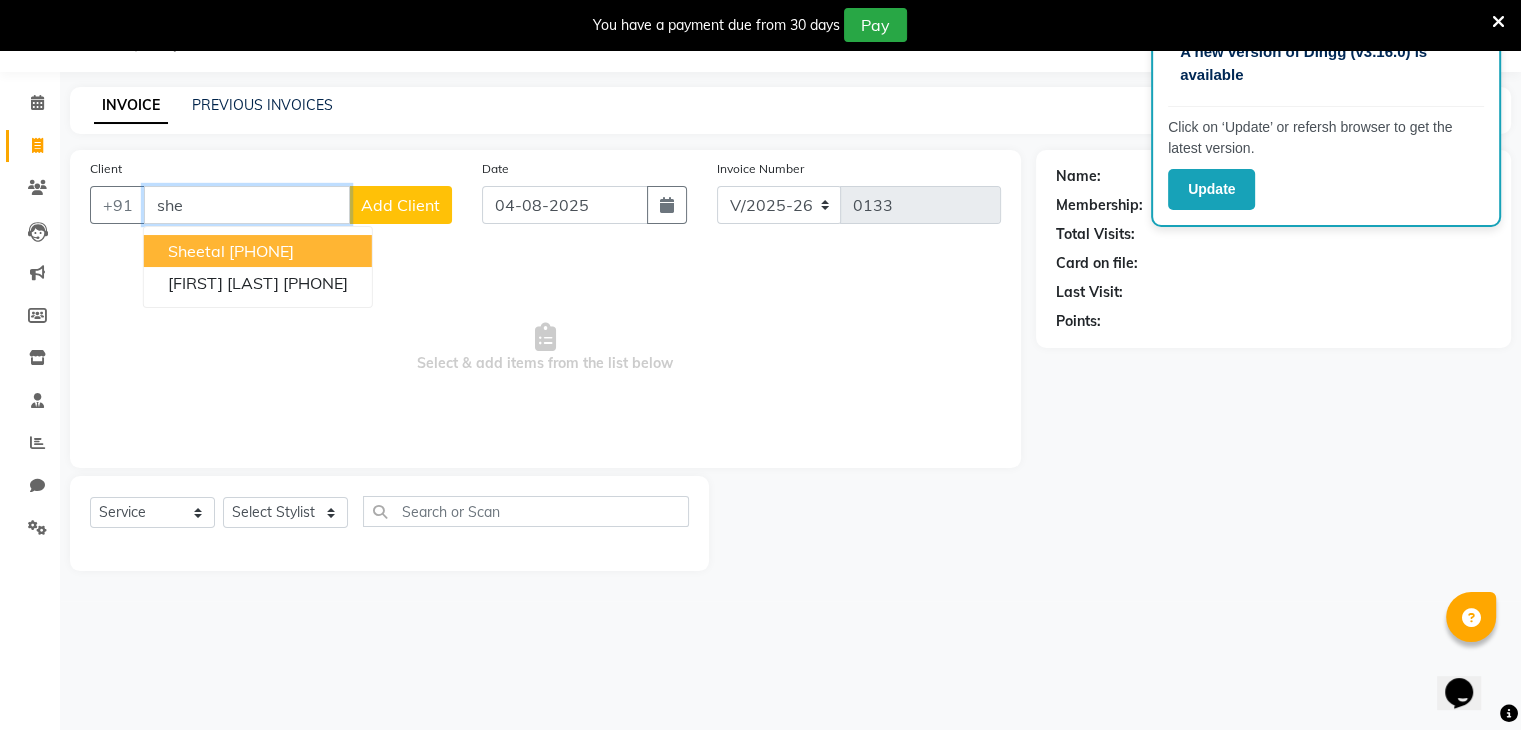 click on "[PHONE]" at bounding box center (261, 251) 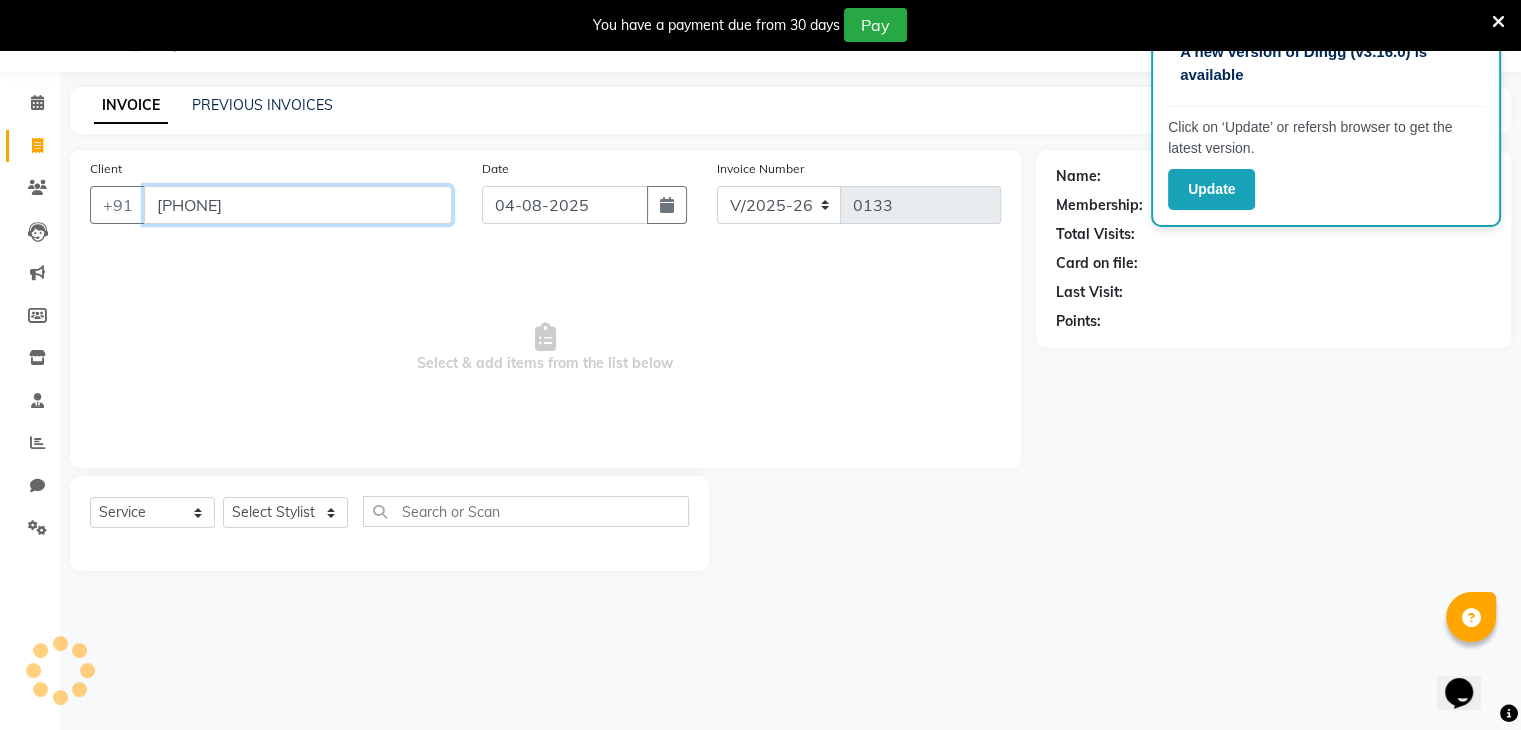 type on "[PHONE]" 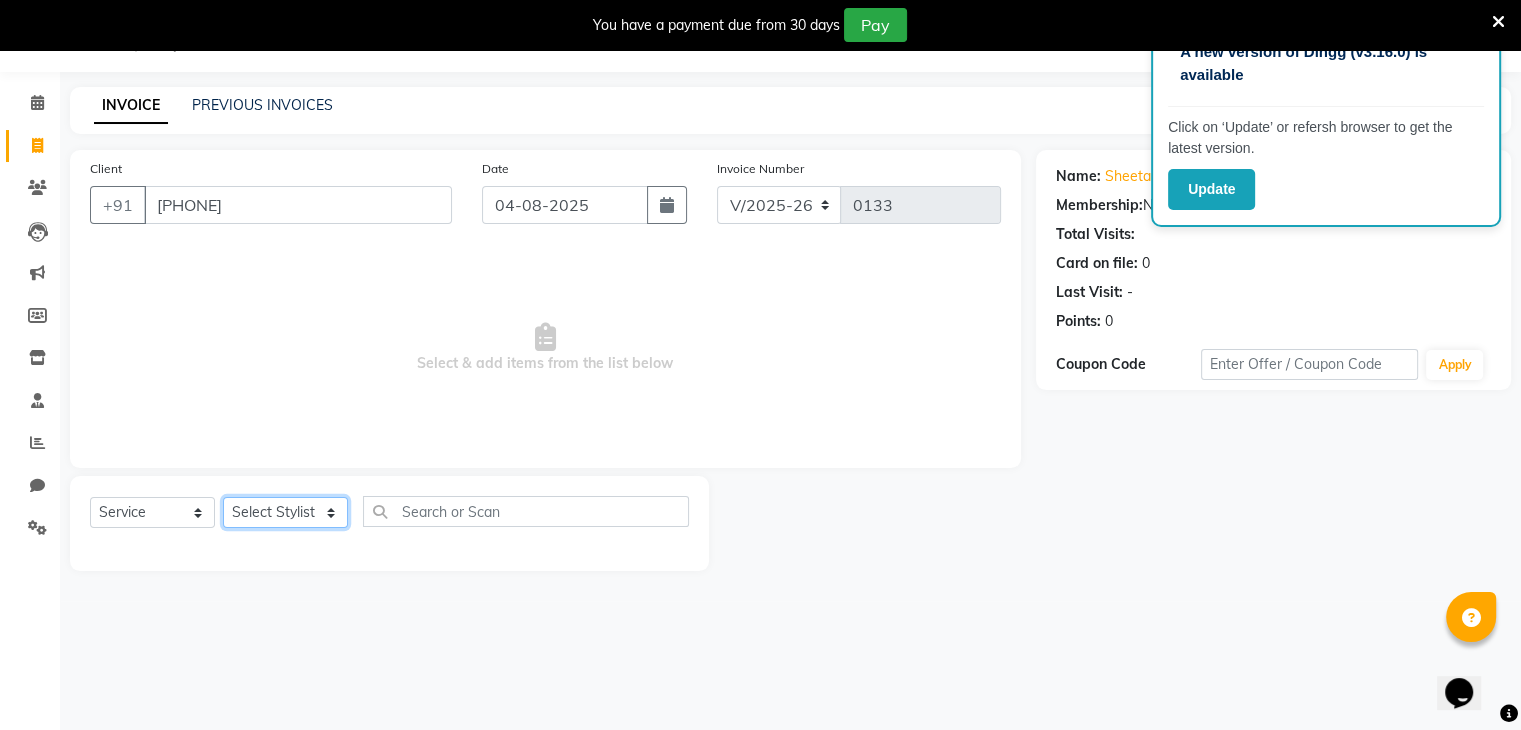 click on "Select Stylist deepa Lucky nadeem Riya Sameer Shivam Tas bina Uzair Vinita" 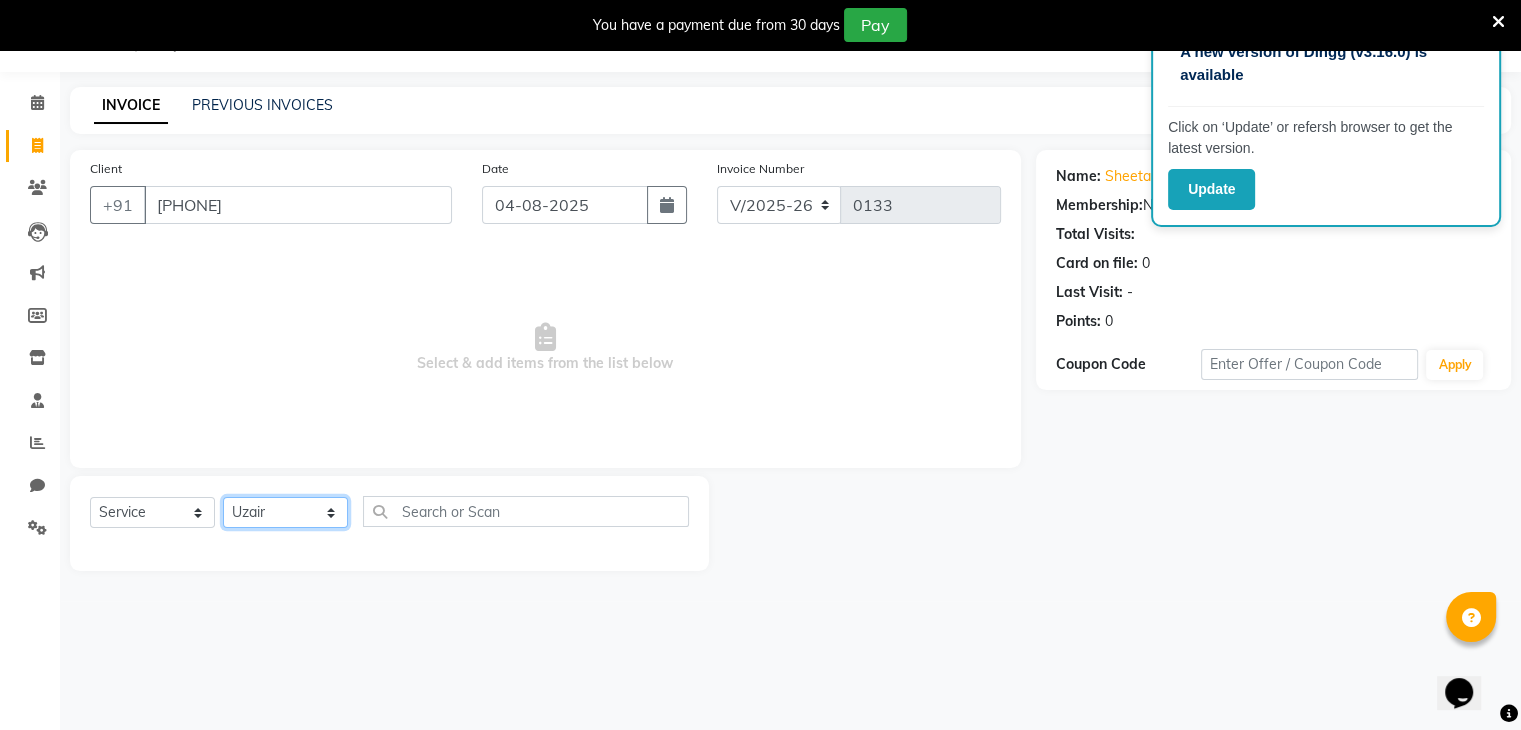 click on "Select Stylist deepa Lucky nadeem Riya Sameer Shivam Tas bina Uzair Vinita" 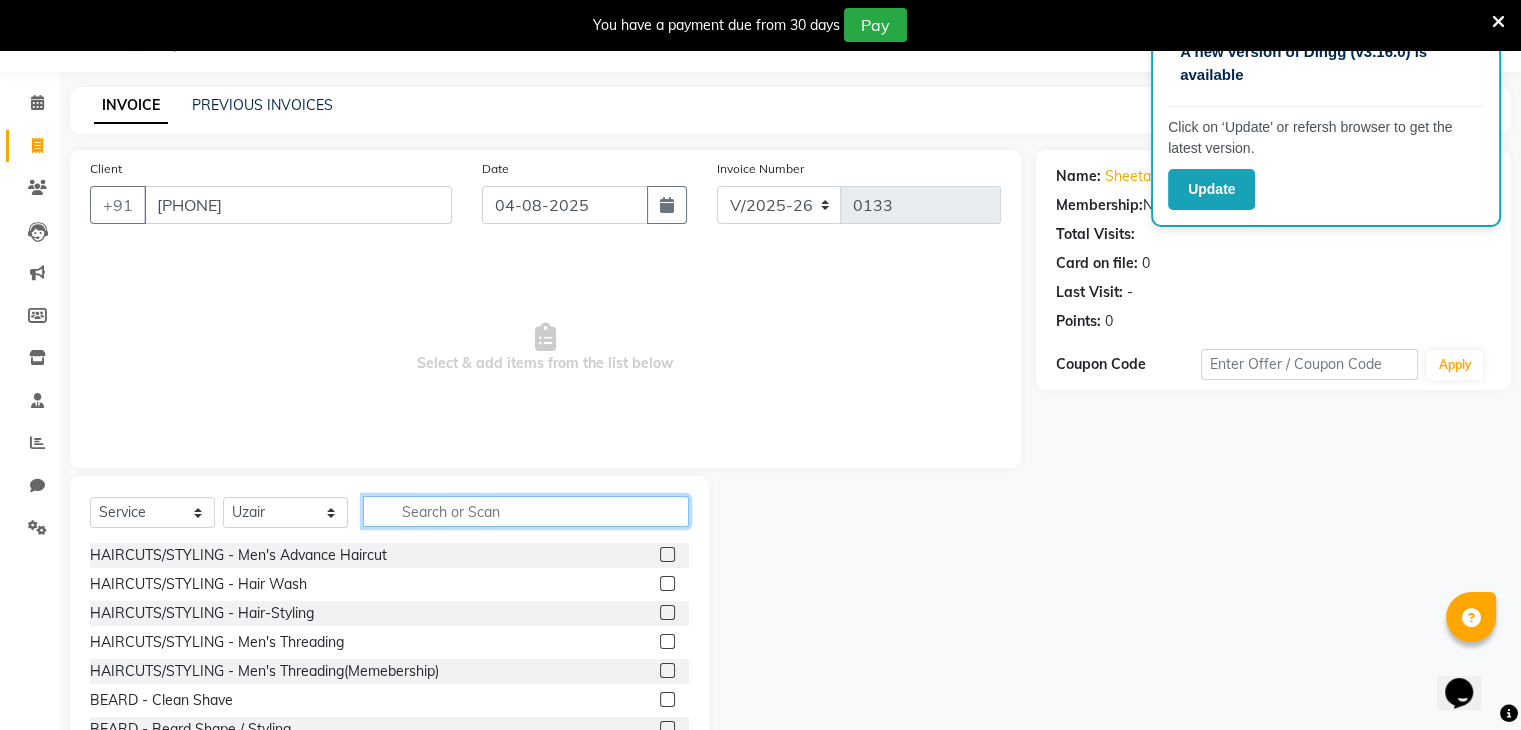 click 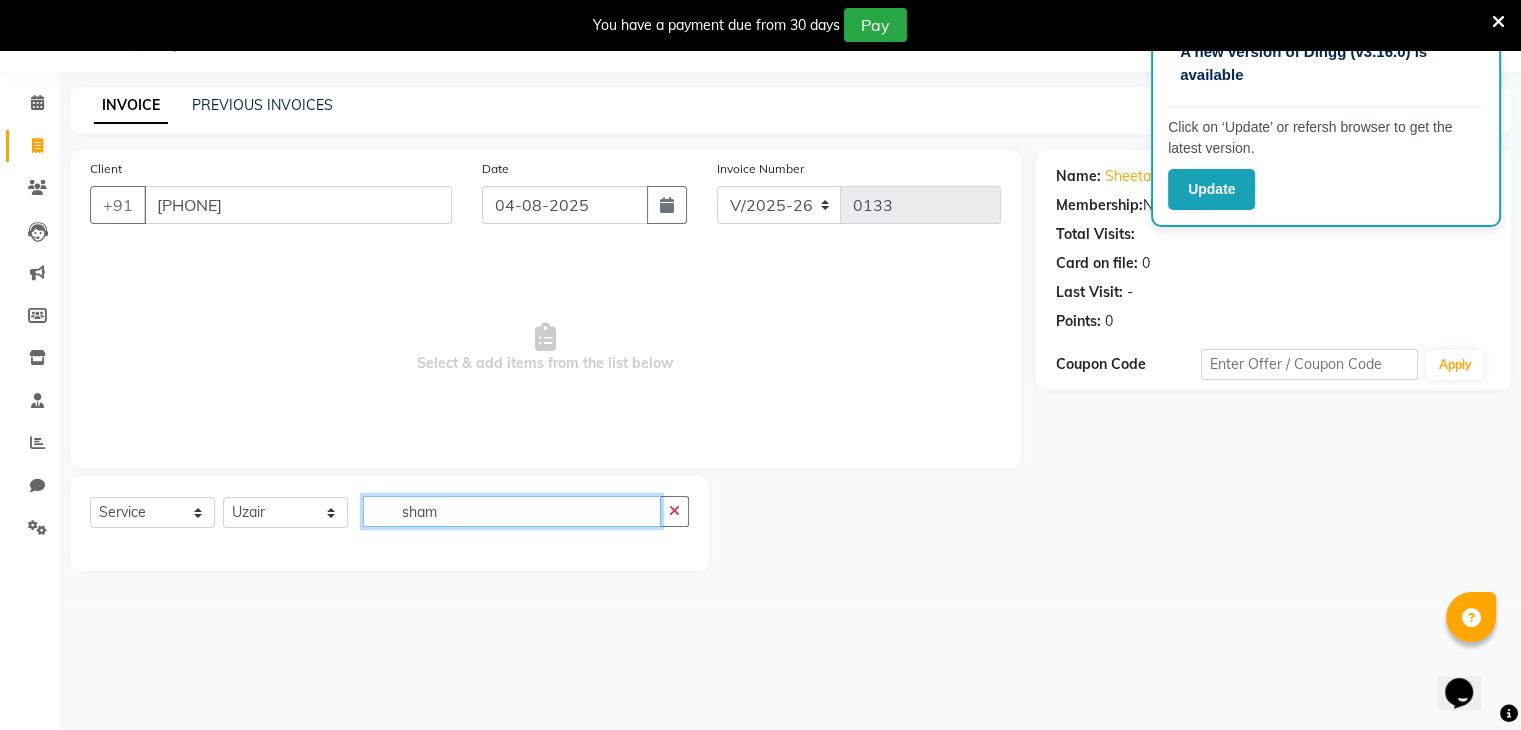 type on "sham" 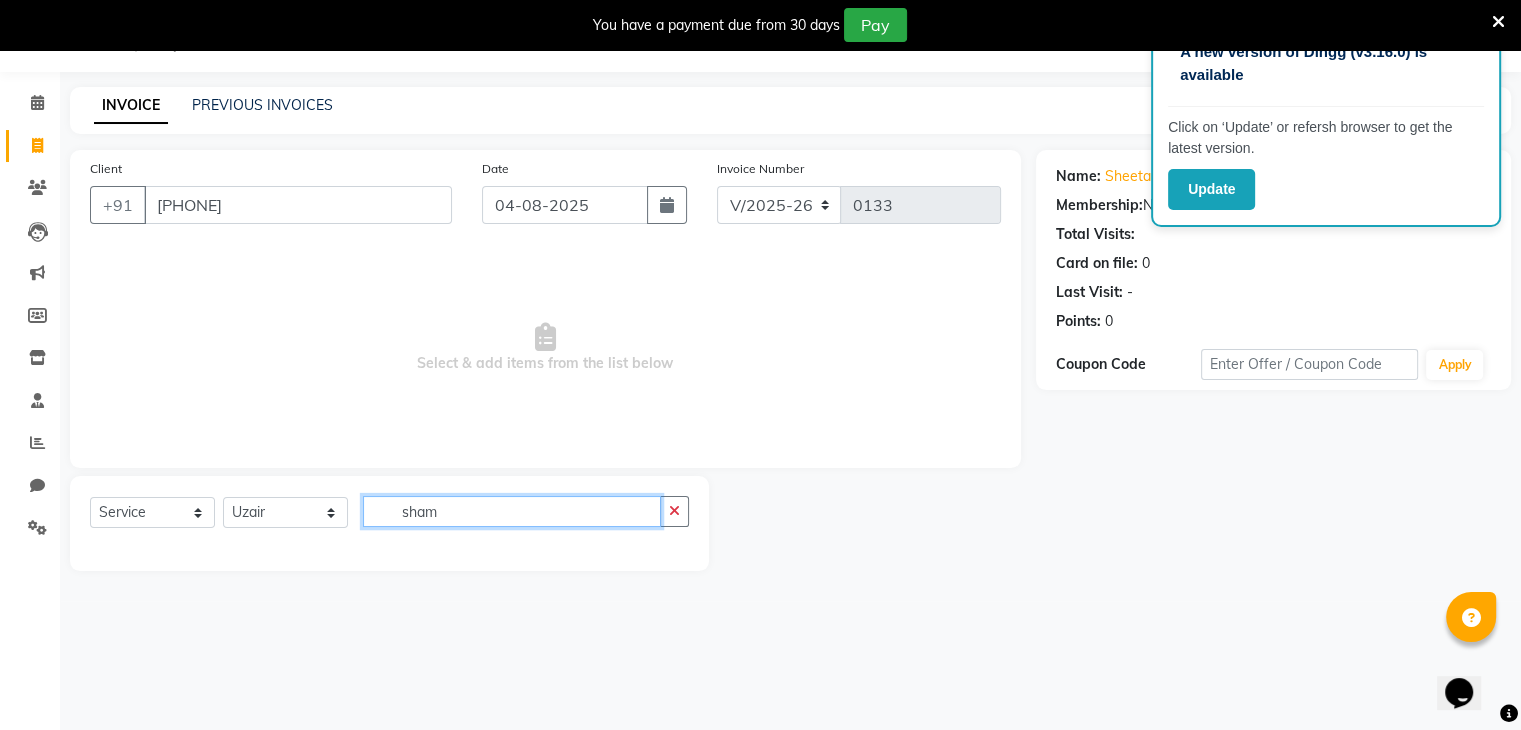 scroll, scrollTop: 0, scrollLeft: 0, axis: both 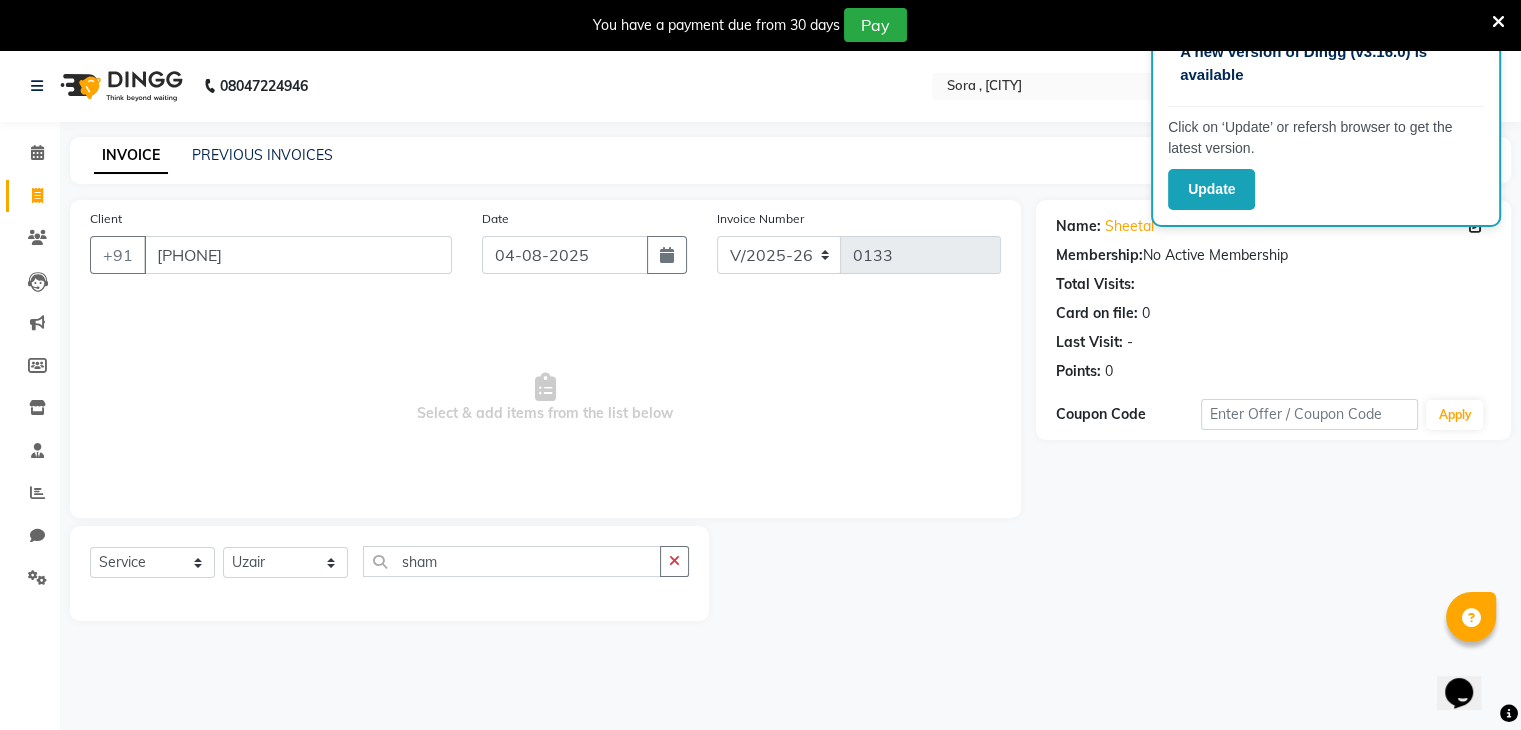click at bounding box center [1498, 22] 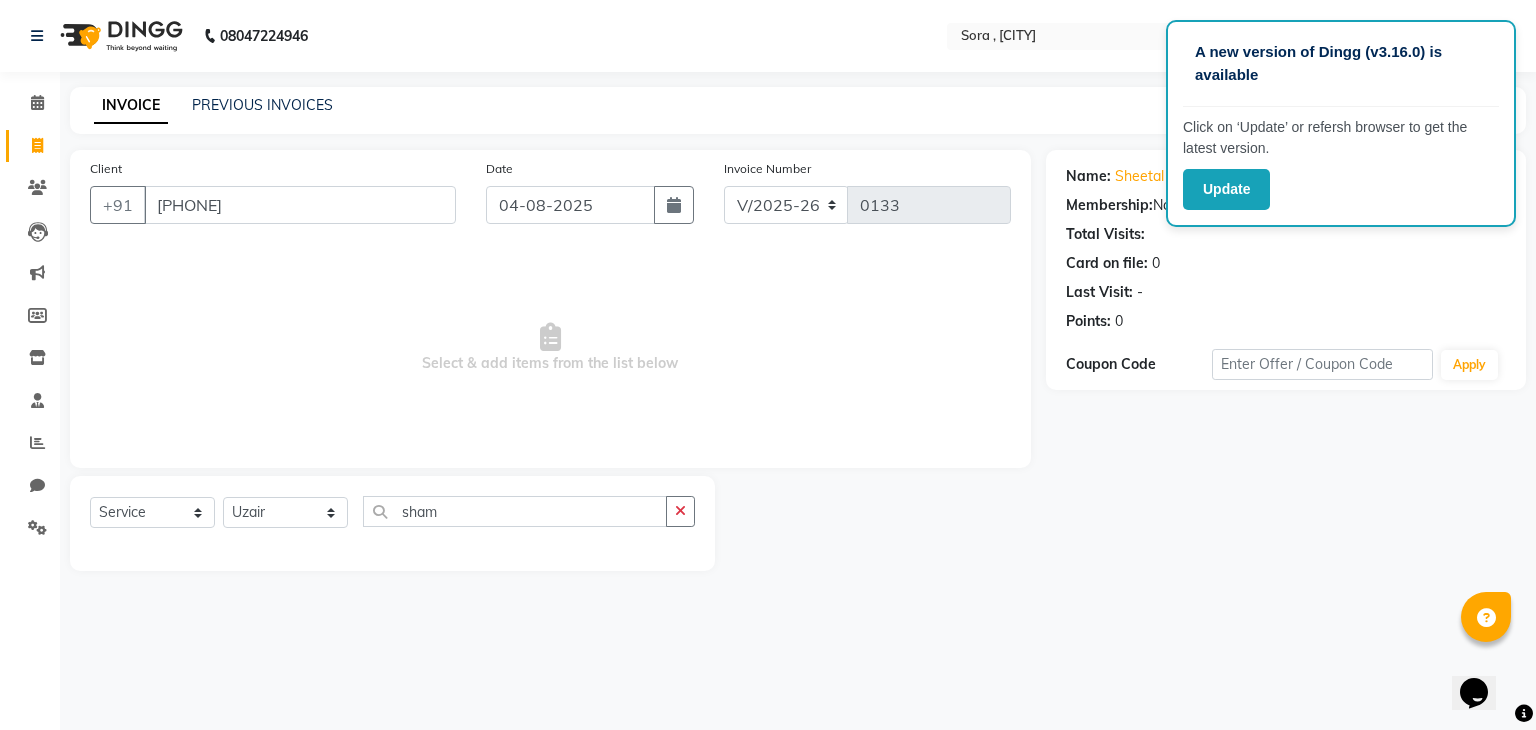 click on "[PHONE] Select Location × Sora , Ghansoli English ENGLISH Español Arabi­a Marathi Hindi Gujarati Tamil 中文 Notifications nothing to show Admin Manage Profile Change Password Sign out  Version:3.15.11" 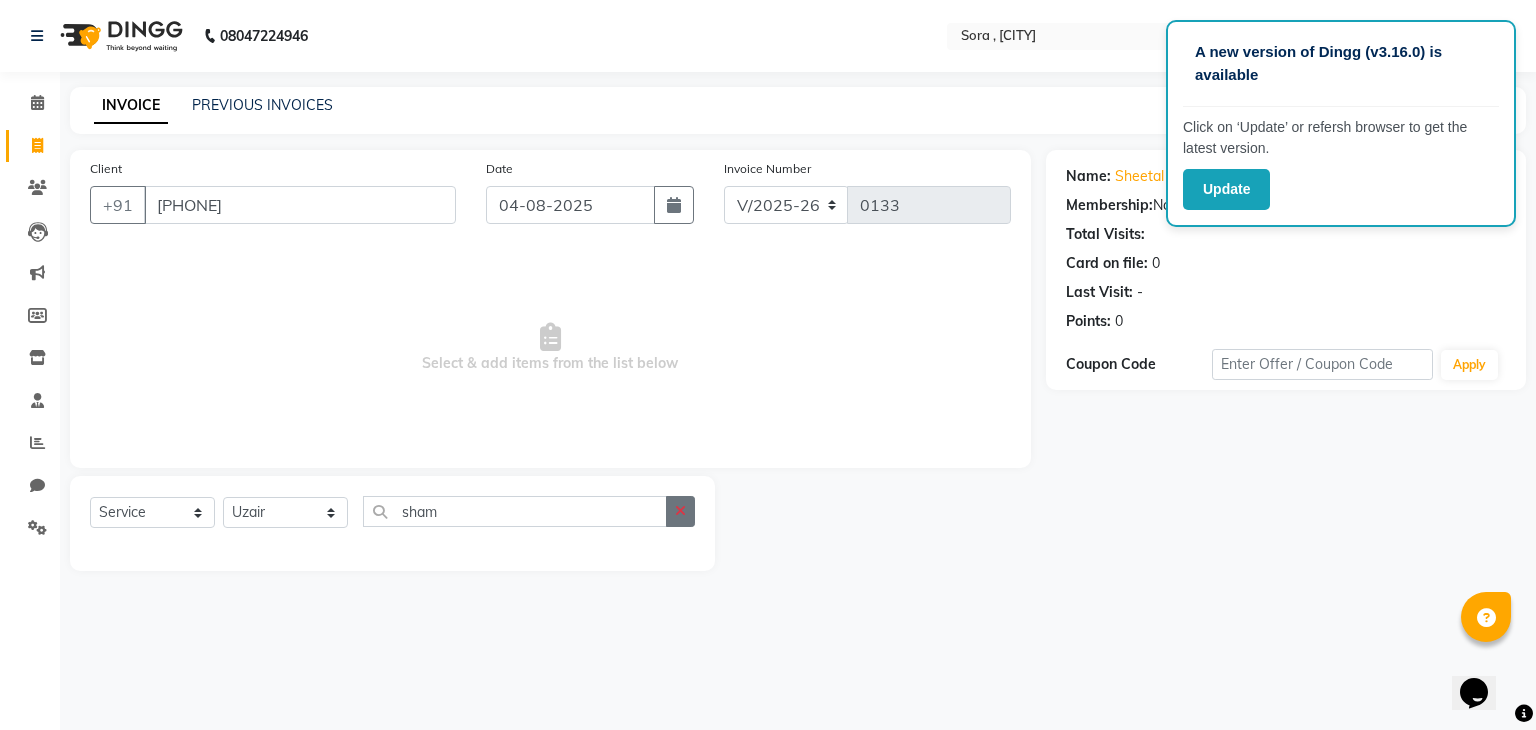 click 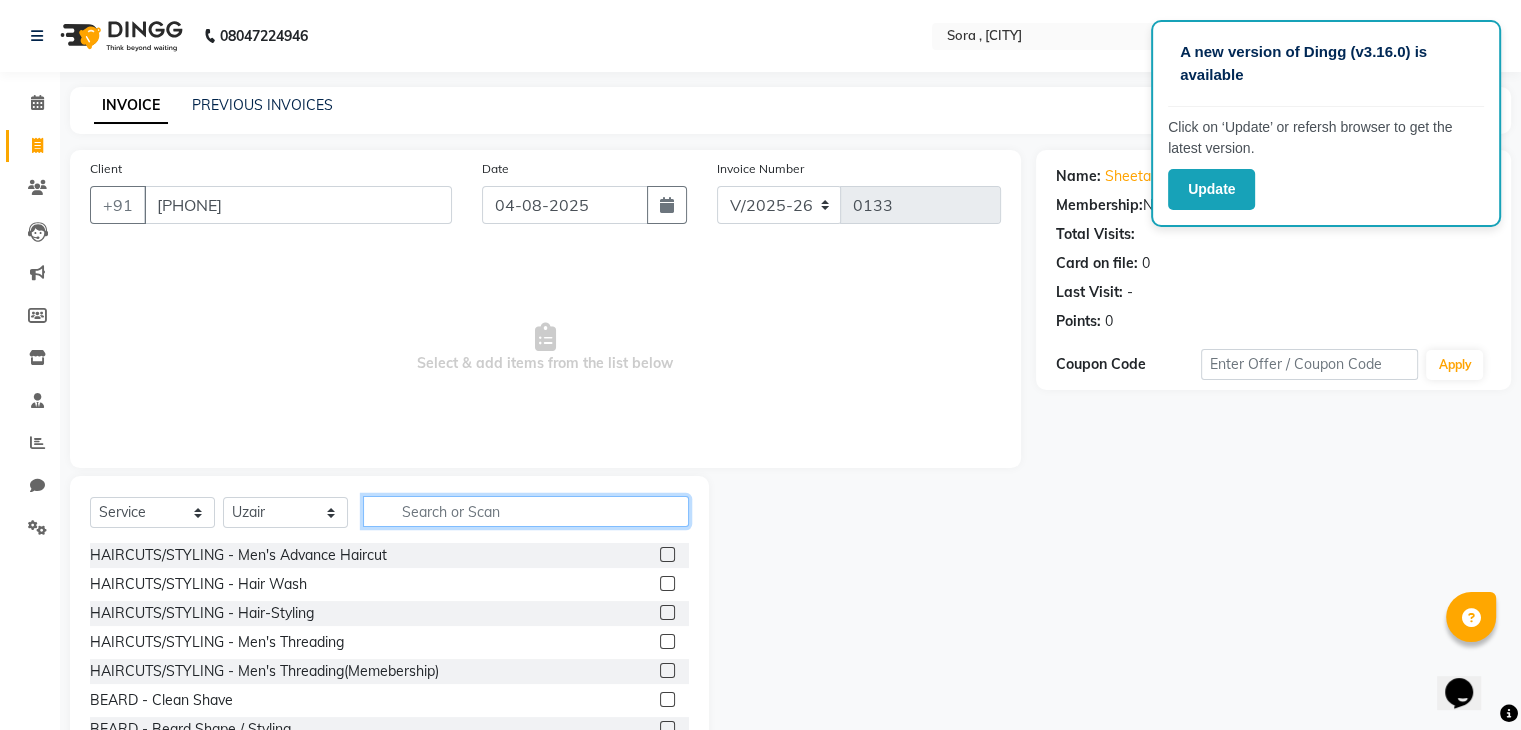 click 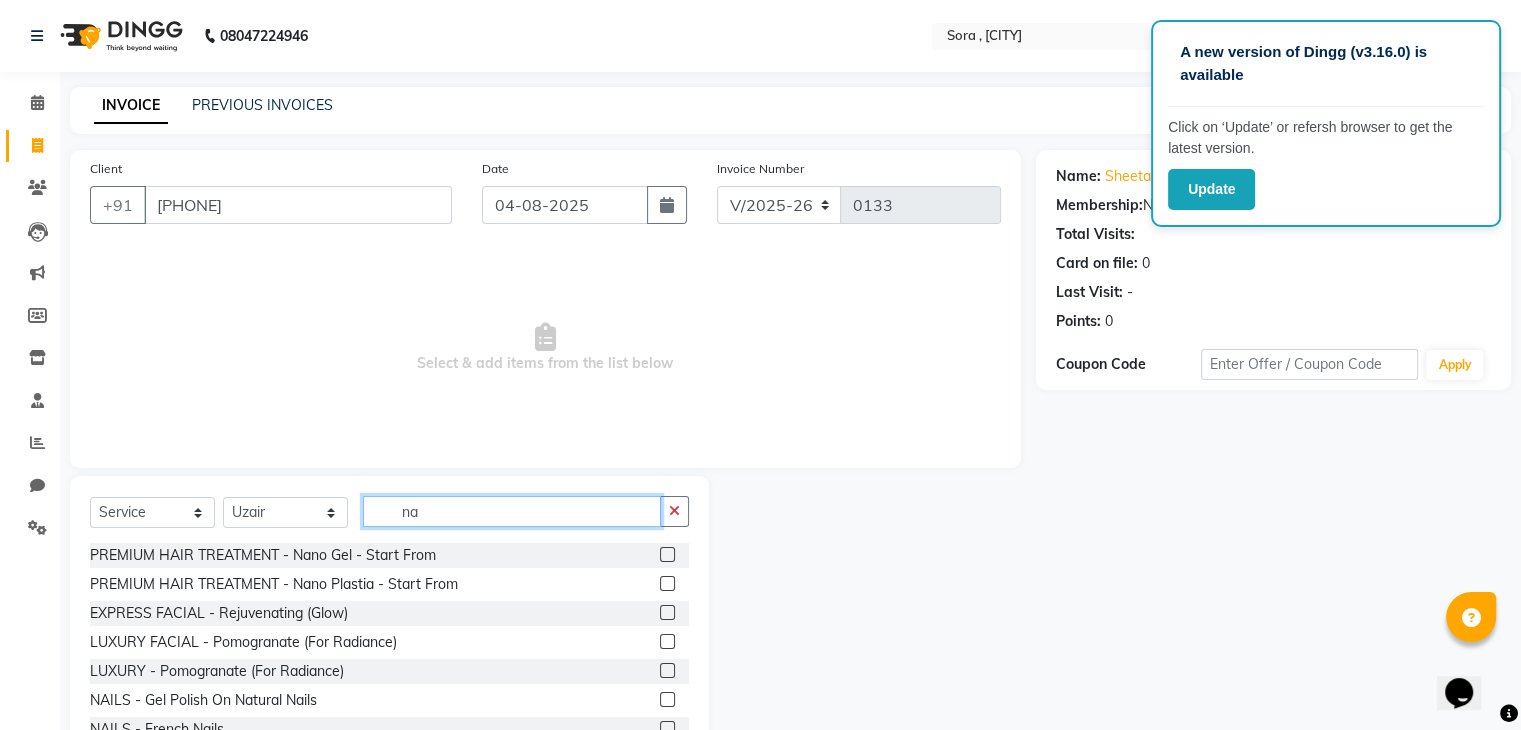 type on "n" 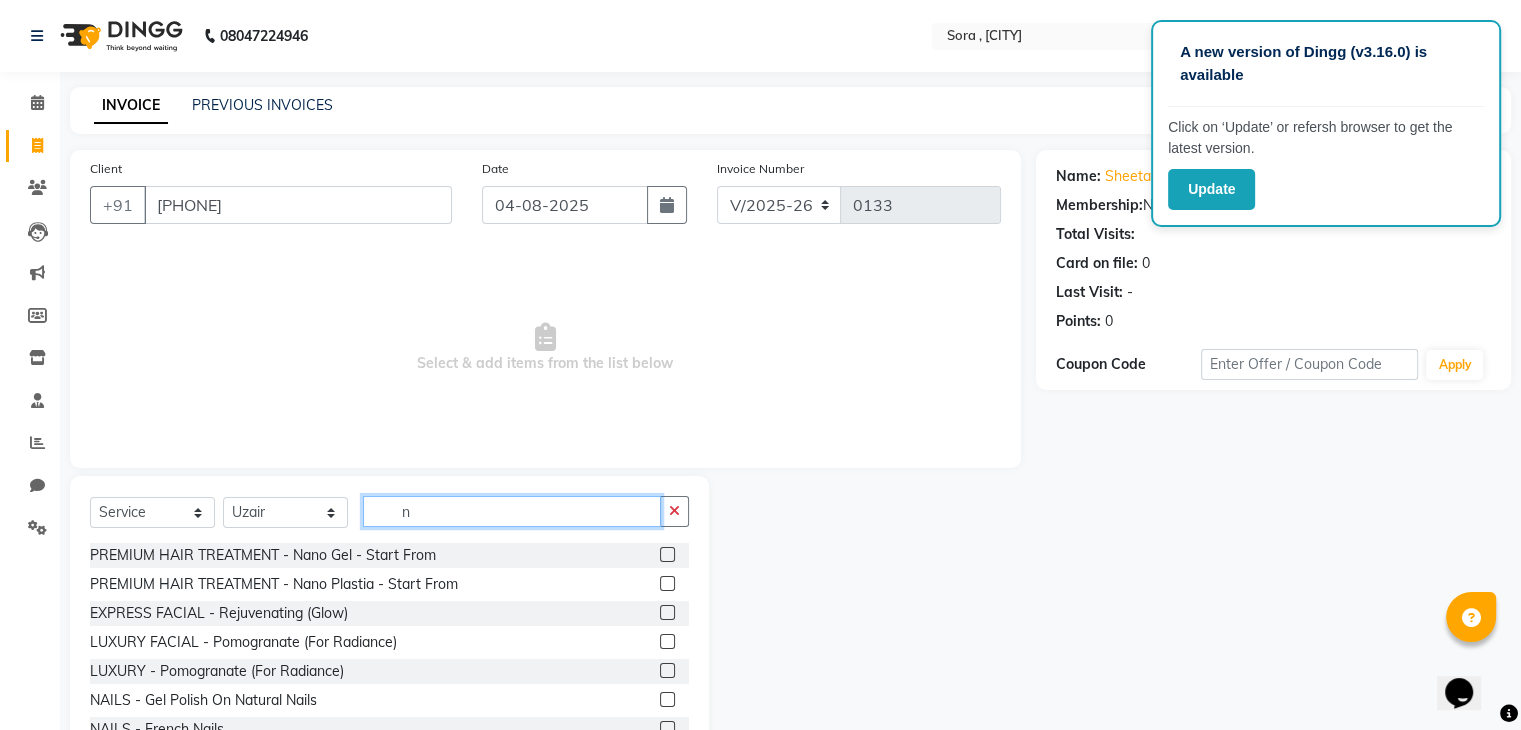 type 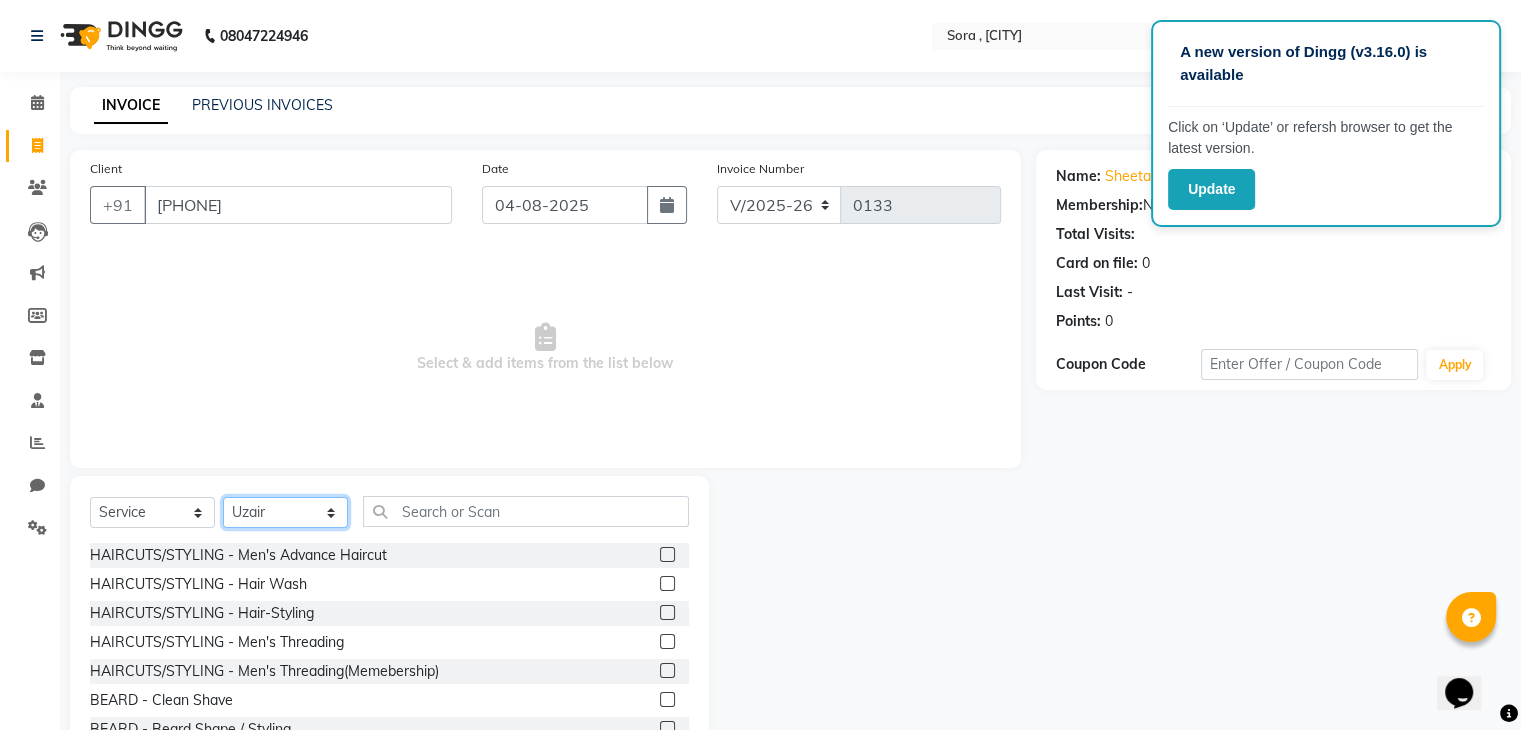 click on "Select Stylist deepa Lucky nadeem Riya Sameer Shivam Tas bina Uzair Vinita" 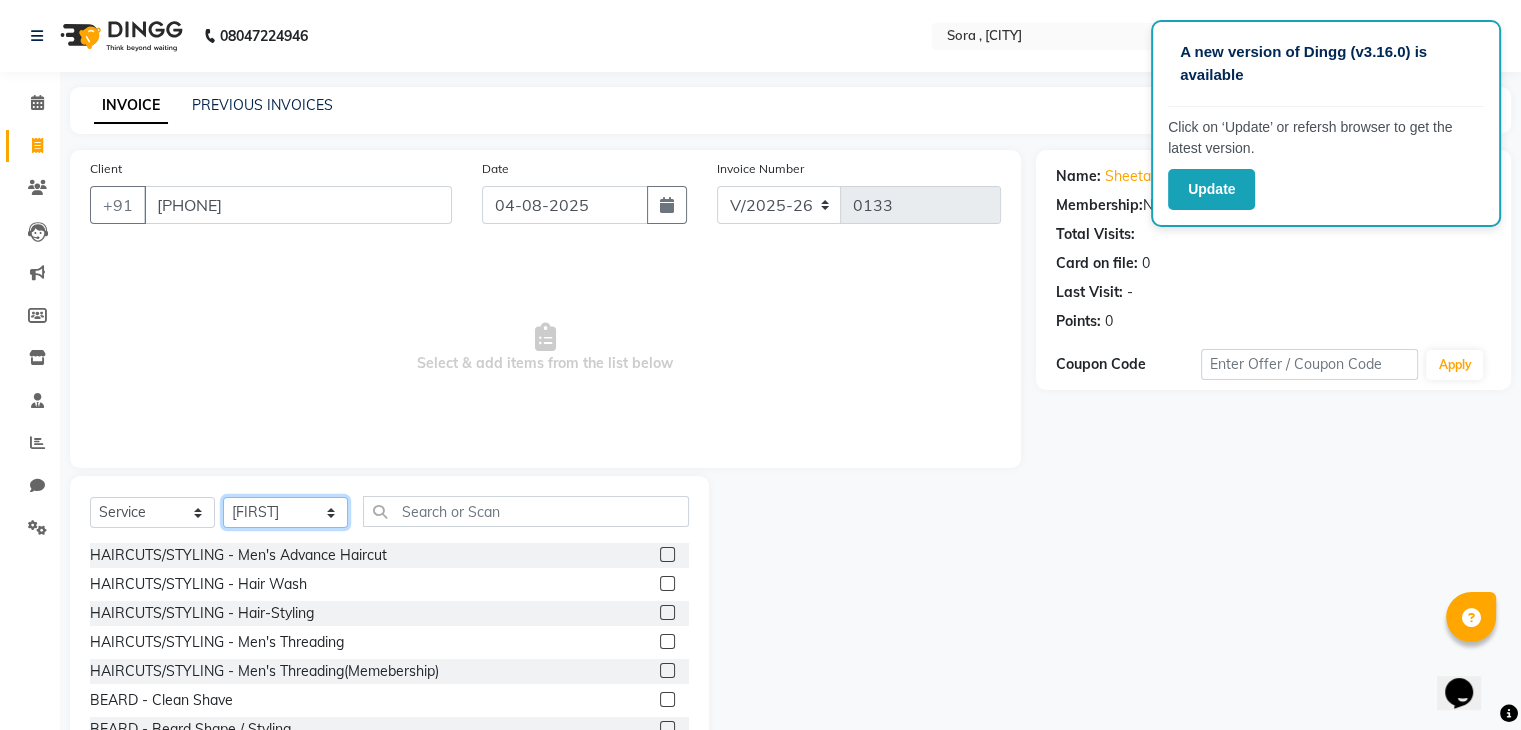 click on "Select Stylist deepa Lucky nadeem Riya Sameer Shivam Tas bina Uzair Vinita" 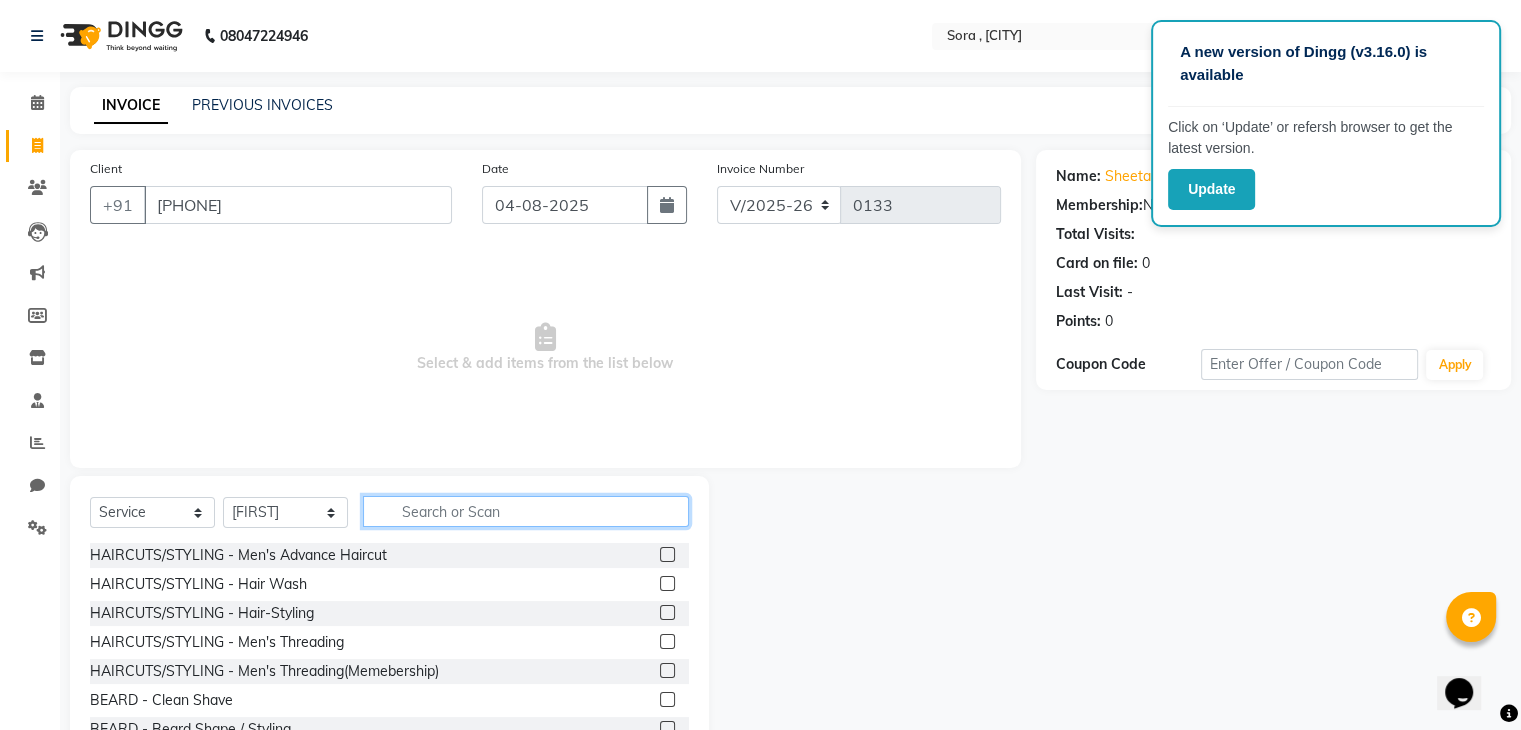 click 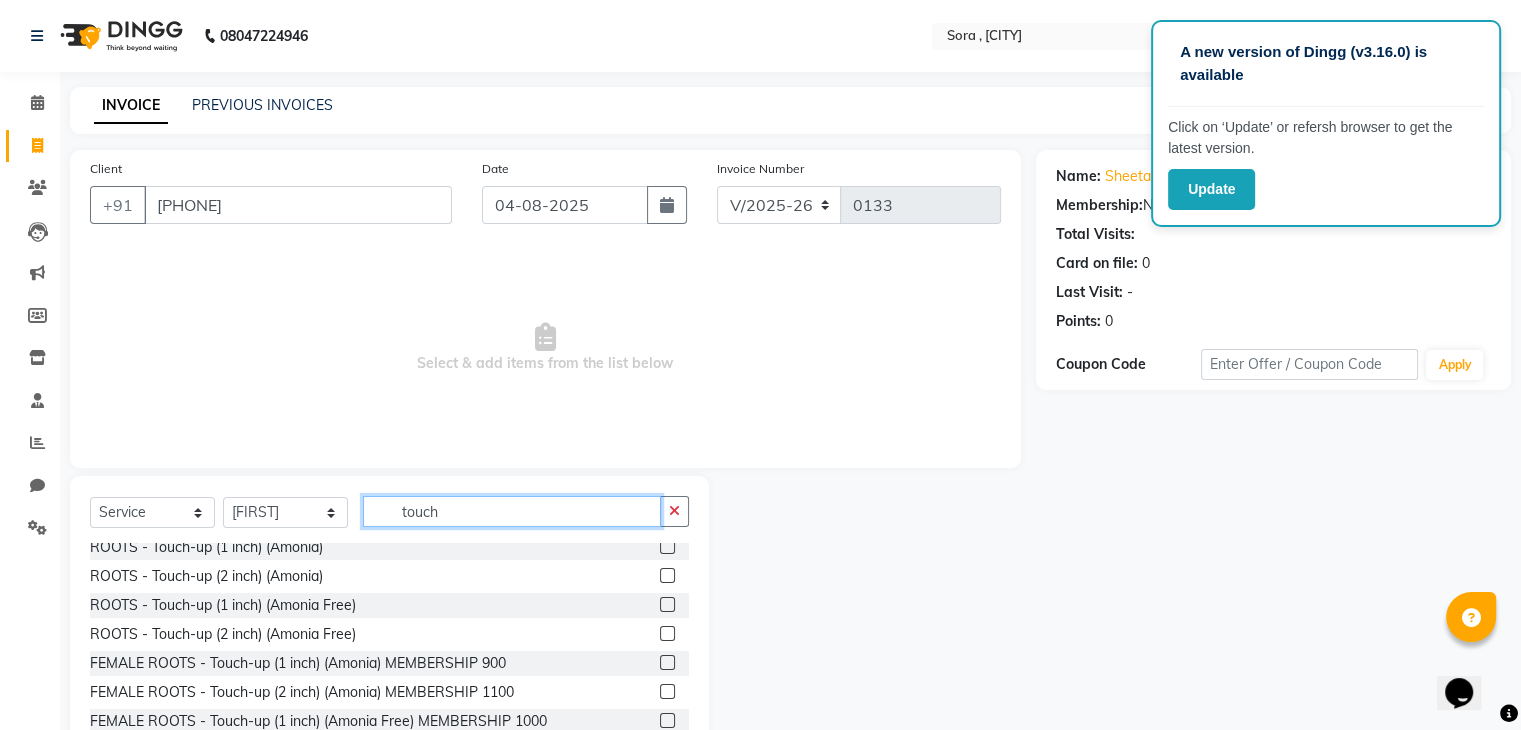 scroll, scrollTop: 0, scrollLeft: 0, axis: both 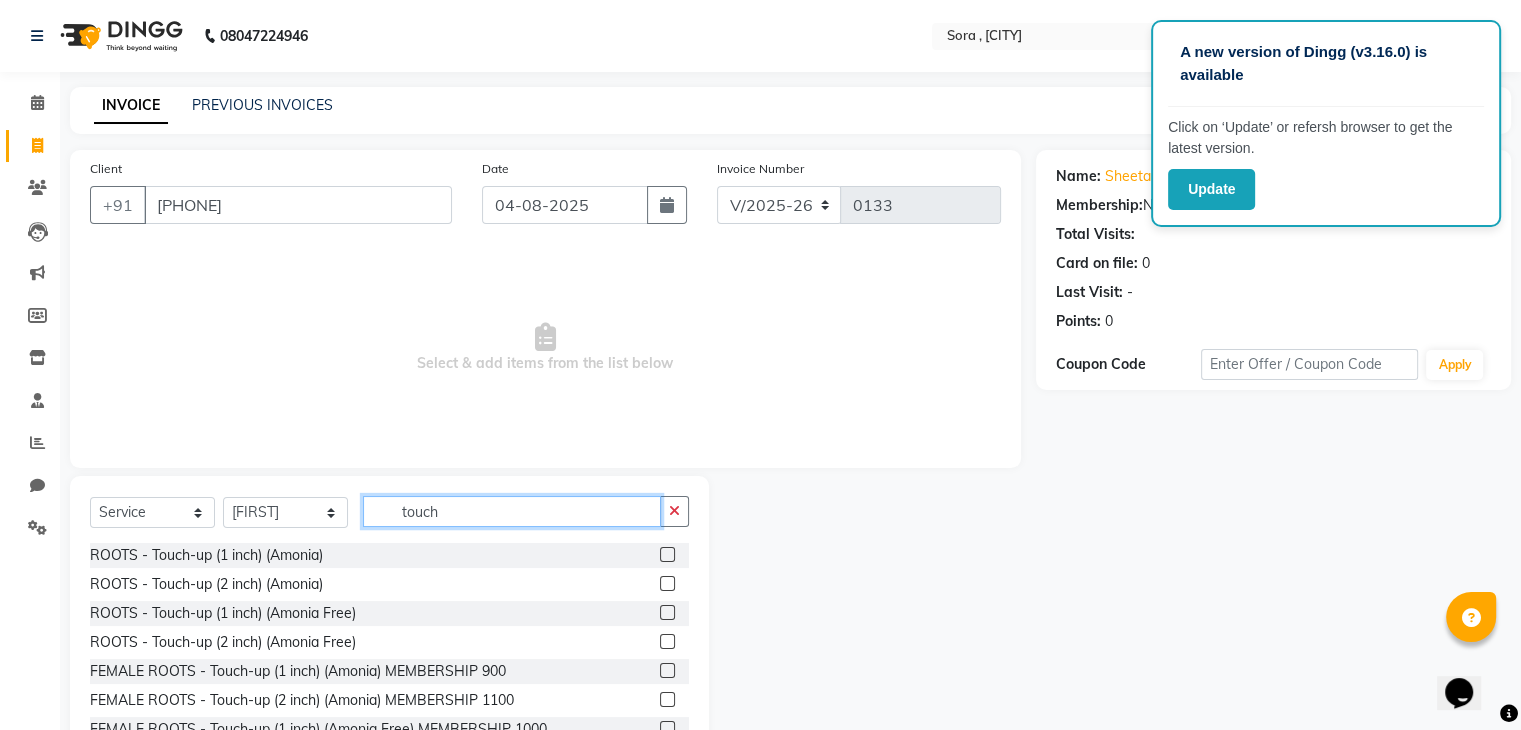 type on "touch" 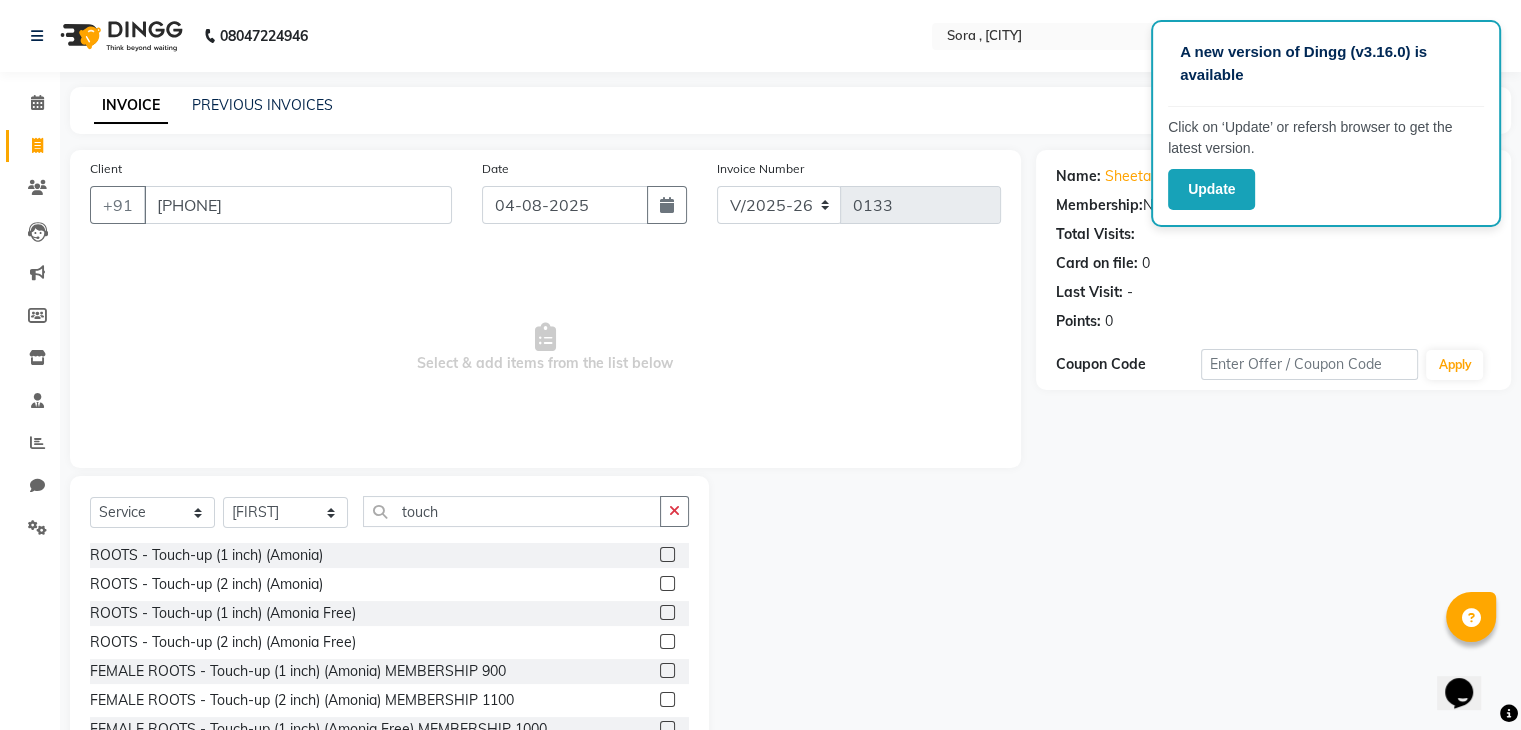 click 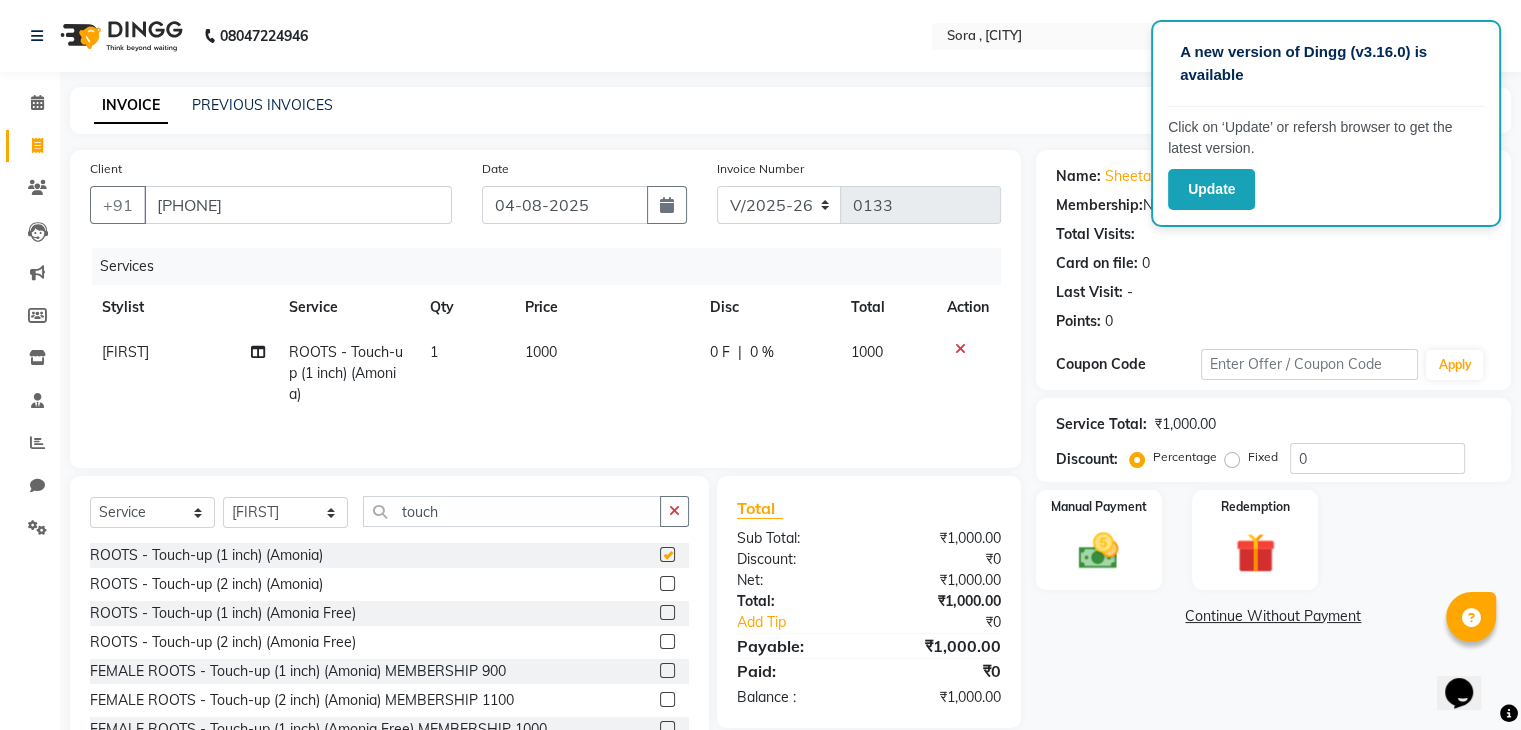 checkbox on "false" 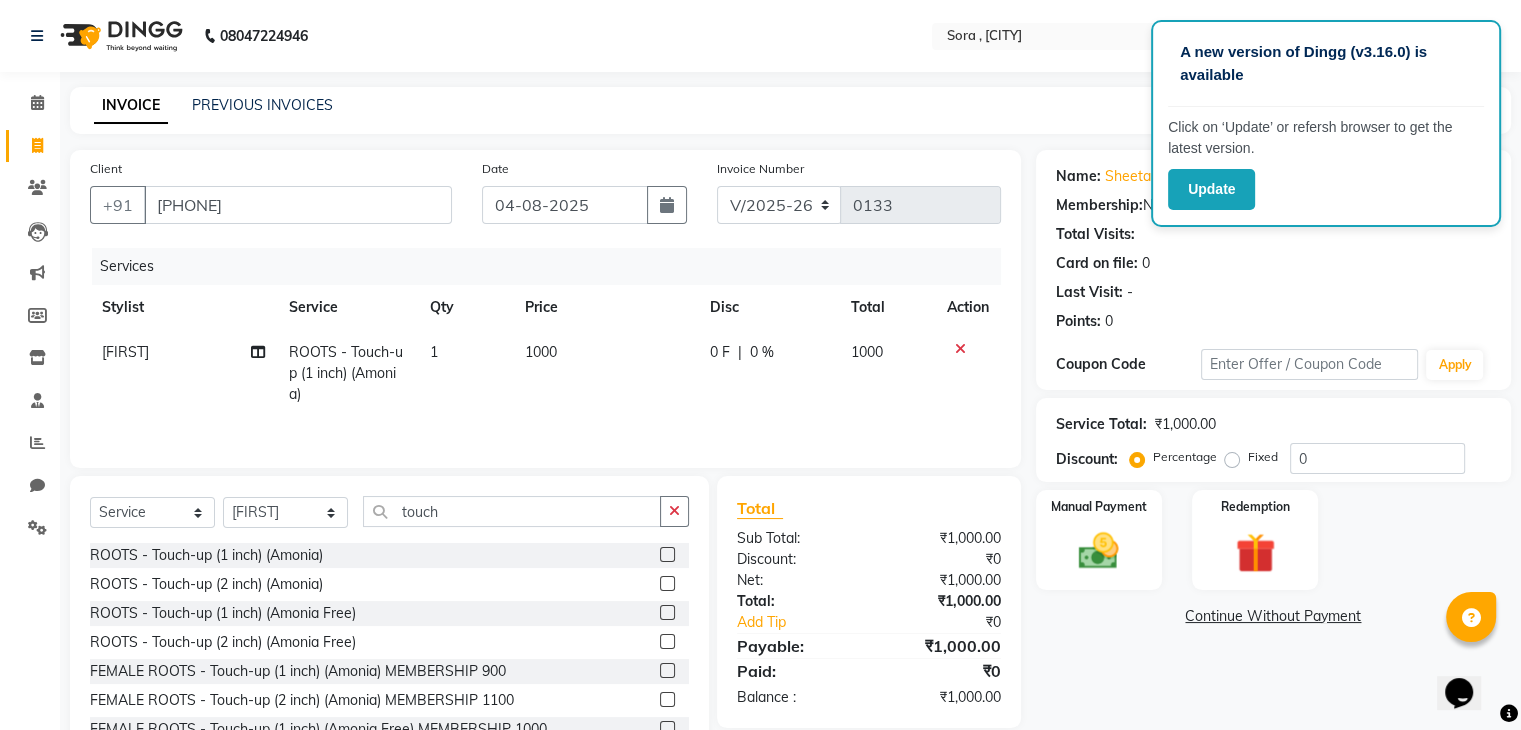 scroll, scrollTop: 72, scrollLeft: 0, axis: vertical 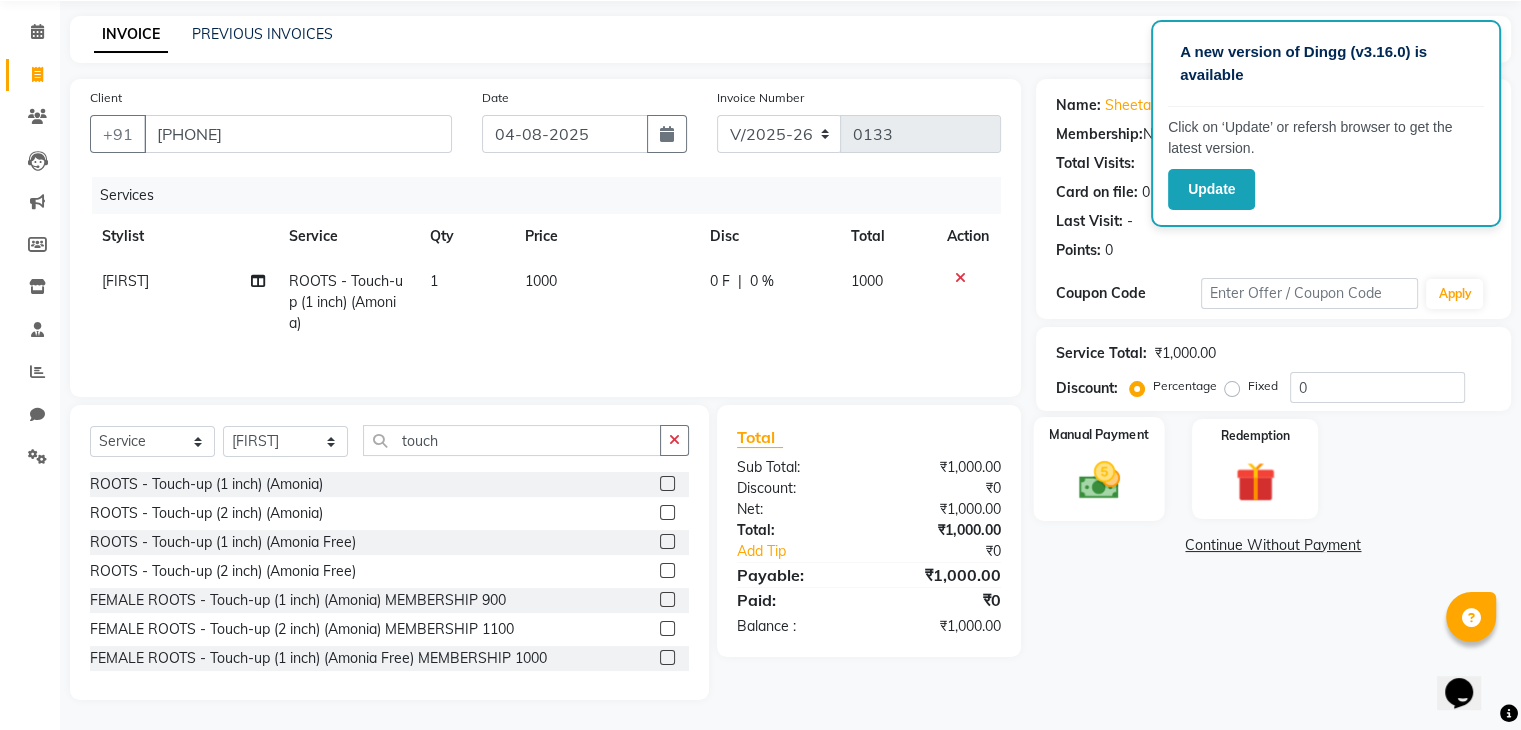 click 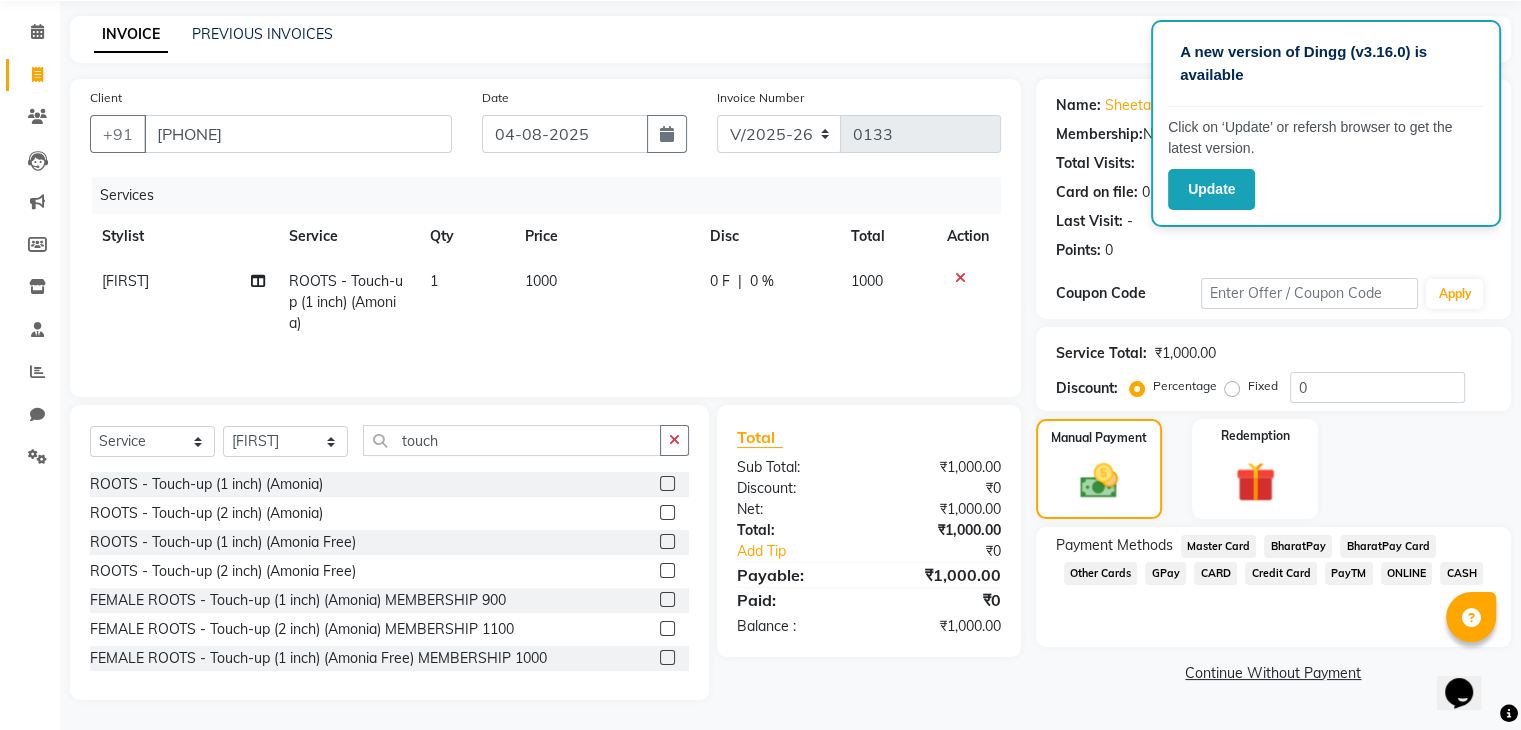 click on "ONLINE" 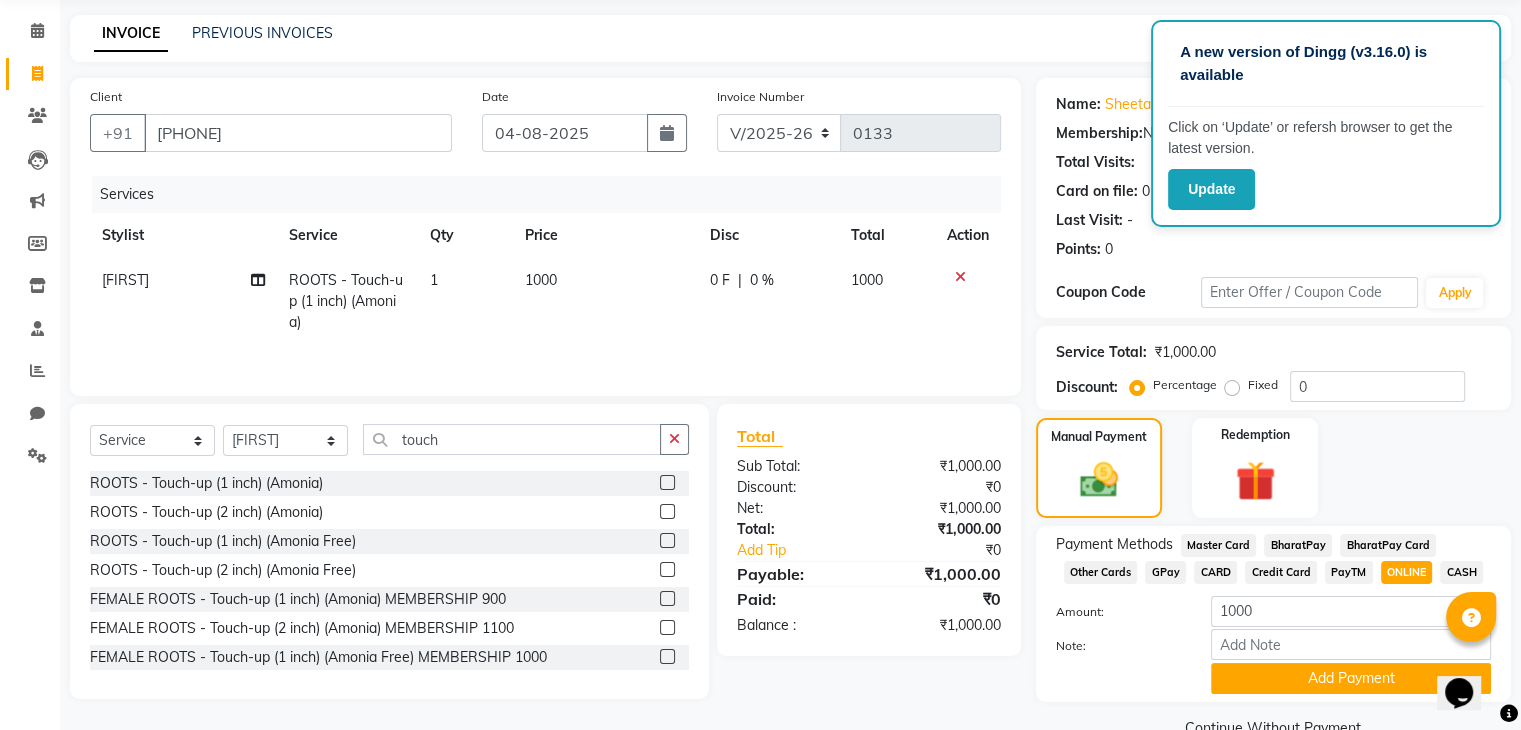 scroll, scrollTop: 117, scrollLeft: 0, axis: vertical 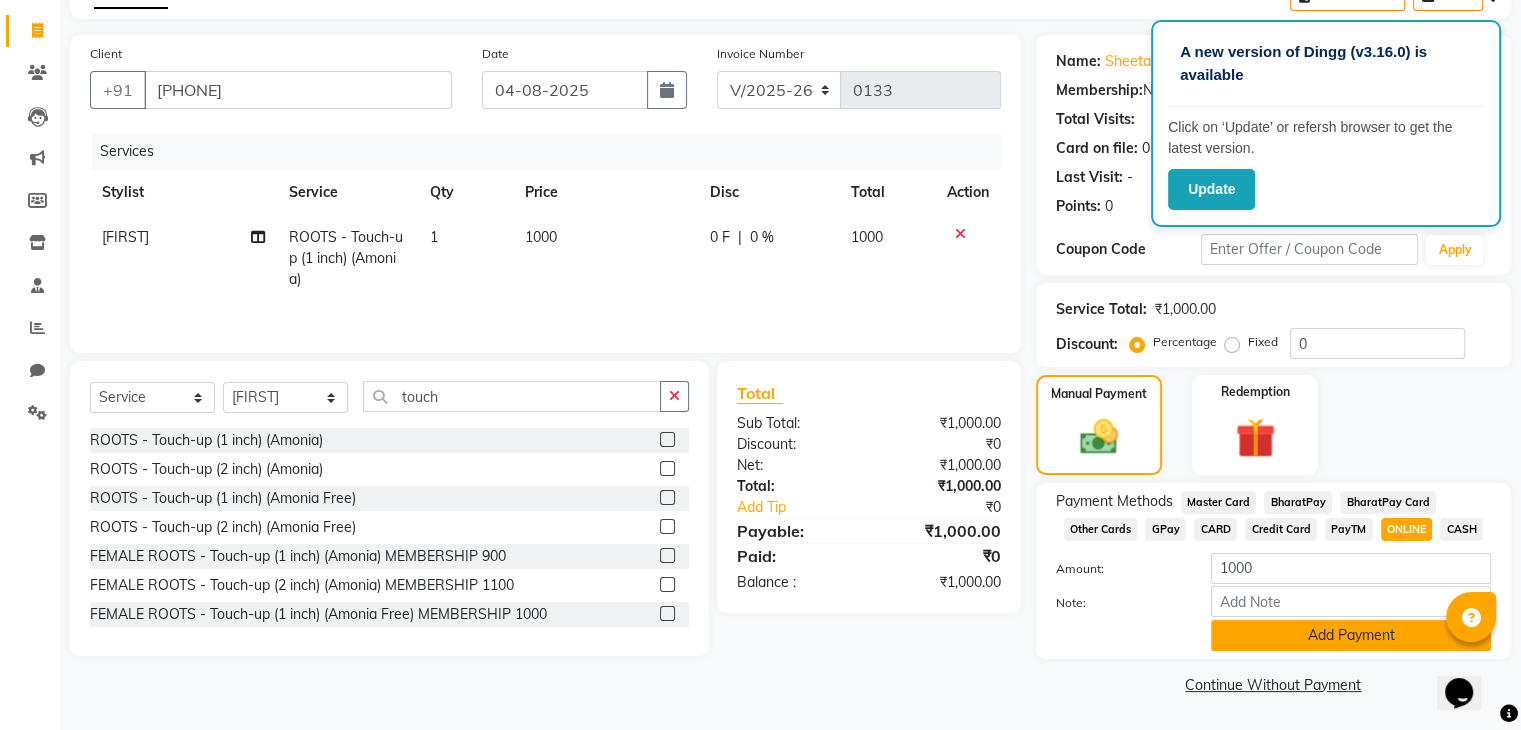 click on "Add Payment" 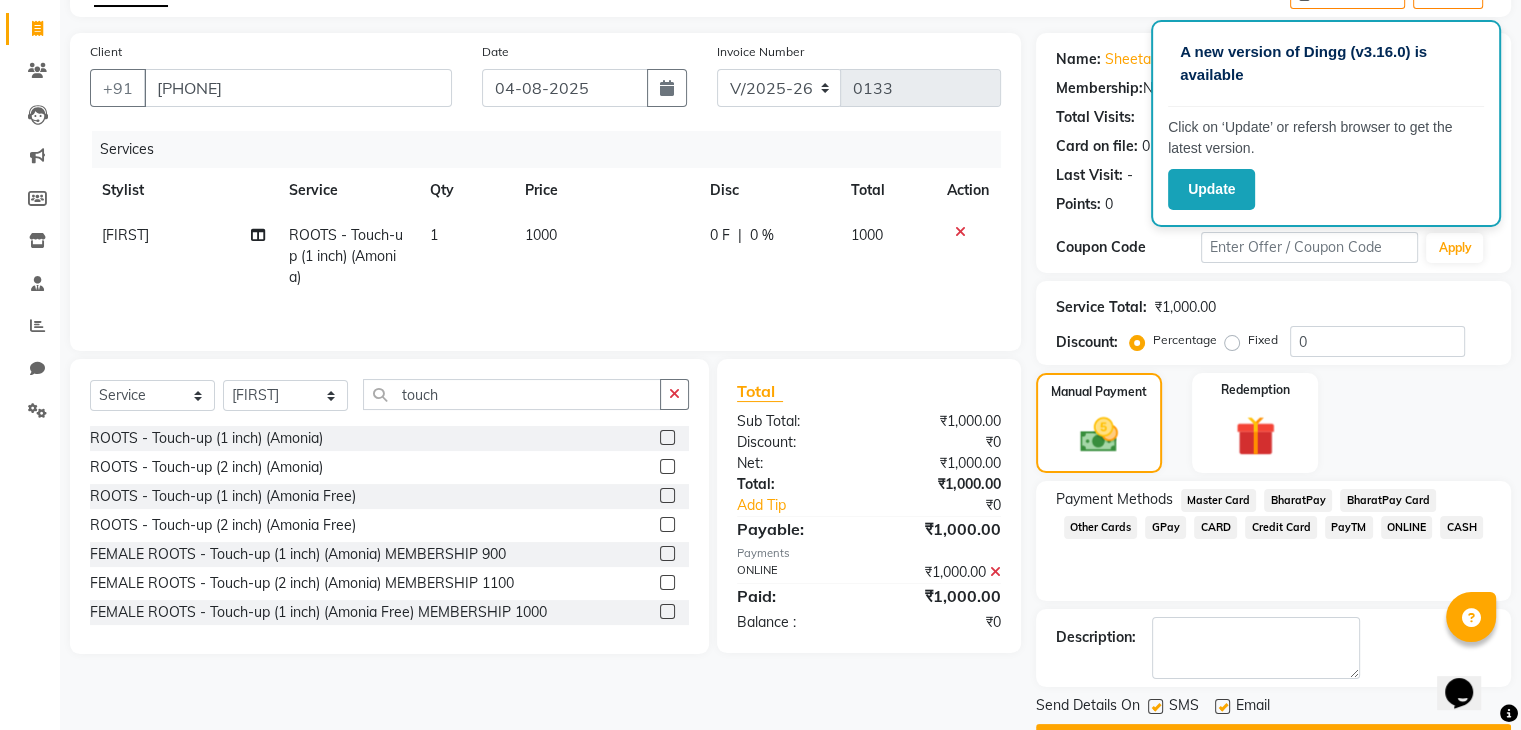 scroll, scrollTop: 171, scrollLeft: 0, axis: vertical 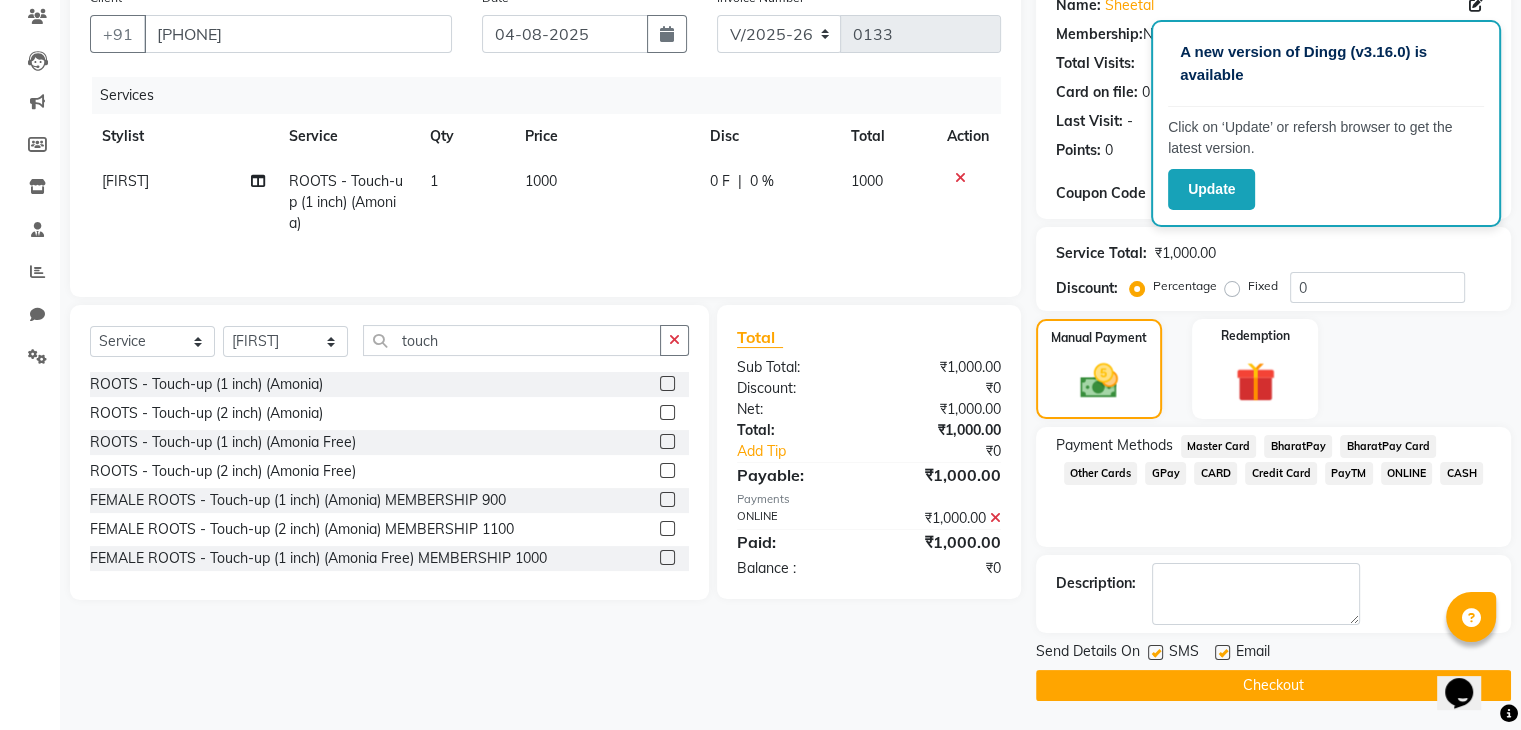 click on "Checkout" 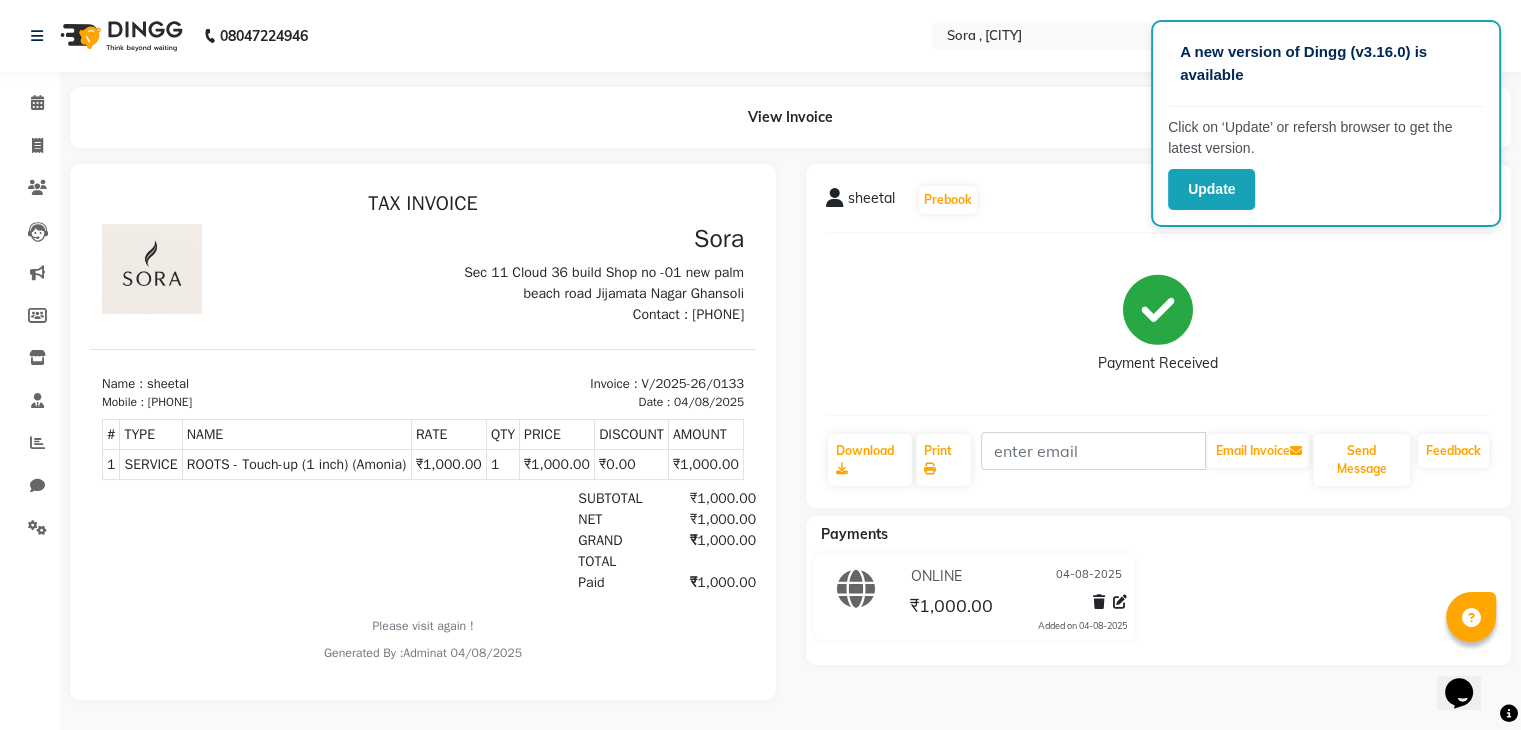 scroll, scrollTop: 14, scrollLeft: 0, axis: vertical 